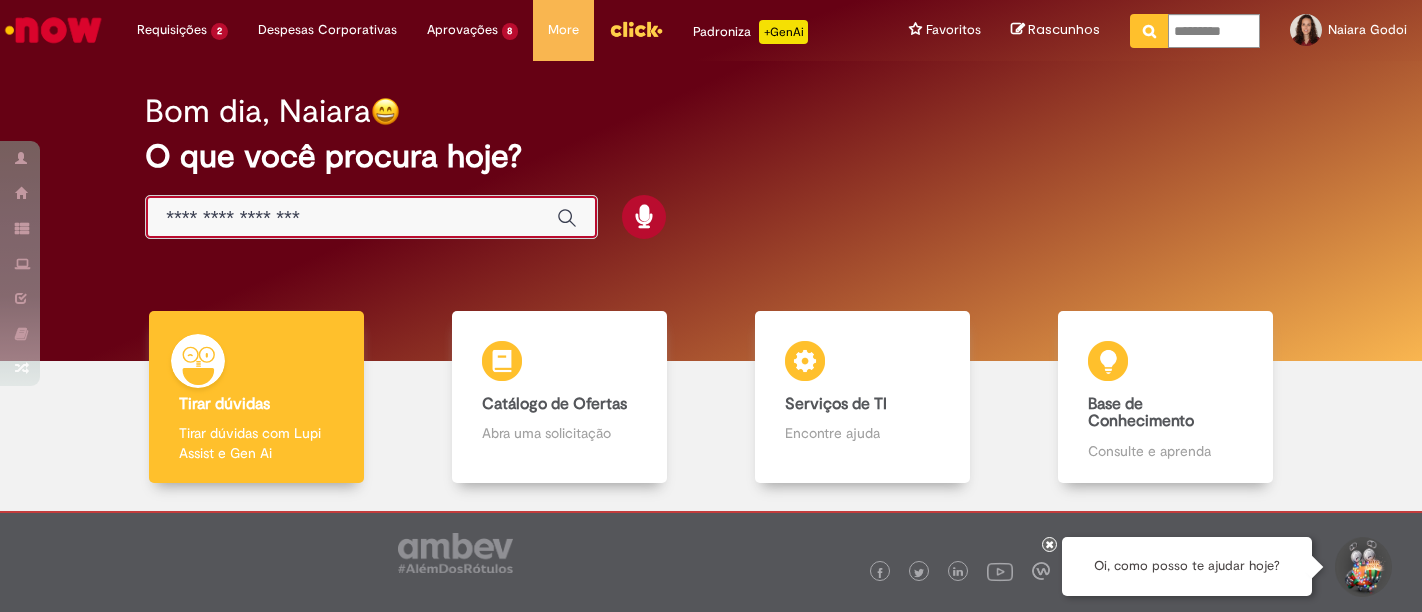 scroll, scrollTop: 0, scrollLeft: 0, axis: both 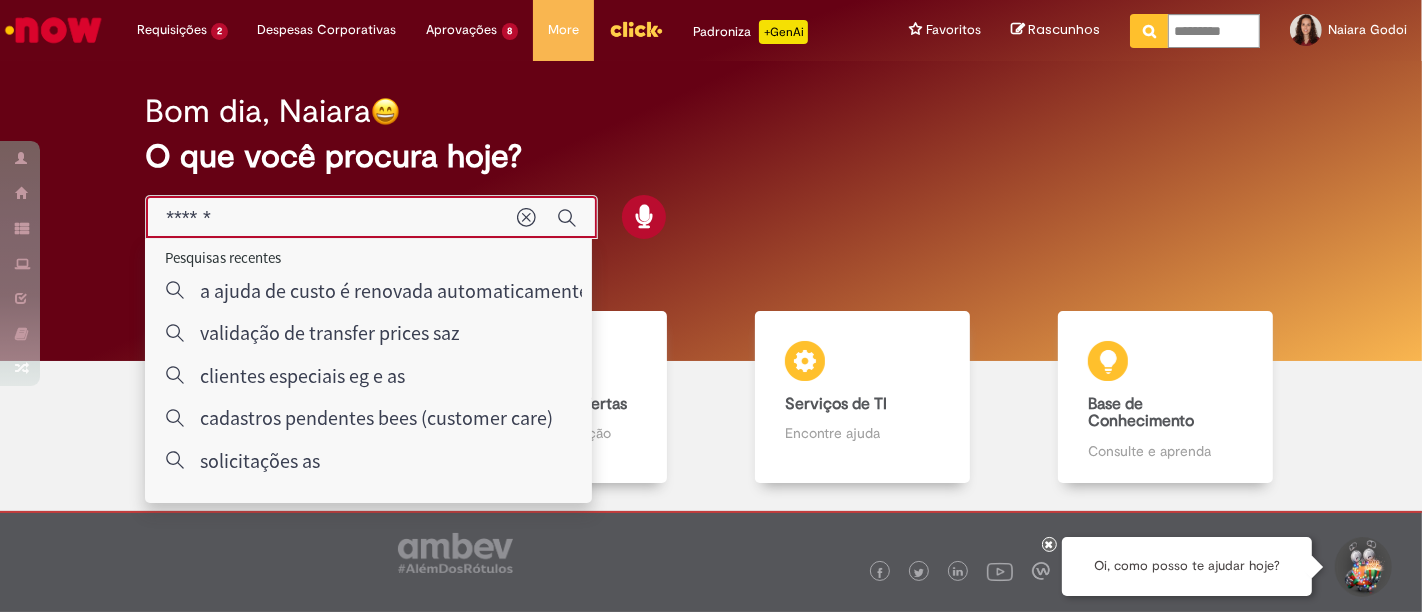 type on "*******" 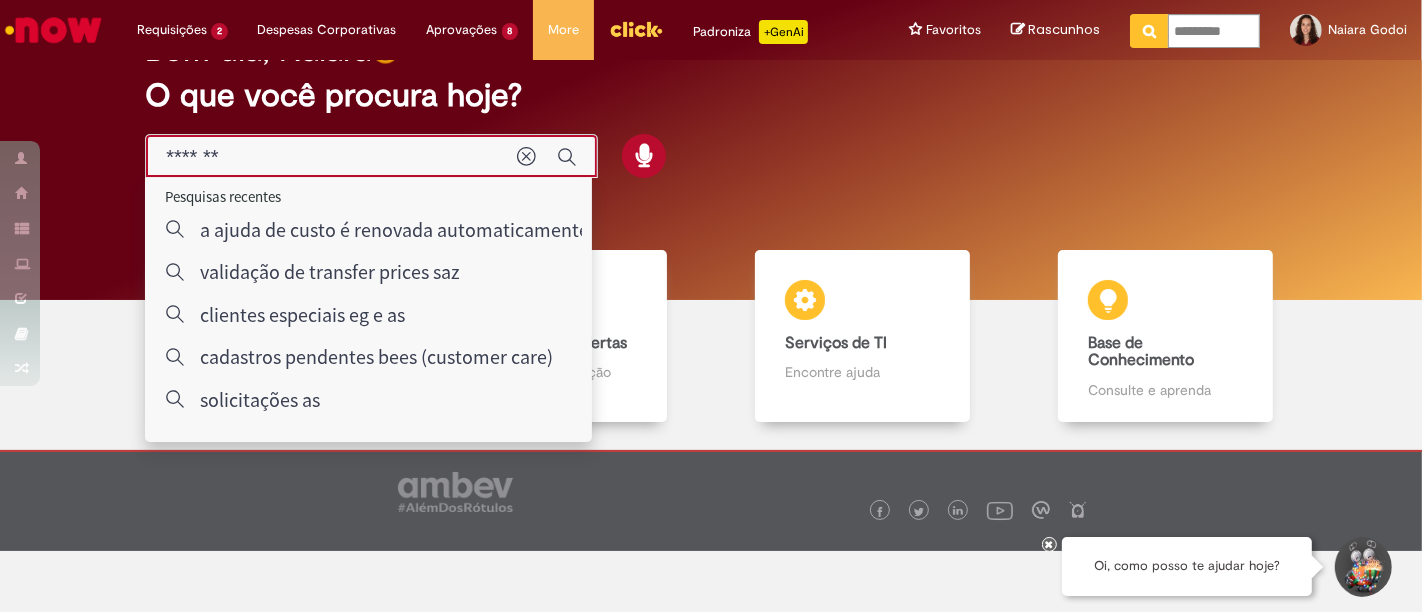 scroll, scrollTop: 94, scrollLeft: 0, axis: vertical 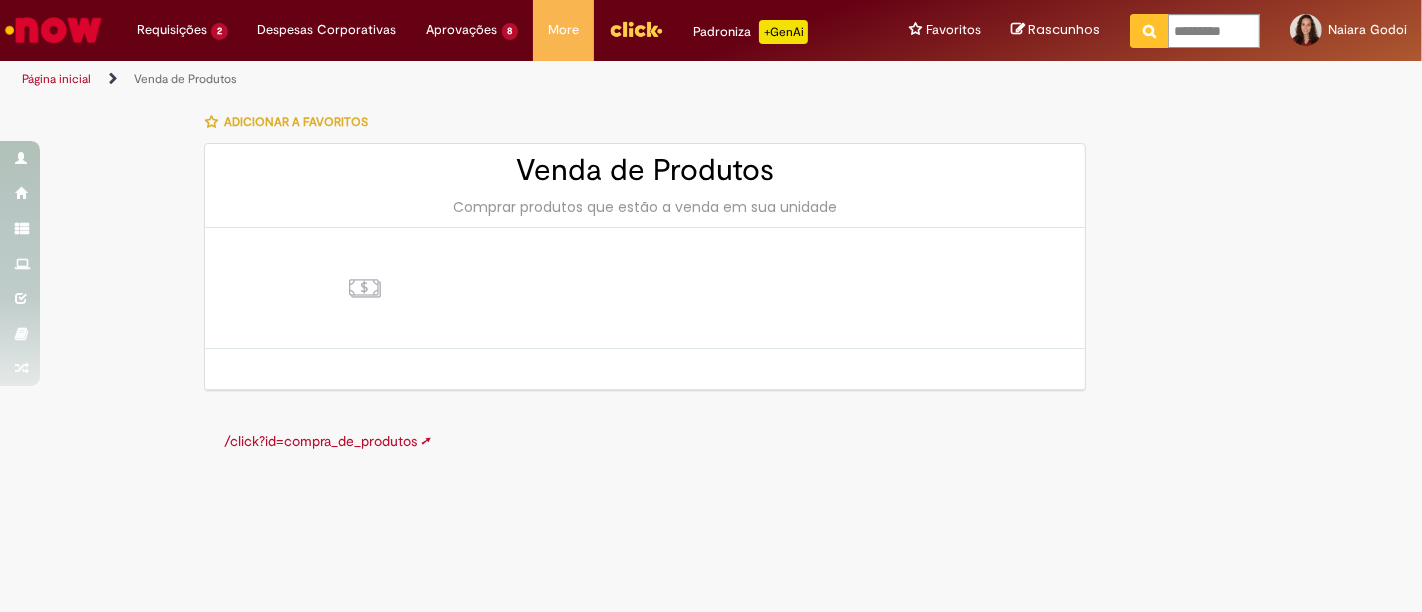 click at bounding box center (365, 288) 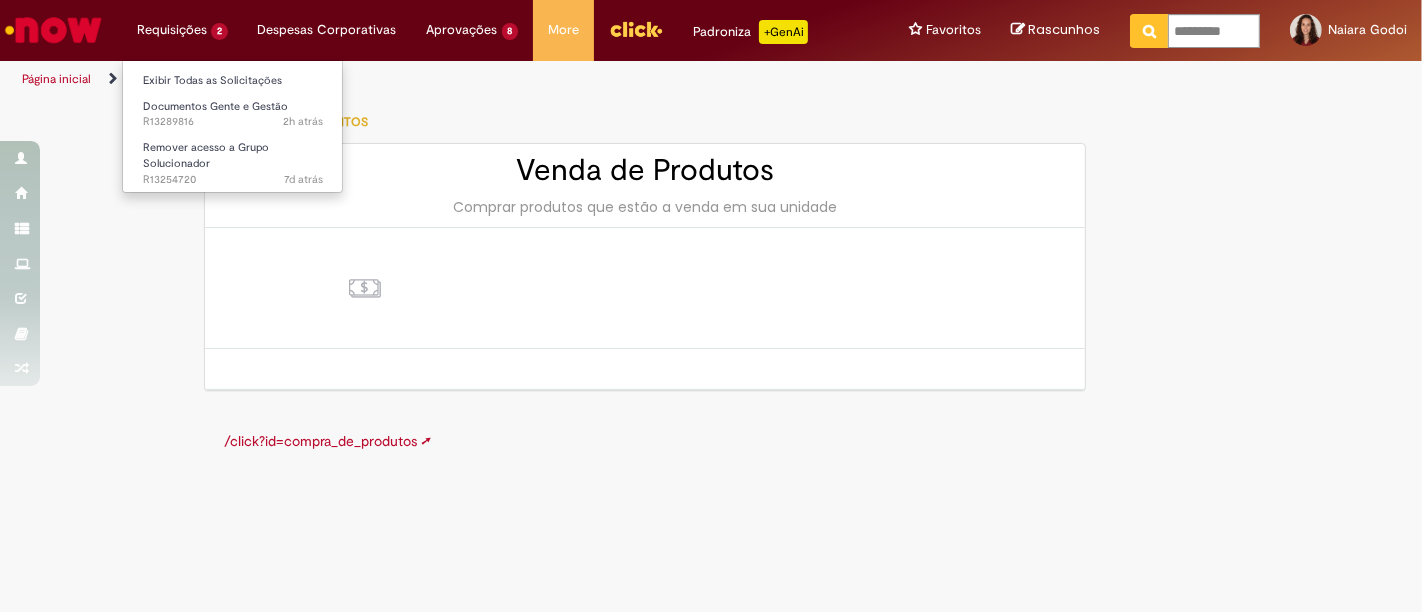 click on "Requisições   2
Exibir Todas as Solicitações
Documentos Gente e Gestão
2h atrás 2 horas atrás  R13289816
Remover acesso a Grupo Solucionador
7d atrás 7 dias atrás  R13254720" at bounding box center [182, 30] 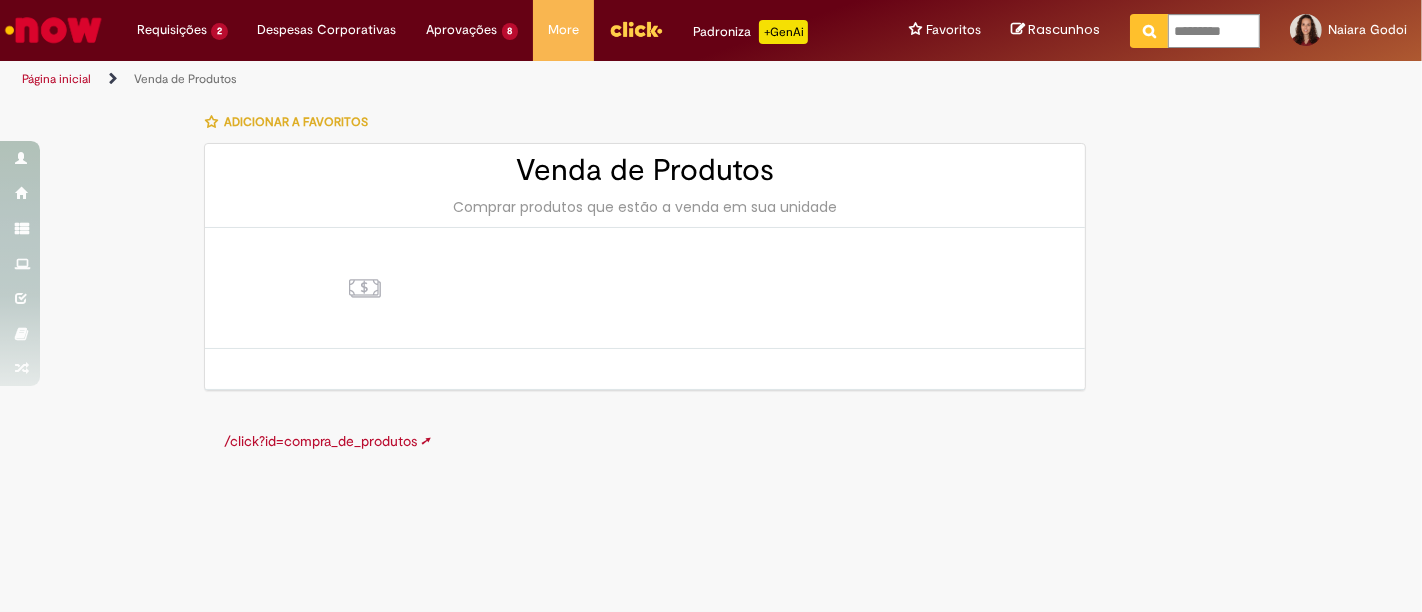 click at bounding box center (53, 30) 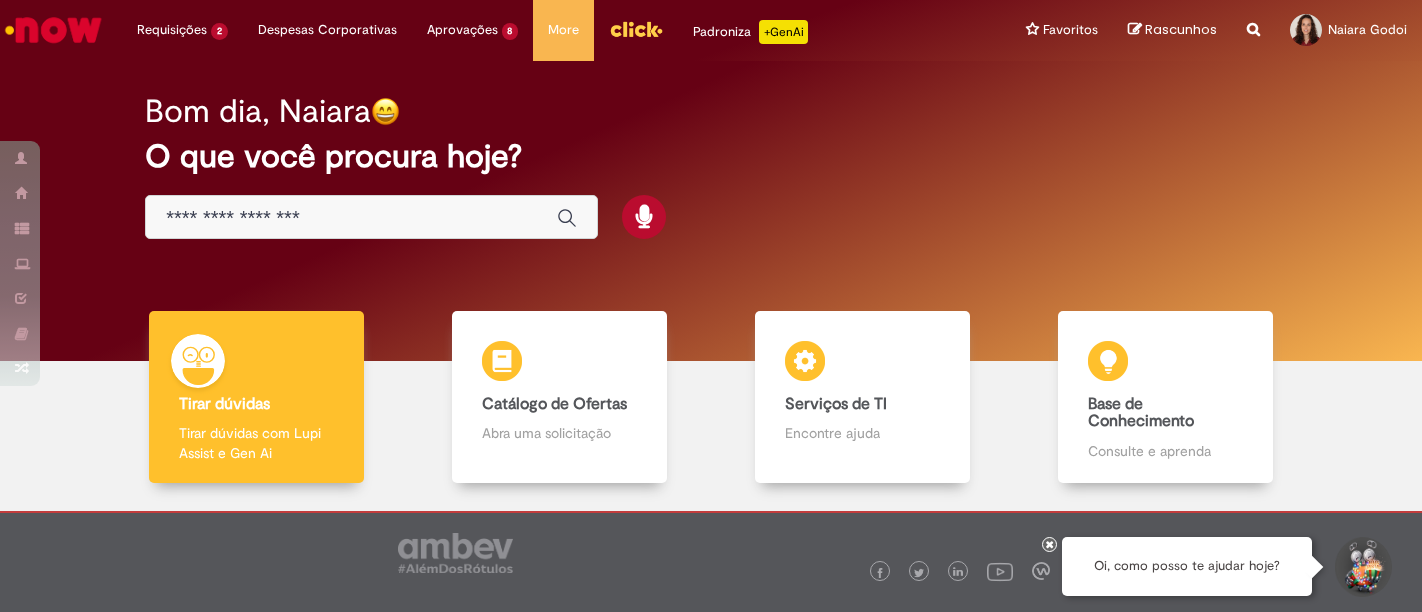 scroll, scrollTop: 0, scrollLeft: 0, axis: both 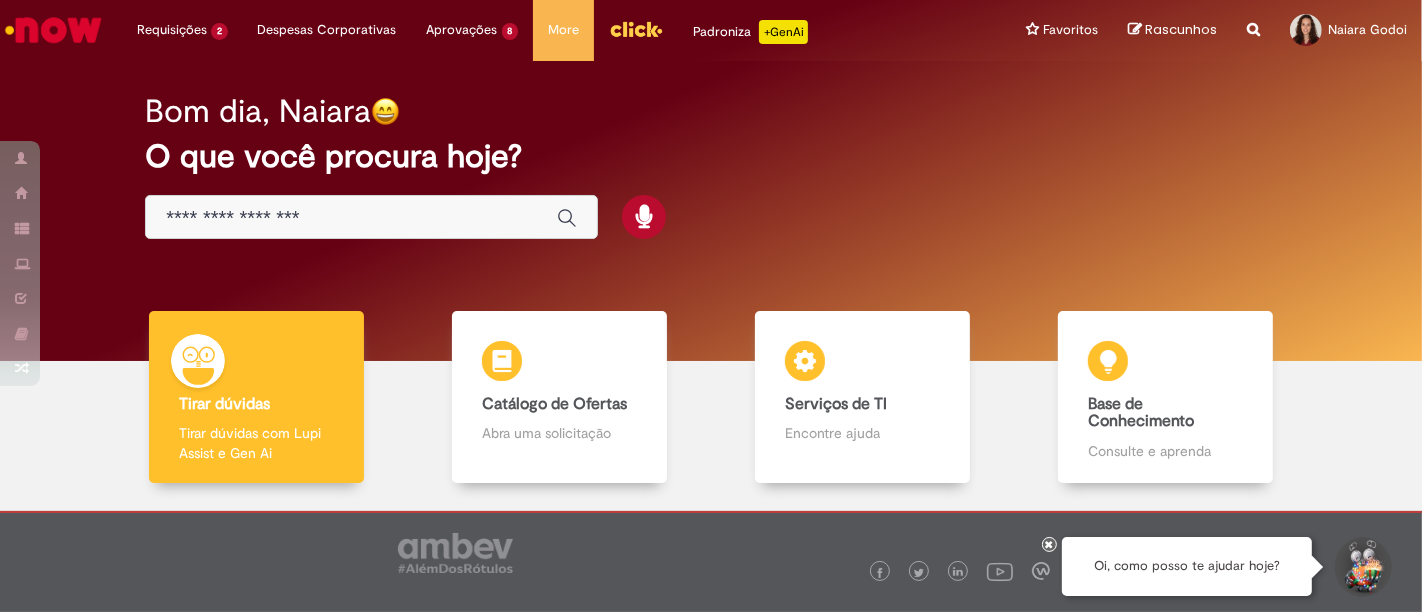 click at bounding box center [351, 218] 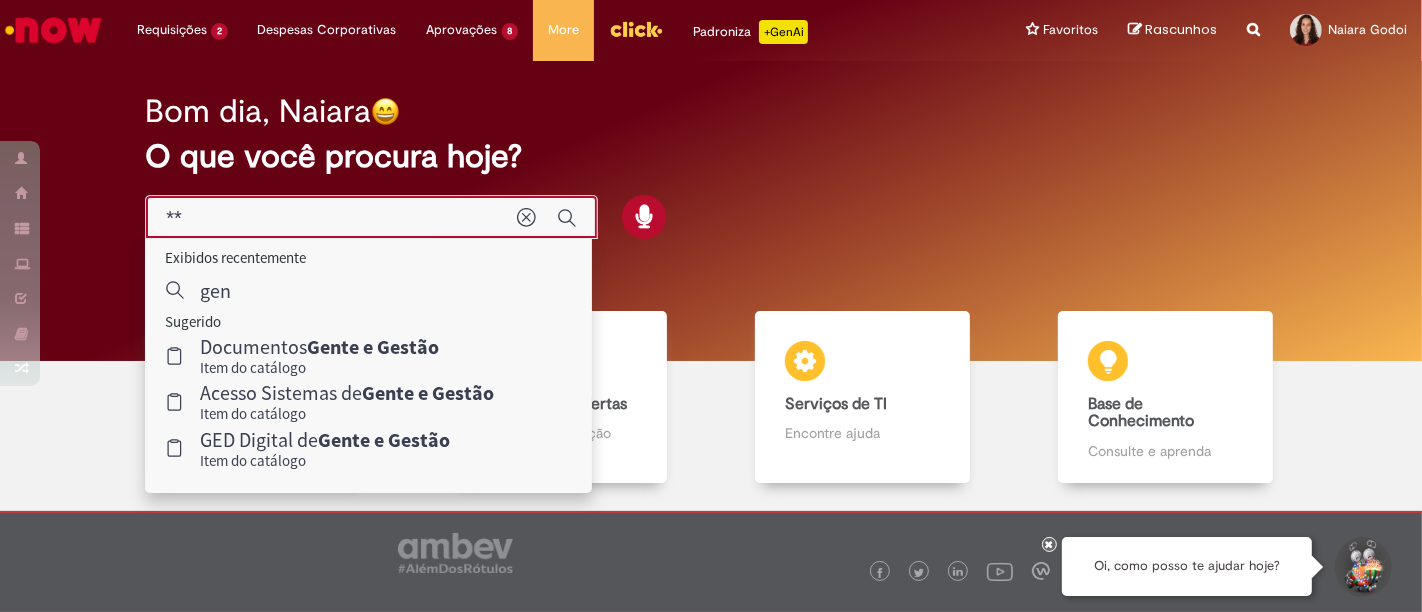 type on "*" 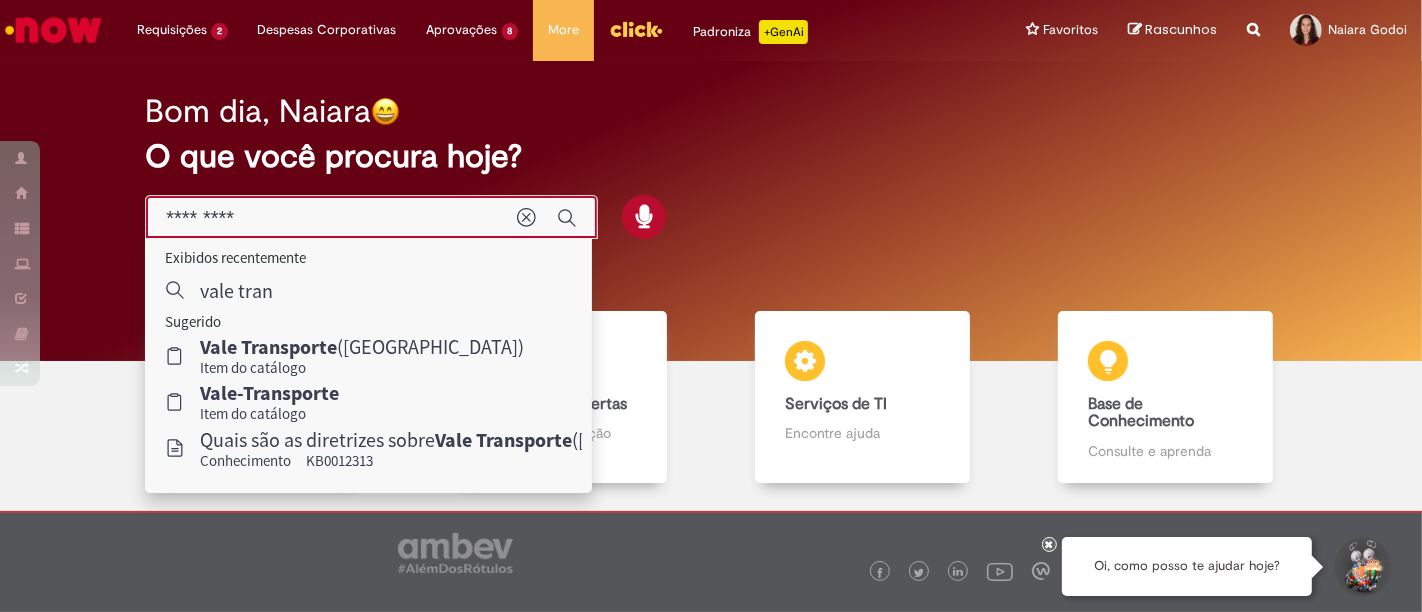 type on "**********" 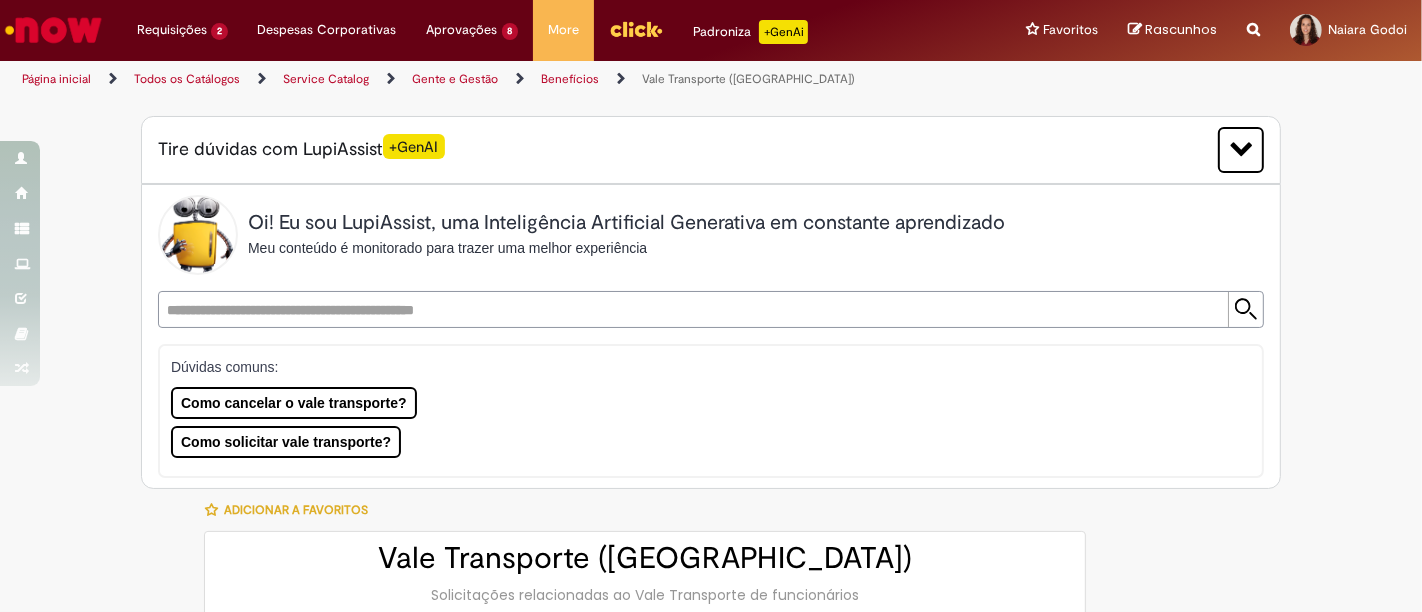 click at bounding box center (691, 309) 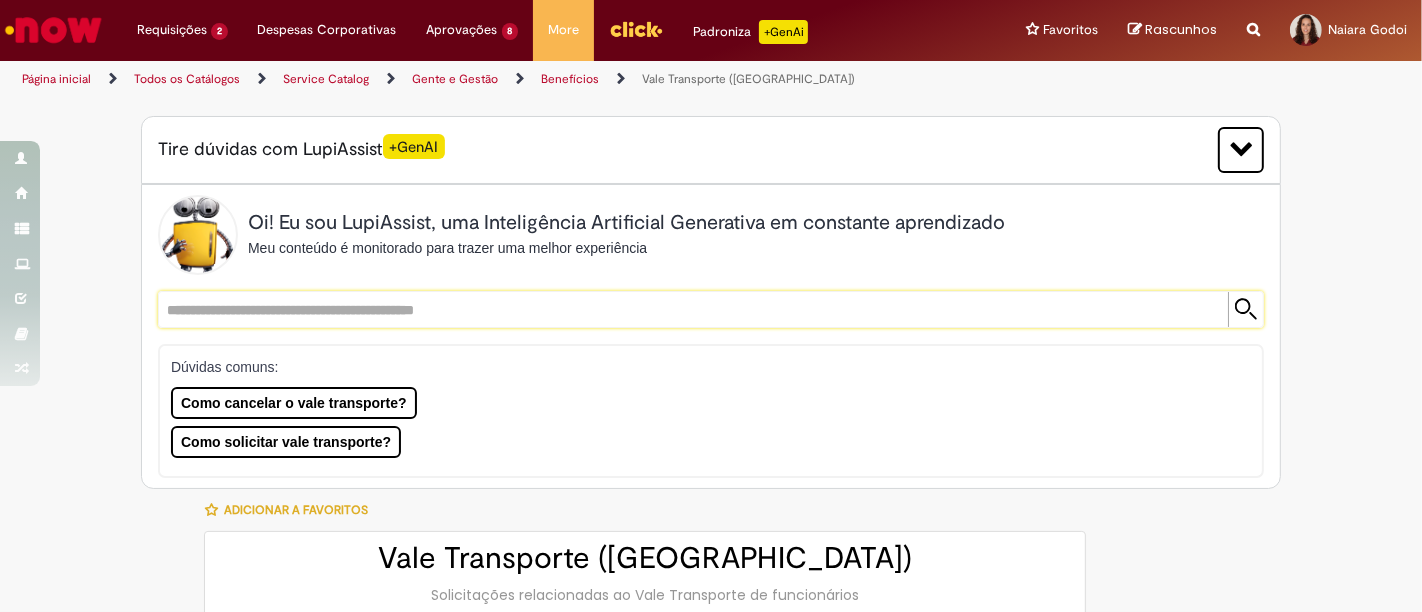 type on "********" 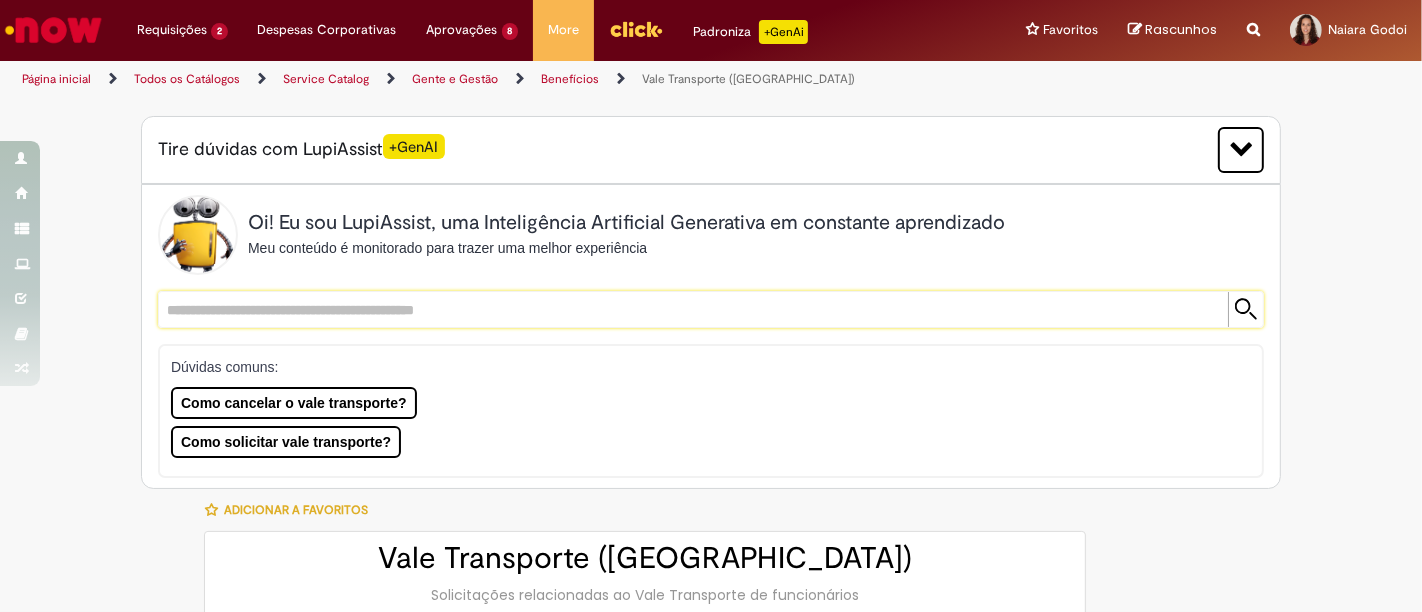 type on "**********" 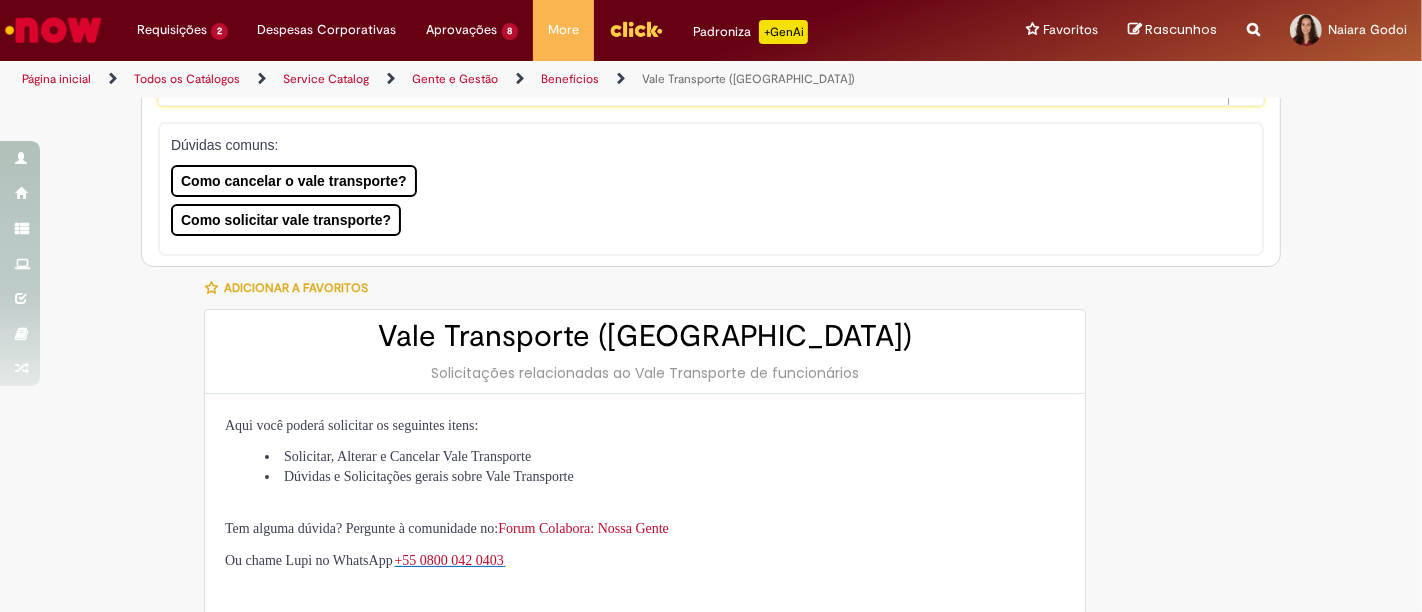scroll, scrollTop: 111, scrollLeft: 0, axis: vertical 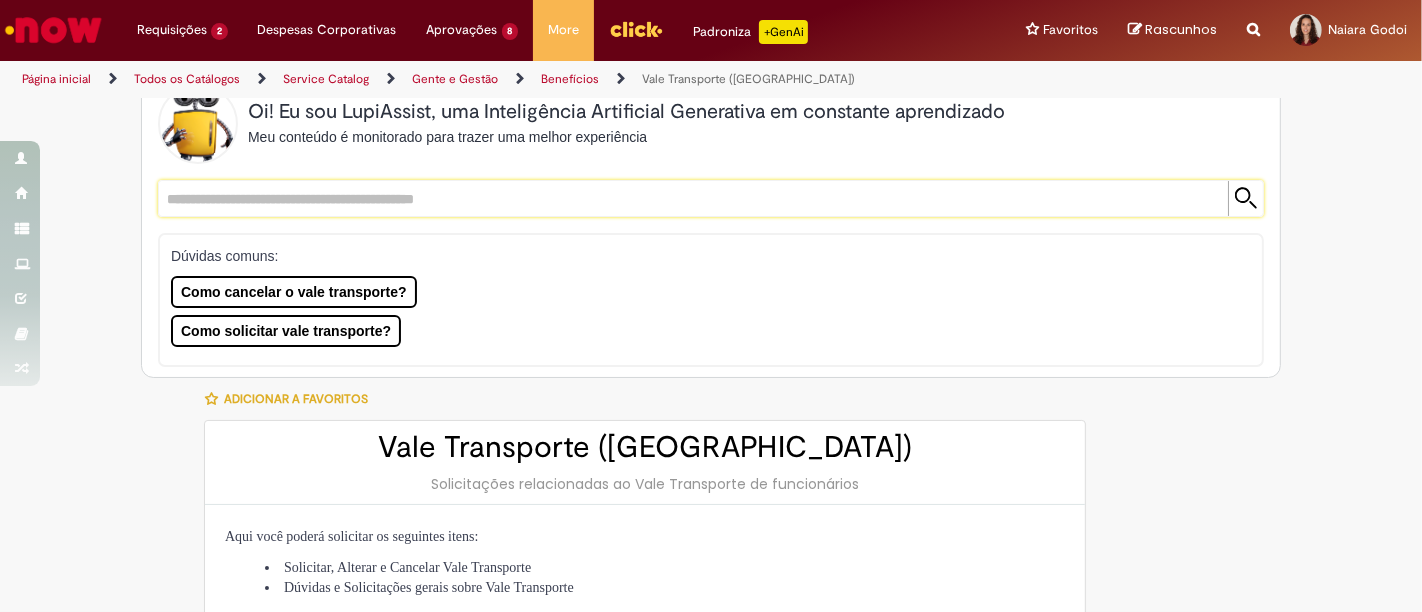 click on "Dúvidas comuns:   Como cancelar o vale transporte? Como solicitar vale transporte?" at bounding box center [702, 296] 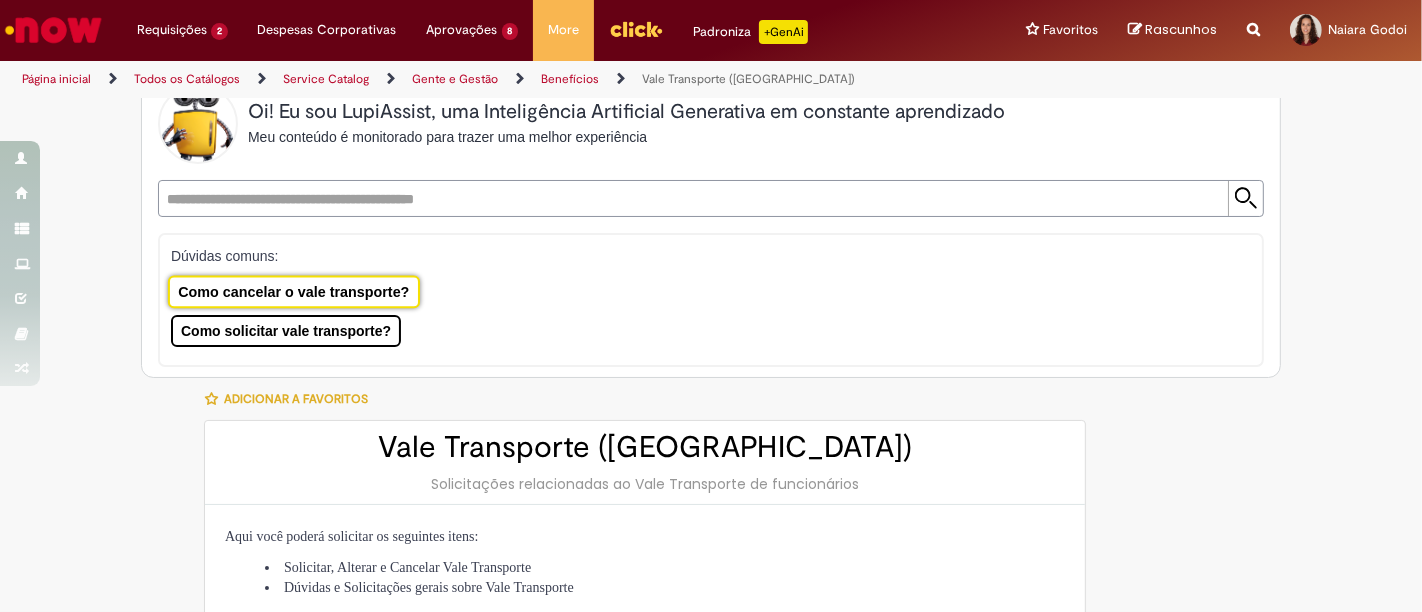 click on "Como cancelar o vale transporte?" at bounding box center [294, 291] 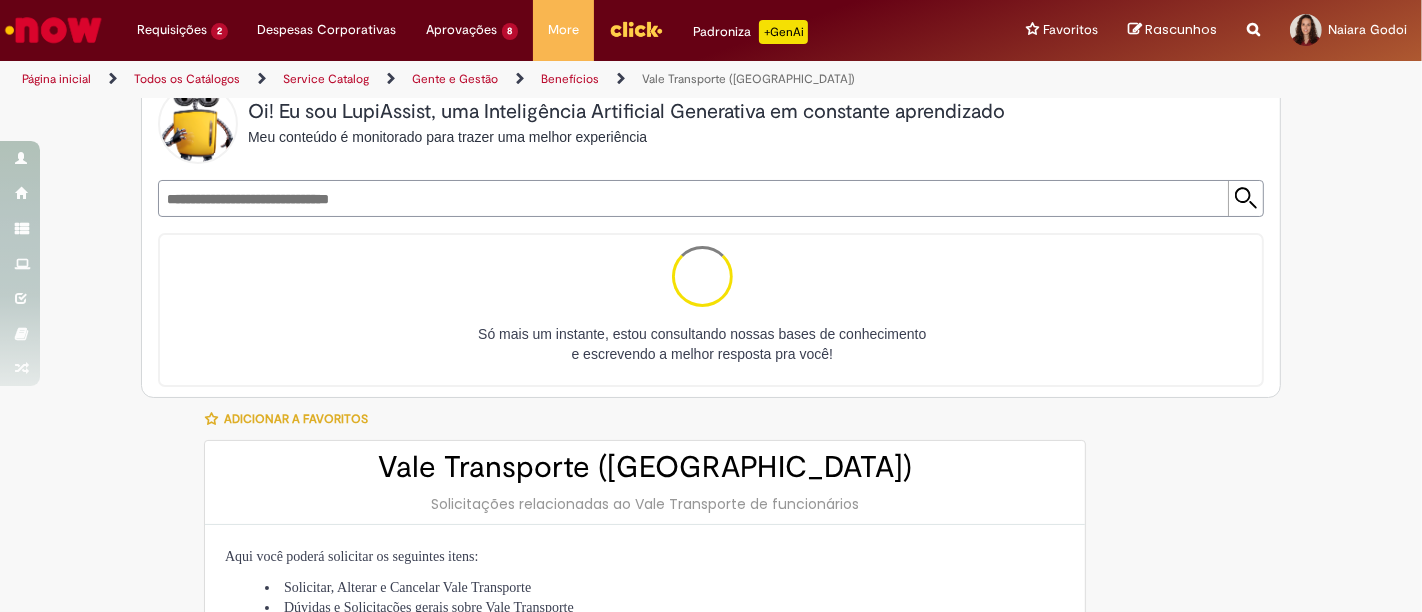 click on "**********" at bounding box center (711, 943) 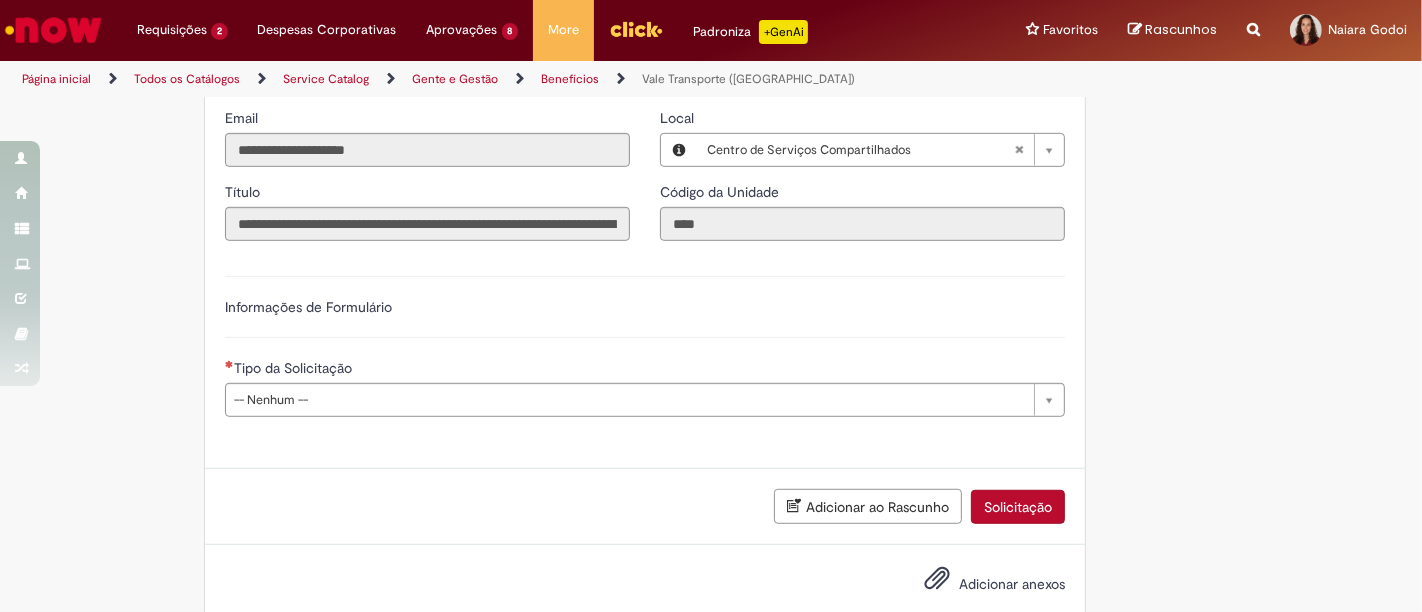 scroll, scrollTop: 1049, scrollLeft: 0, axis: vertical 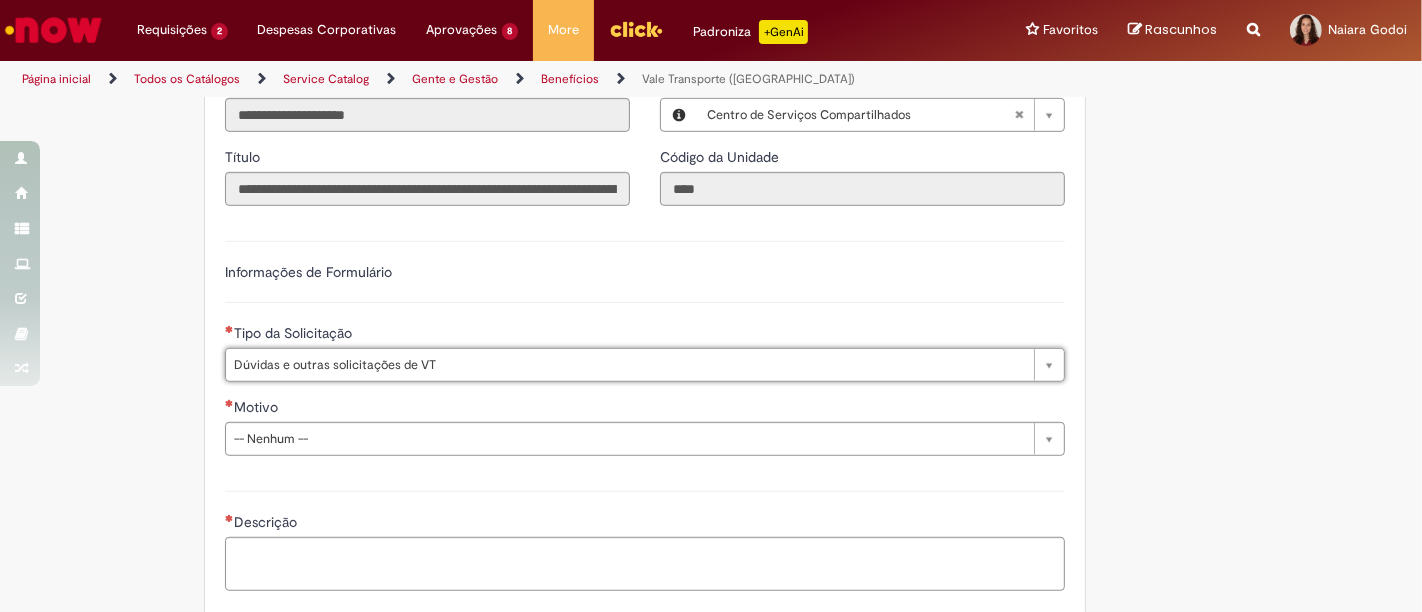 type on "**********" 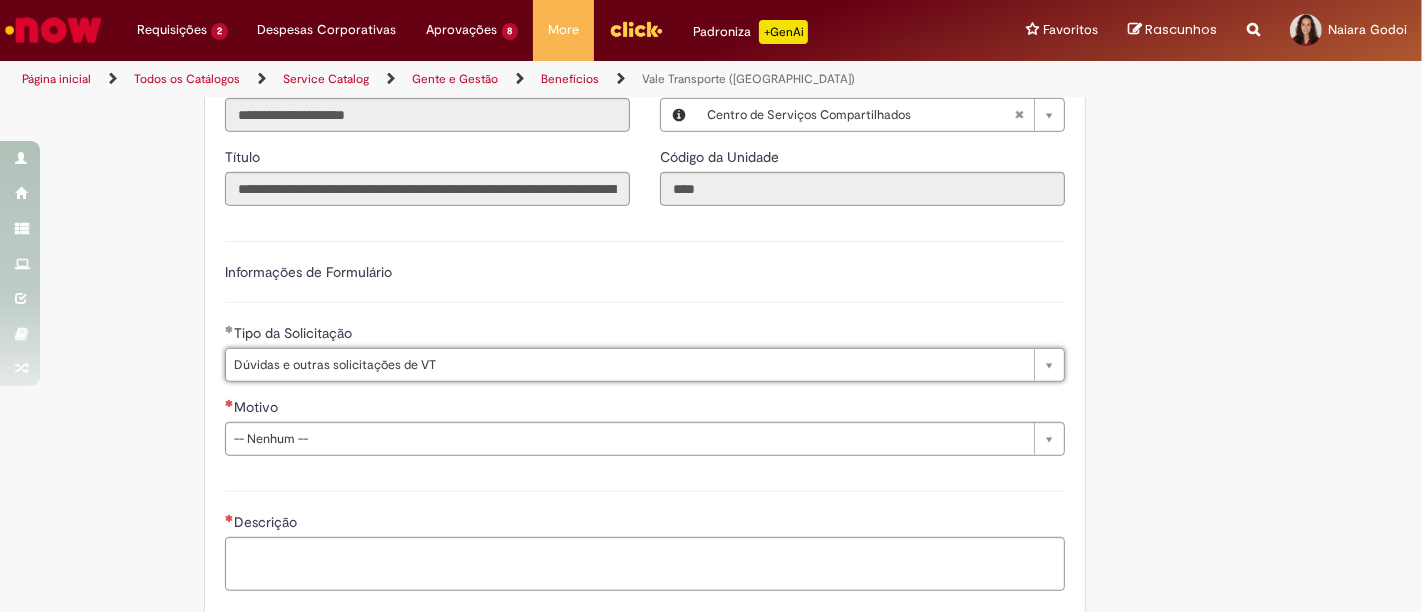 click on "**********" at bounding box center [711, 176] 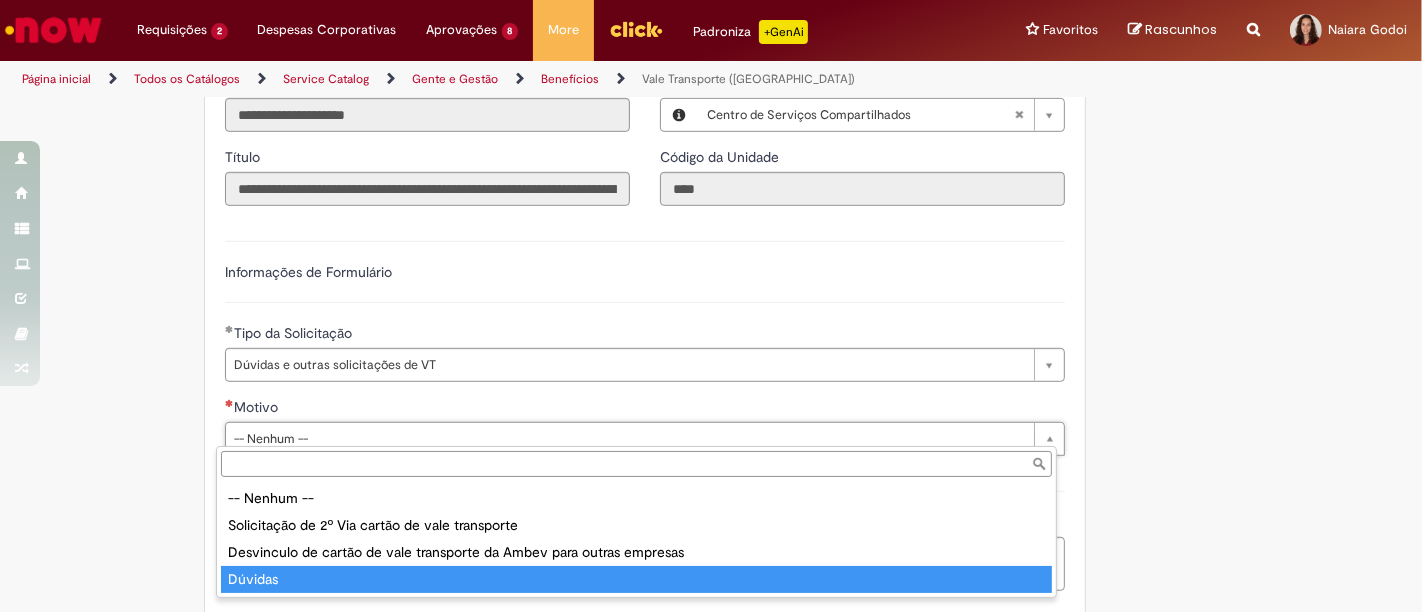 type on "*******" 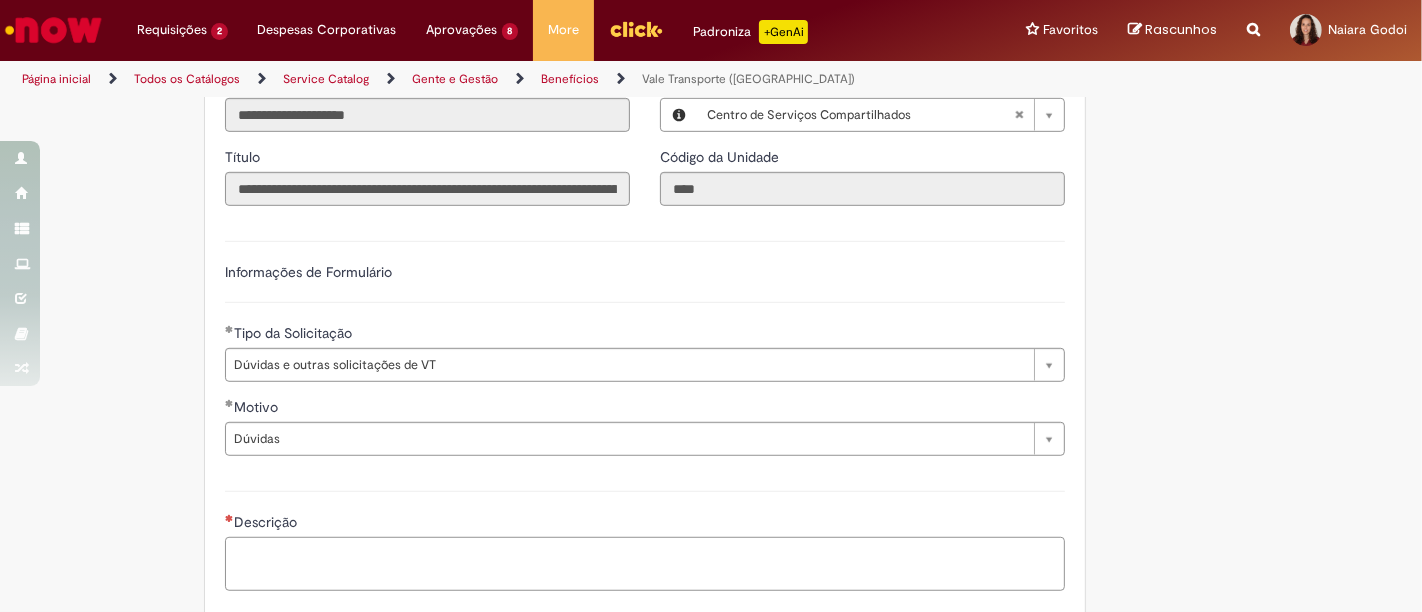 click on "Descrição" at bounding box center (645, 563) 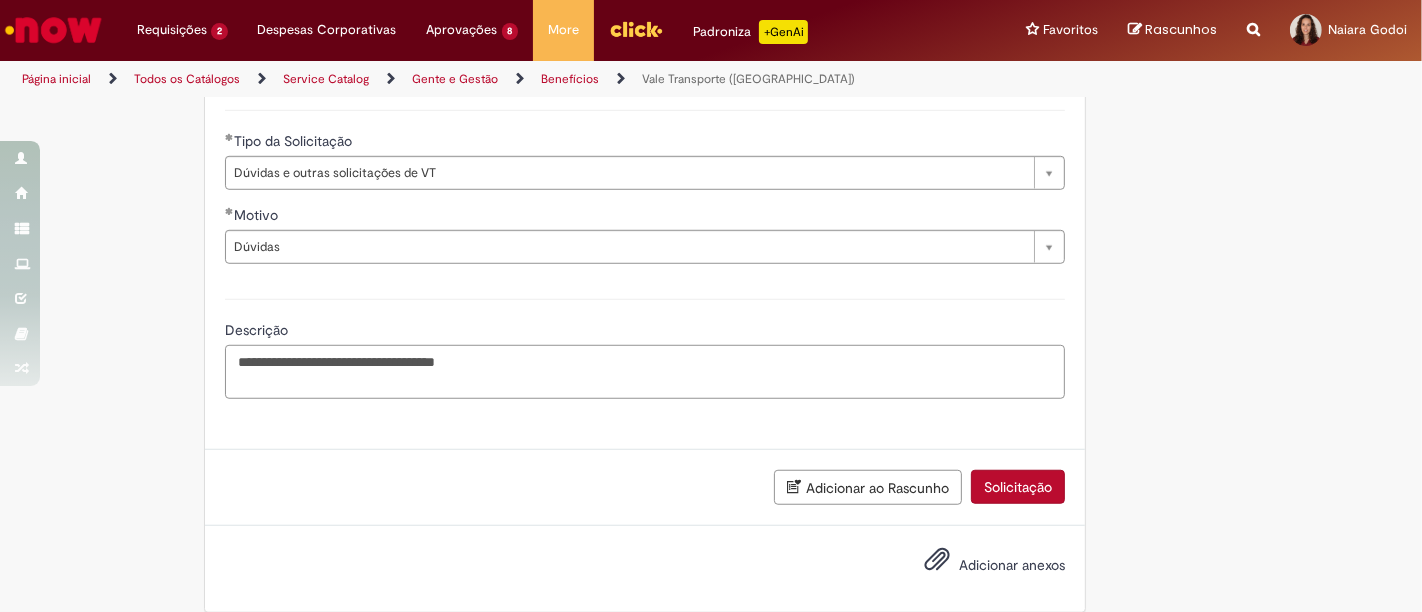 scroll, scrollTop: 1256, scrollLeft: 0, axis: vertical 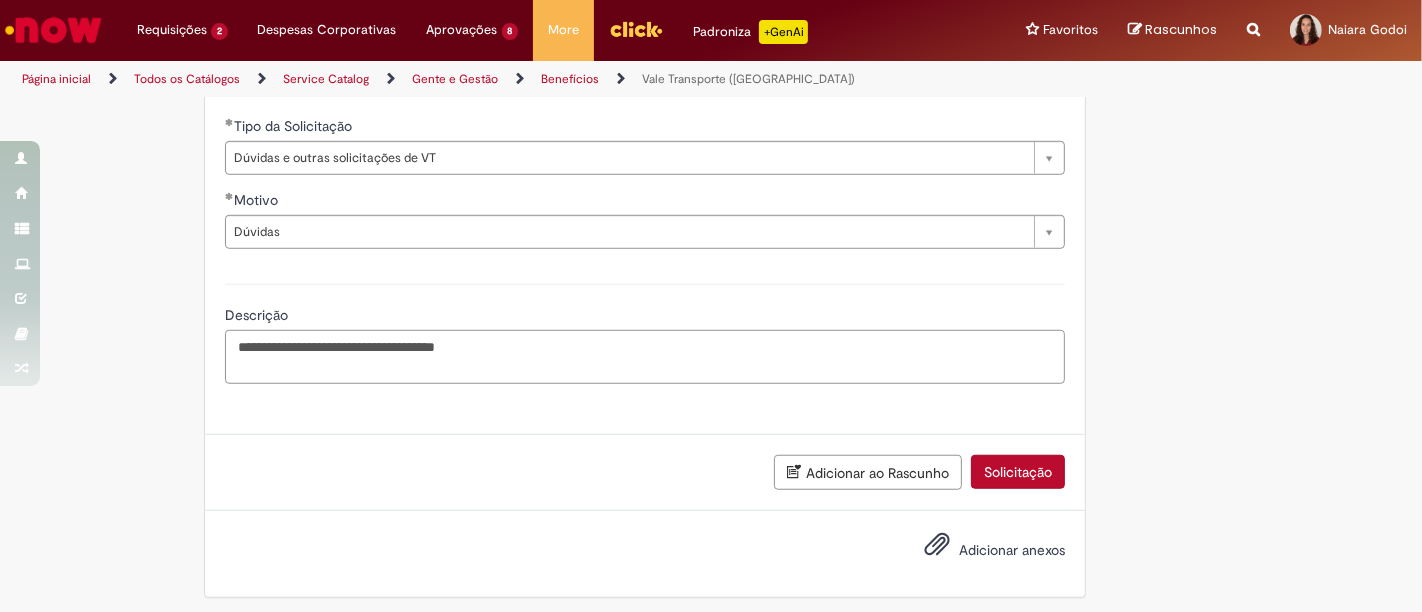 type on "**********" 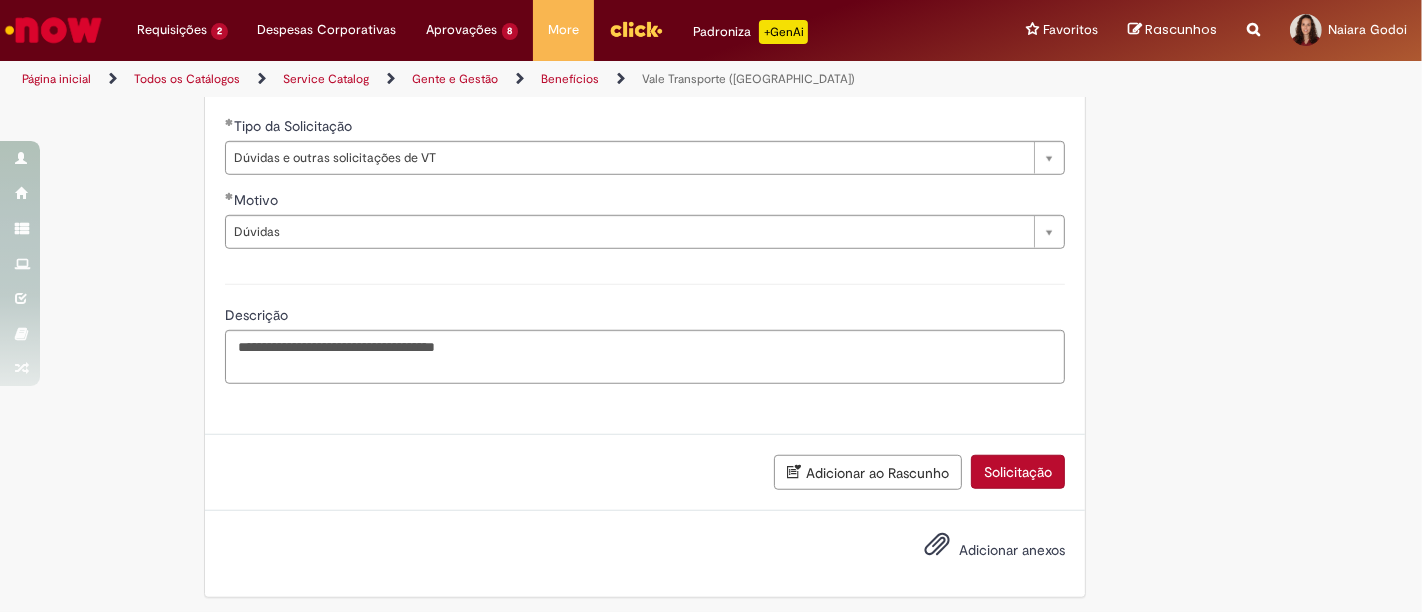 click on "Adicionar ao Rascunho        Solicitação" at bounding box center [645, 473] 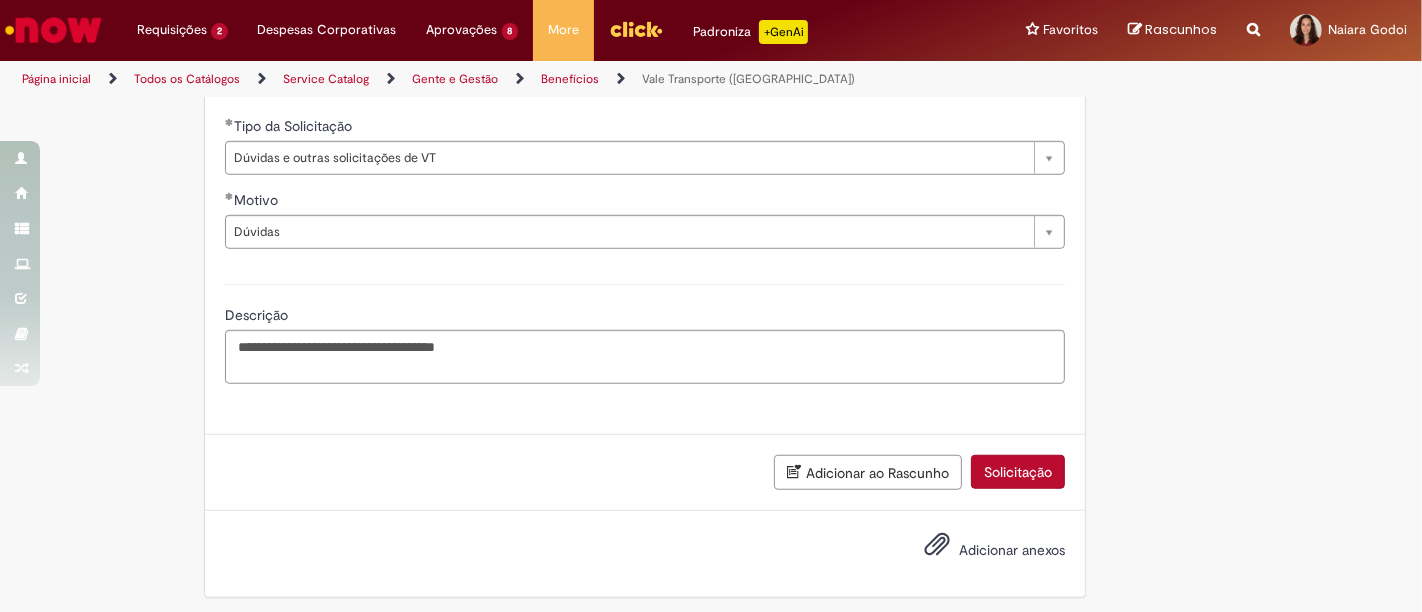 click on "Solicitação" at bounding box center [1018, 472] 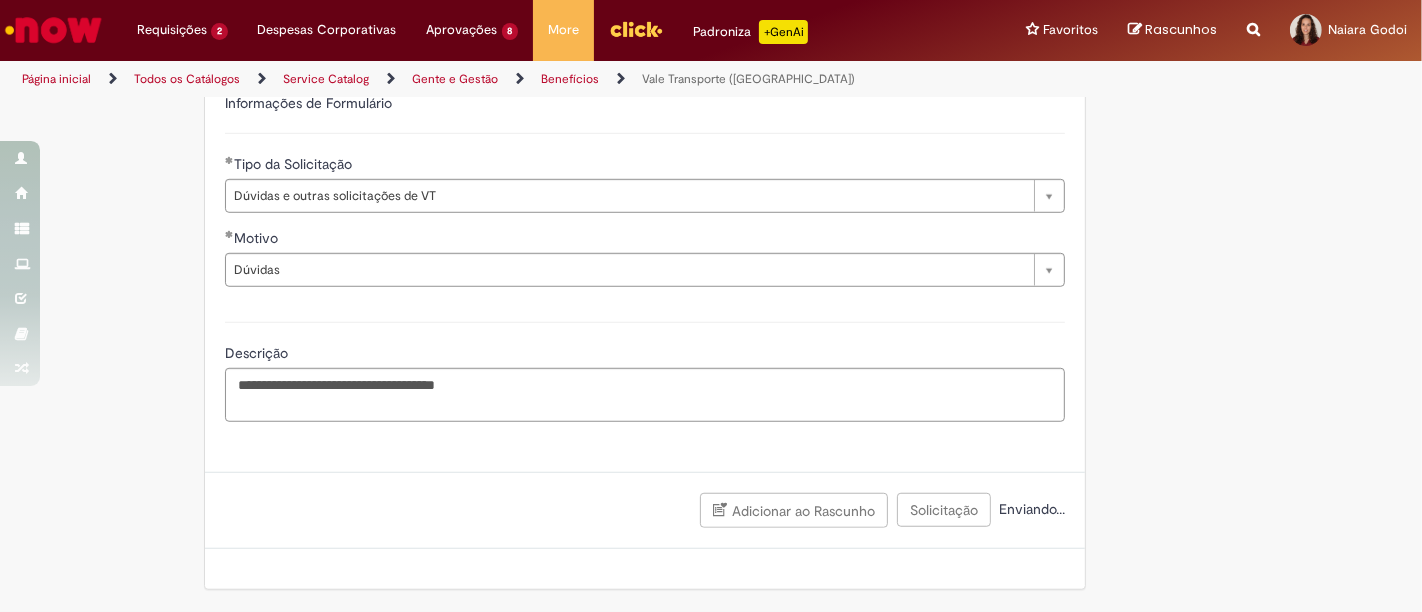 scroll, scrollTop: 1211, scrollLeft: 0, axis: vertical 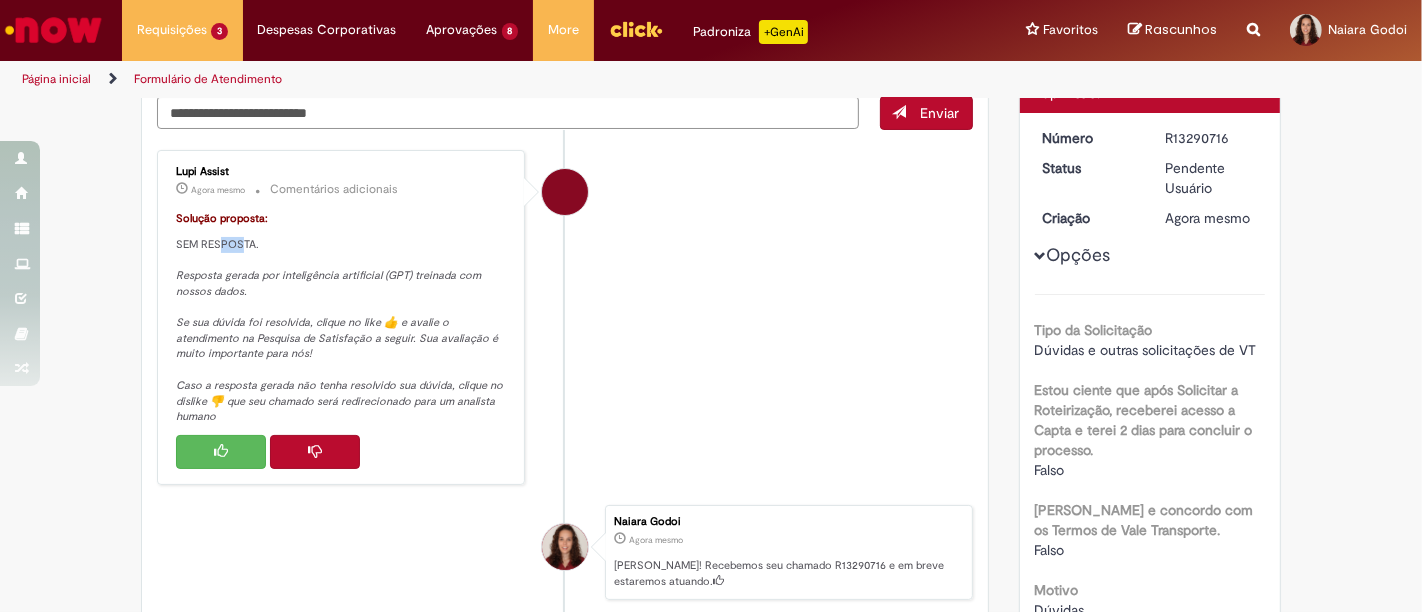 drag, startPoint x: 219, startPoint y: 228, endPoint x: 256, endPoint y: 252, distance: 44.102154 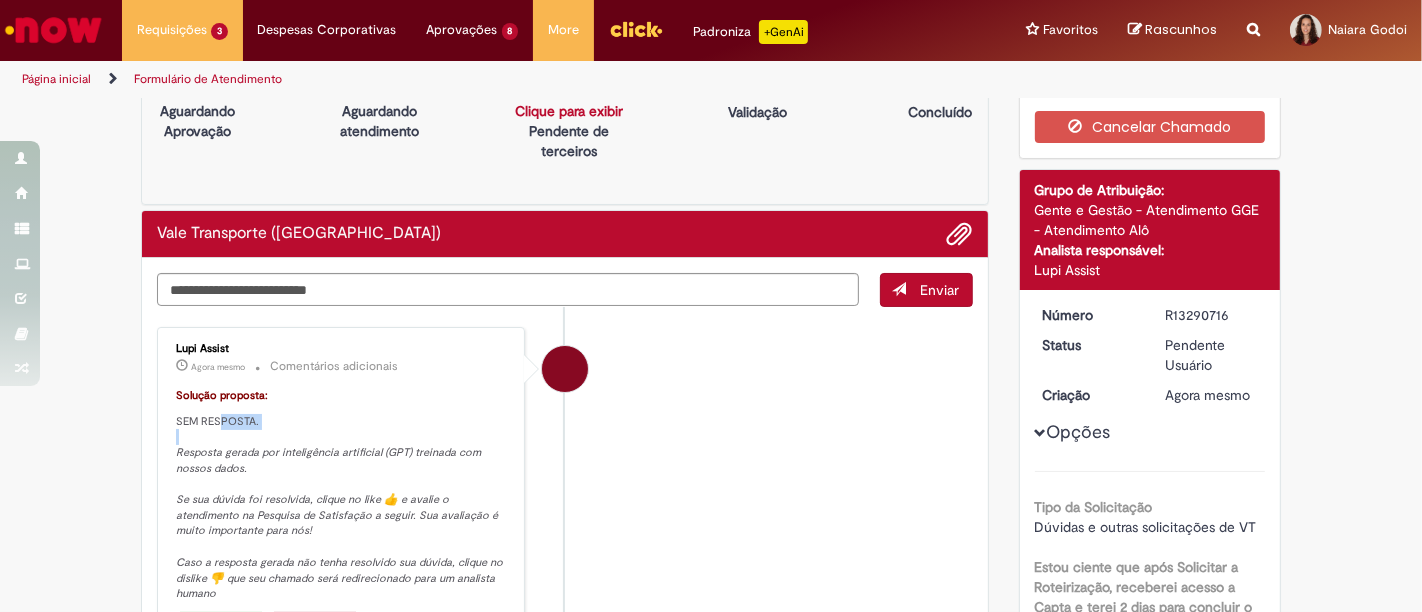 scroll, scrollTop: 0, scrollLeft: 0, axis: both 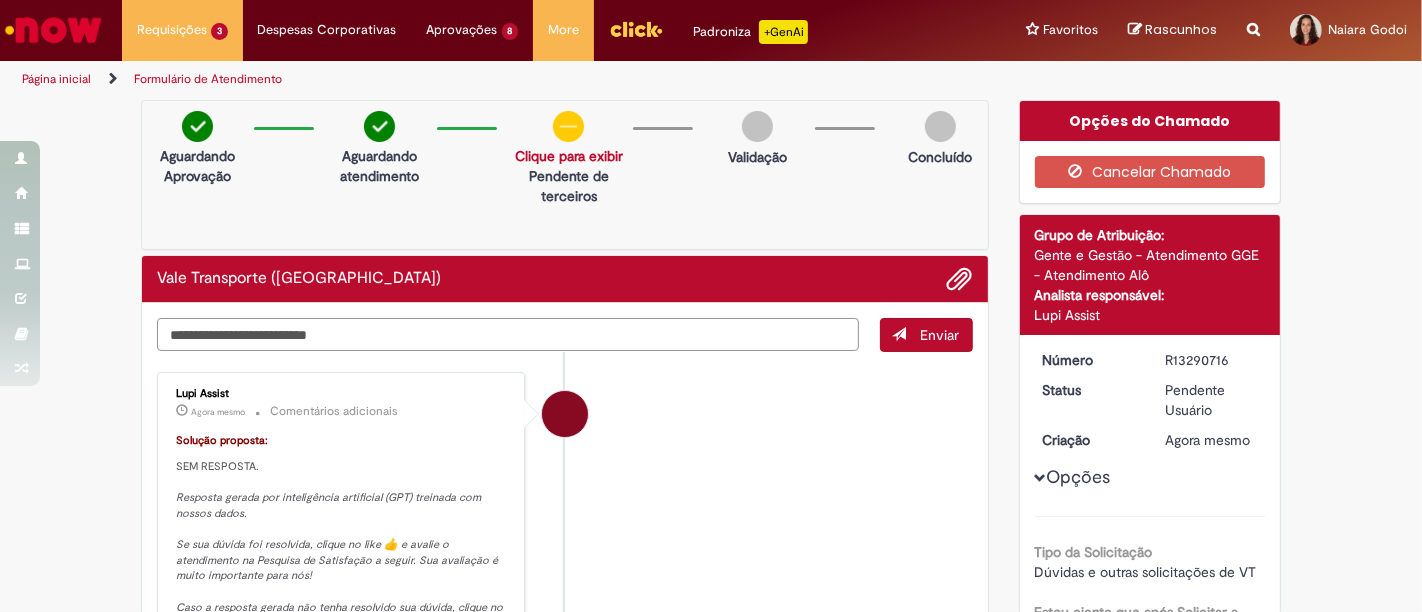 click at bounding box center [508, 334] 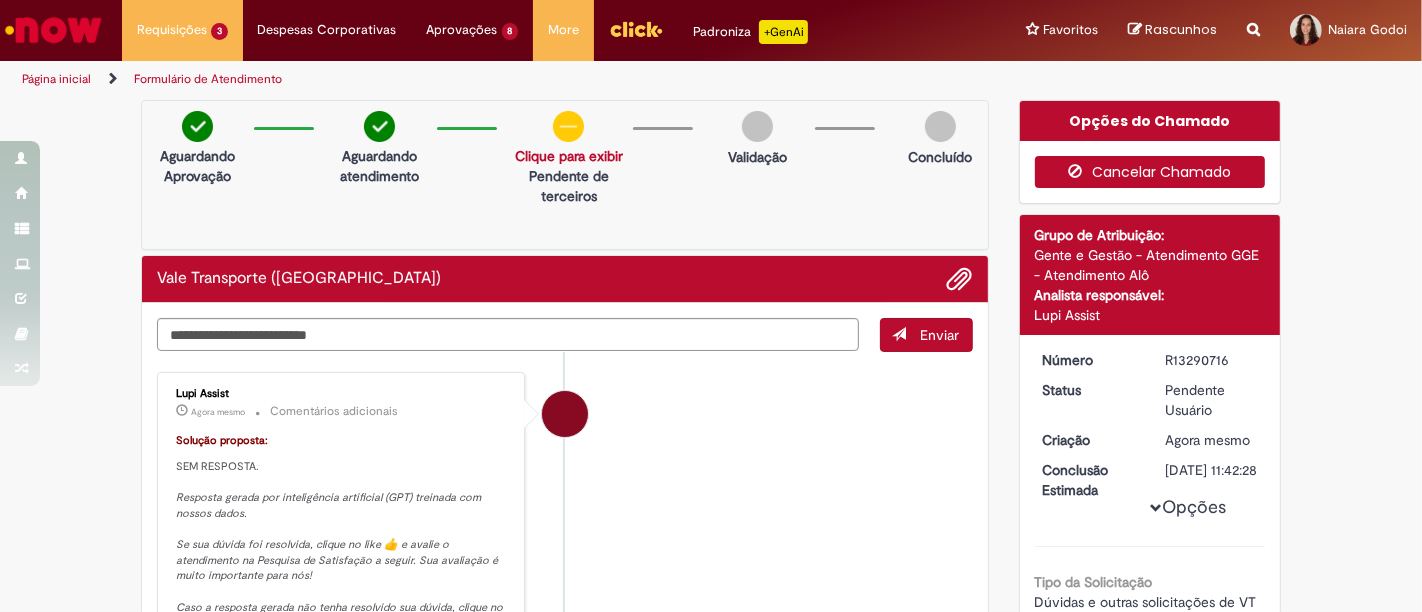 click on "Cancelar Chamado" at bounding box center [1150, 172] 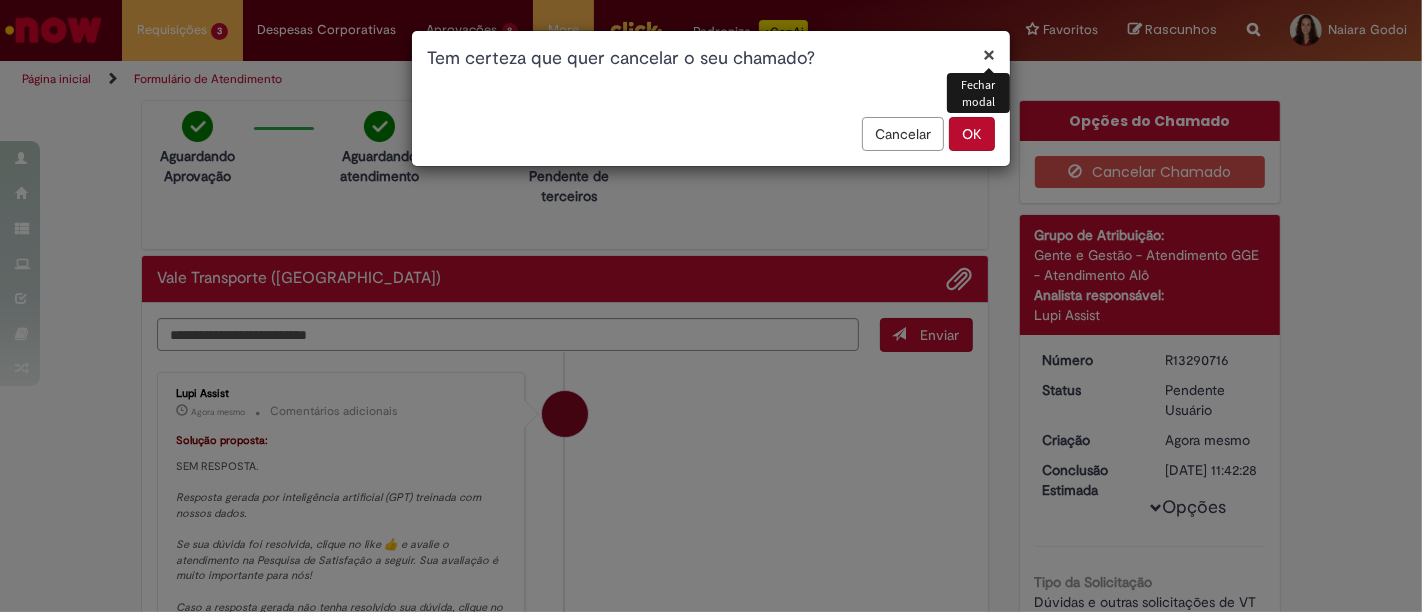 click on "OK" at bounding box center [972, 134] 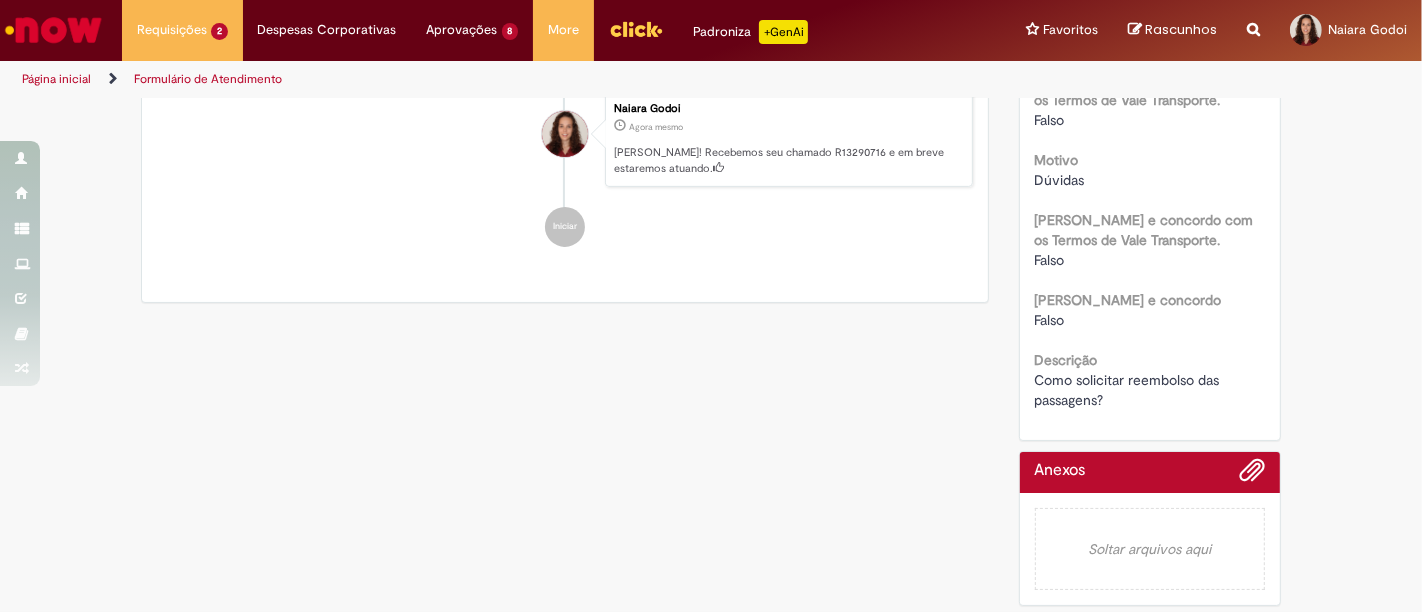 scroll, scrollTop: 0, scrollLeft: 0, axis: both 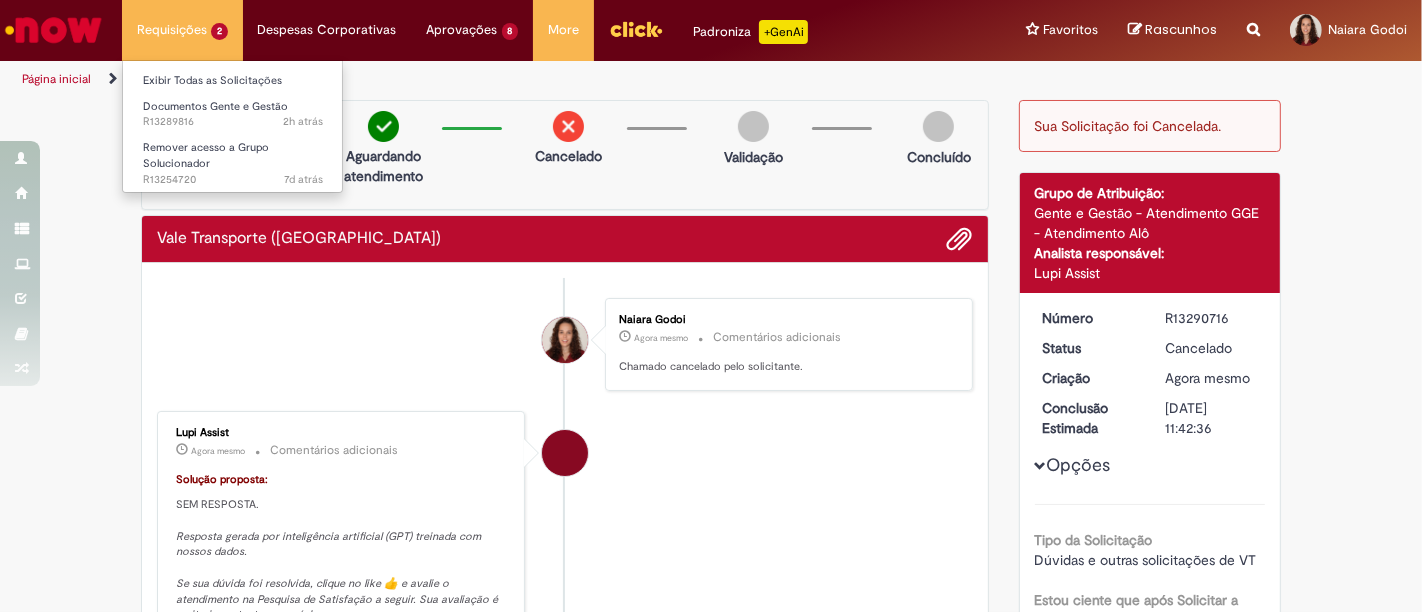 click on "Requisições   2
Exibir Todas as Solicitações
Documentos Gente e Gestão
2h atrás 2 horas atrás  R13289816
Remover acesso a Grupo Solucionador
7d atrás 7 dias atrás  R13254720" at bounding box center (182, 30) 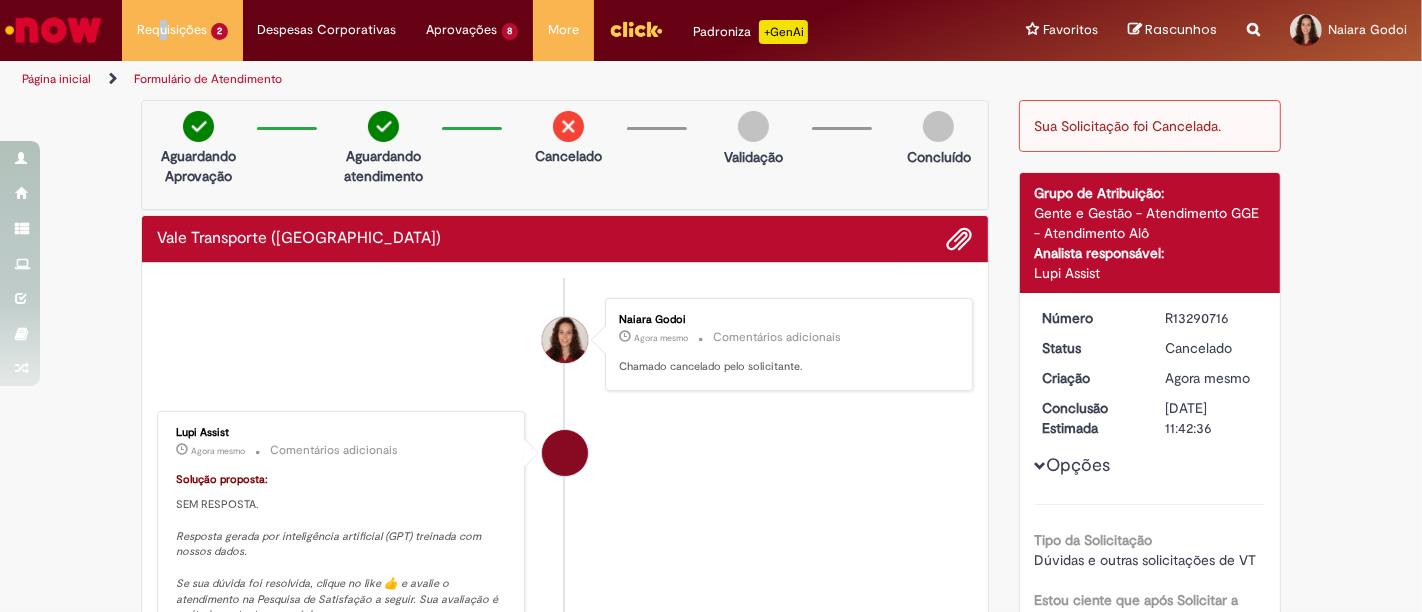 click at bounding box center (53, 30) 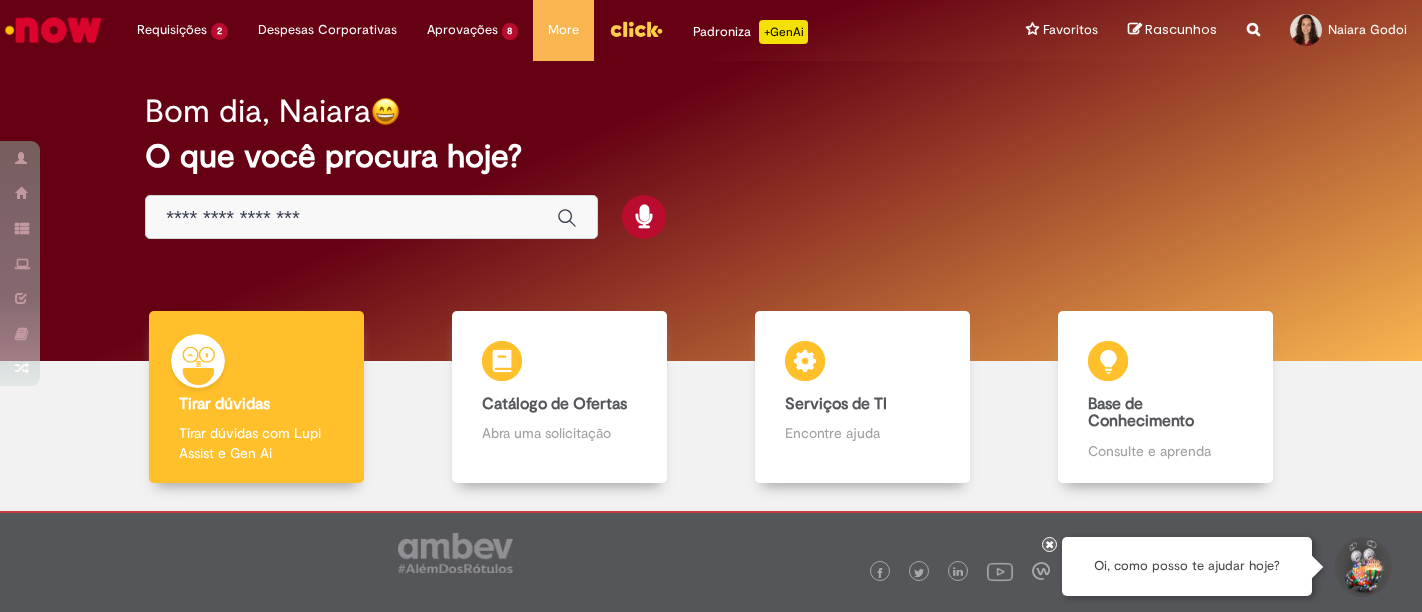 scroll, scrollTop: 0, scrollLeft: 0, axis: both 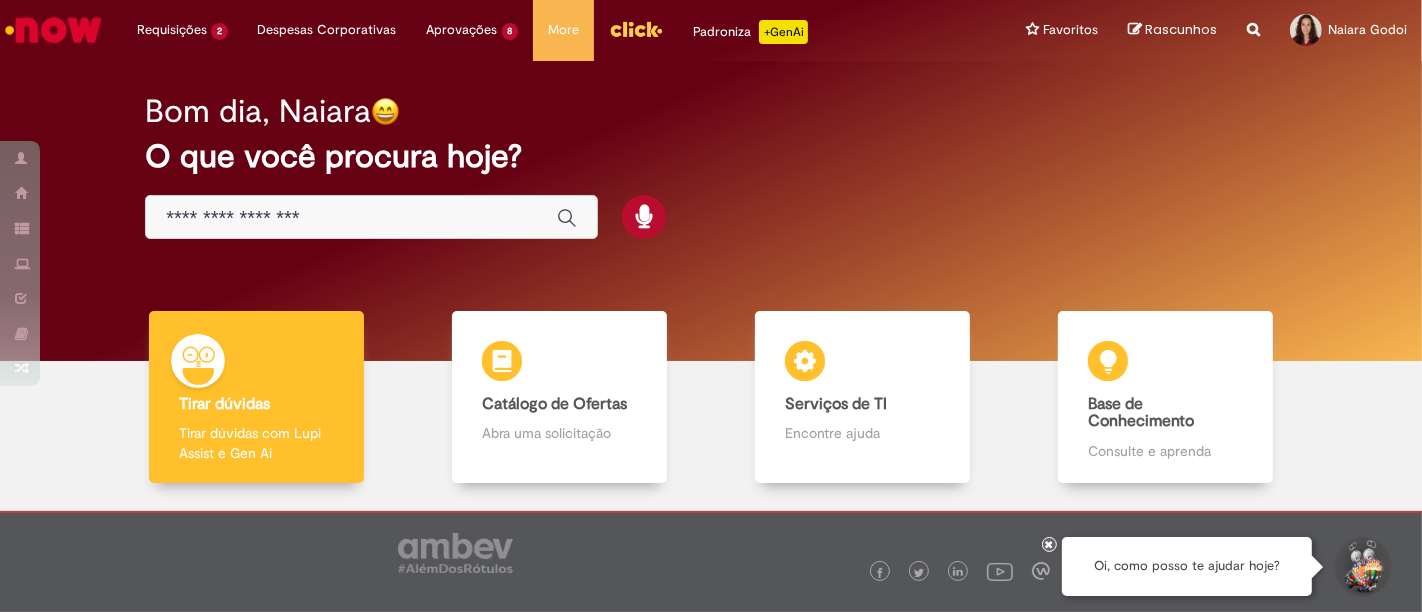 click at bounding box center [351, 218] 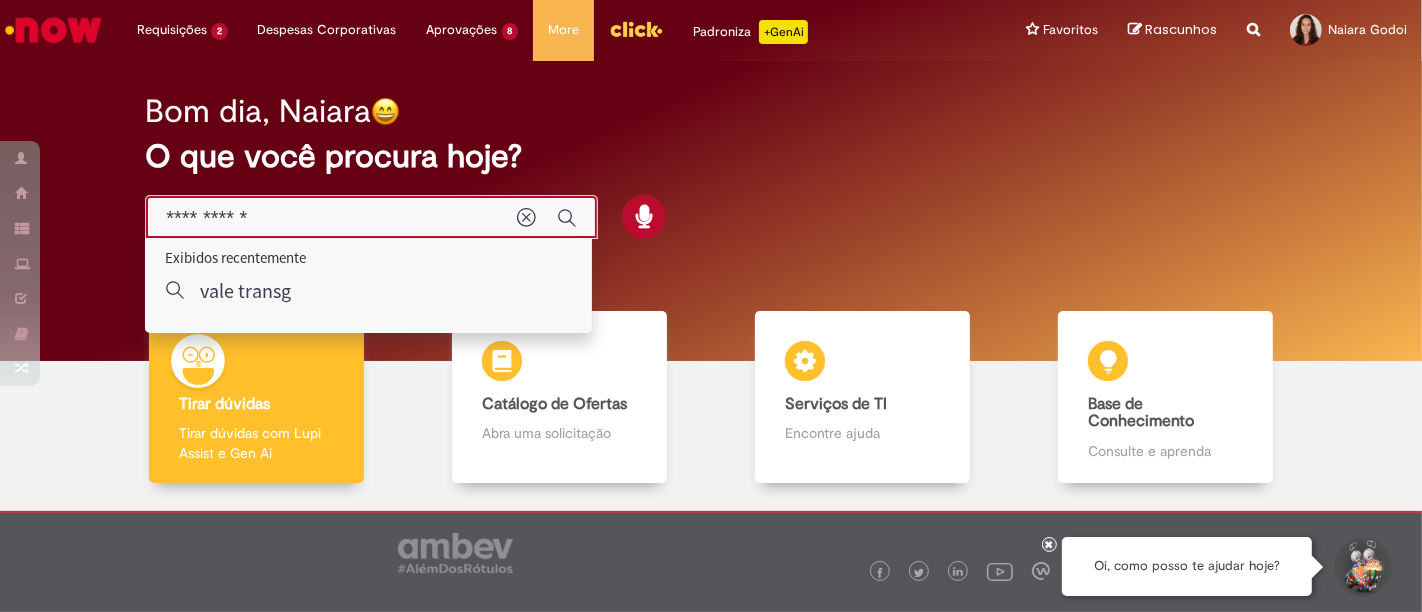 type on "**********" 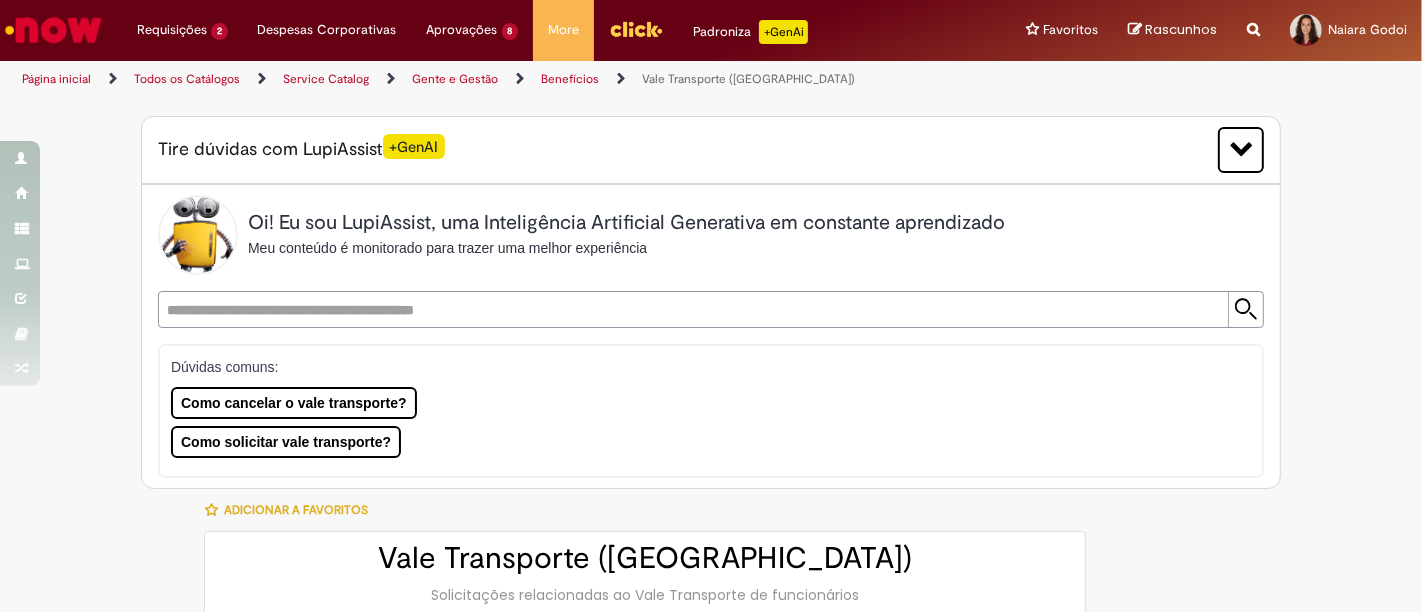 type on "********" 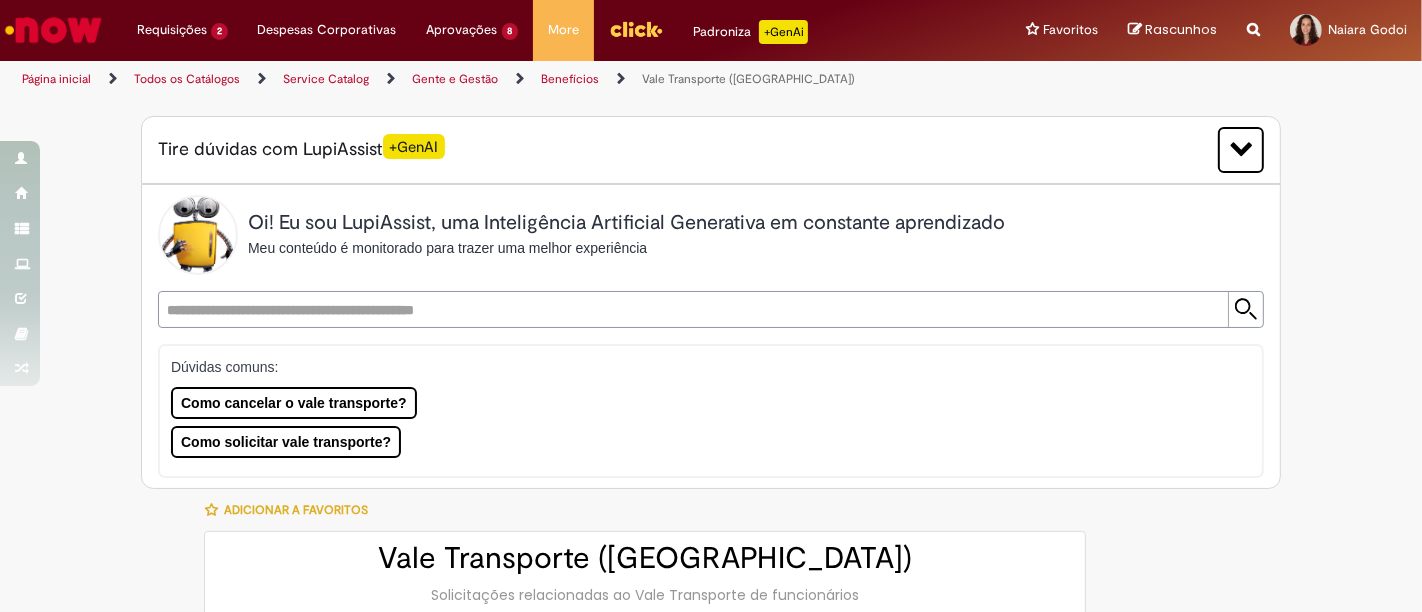 type on "**********" 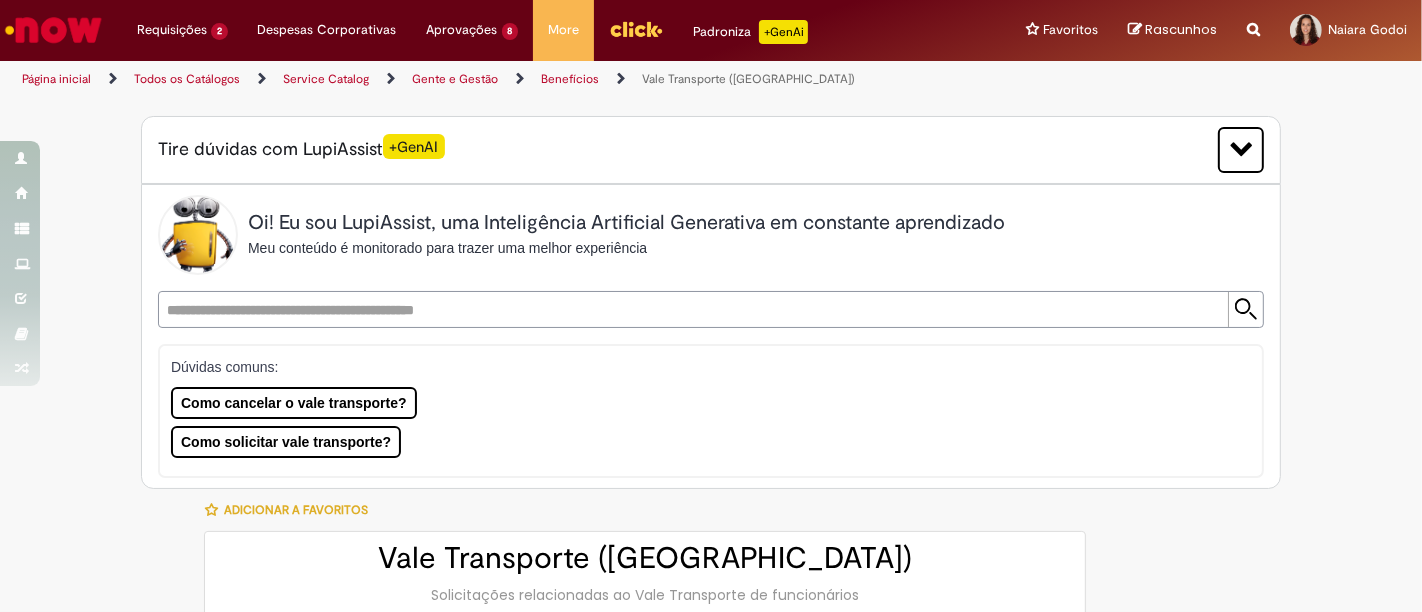 type on "**********" 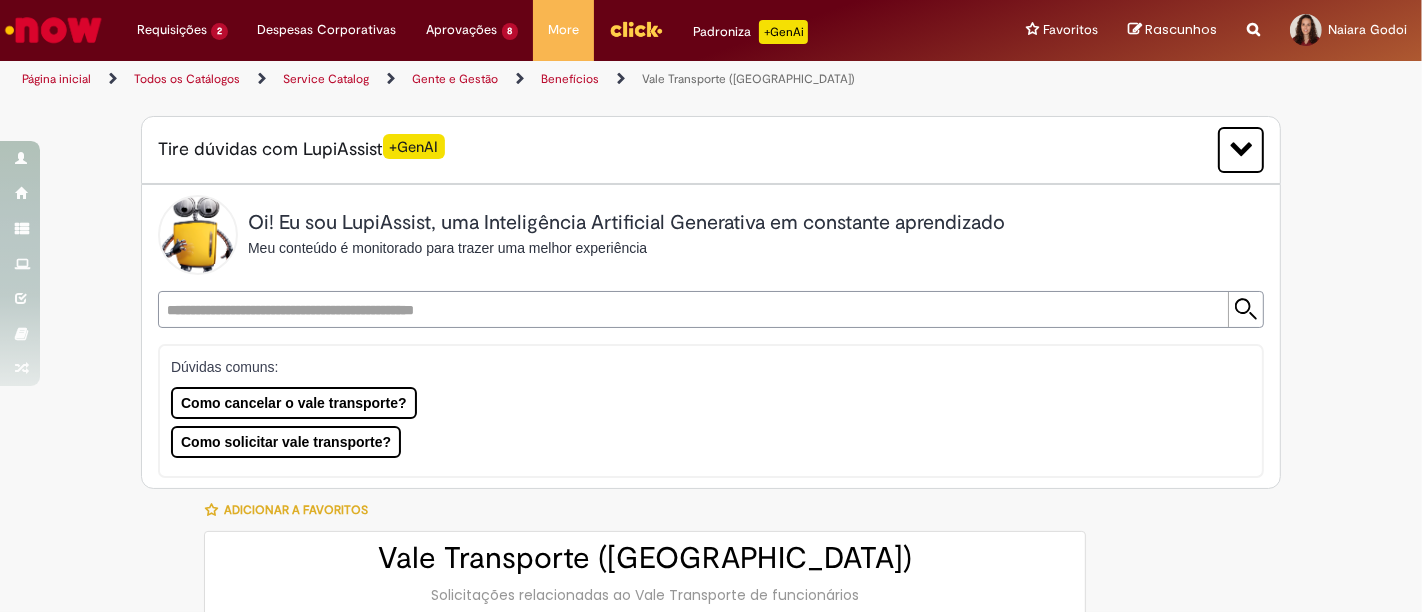 type on "**********" 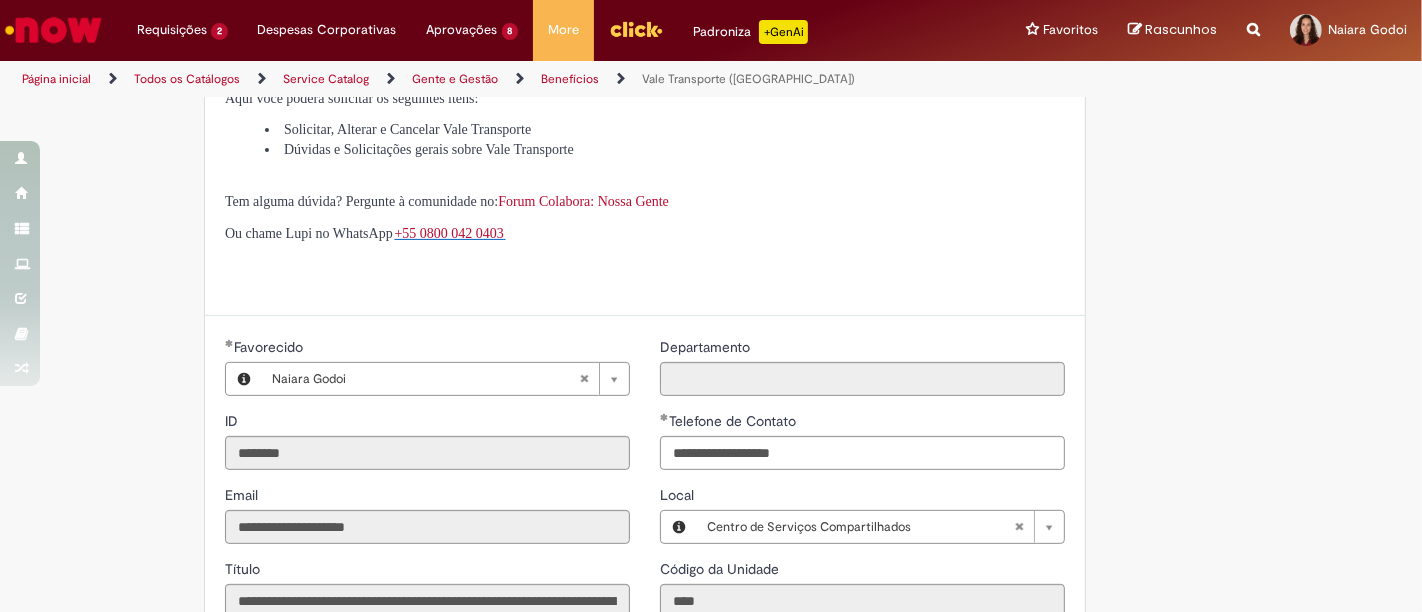 scroll, scrollTop: 959, scrollLeft: 0, axis: vertical 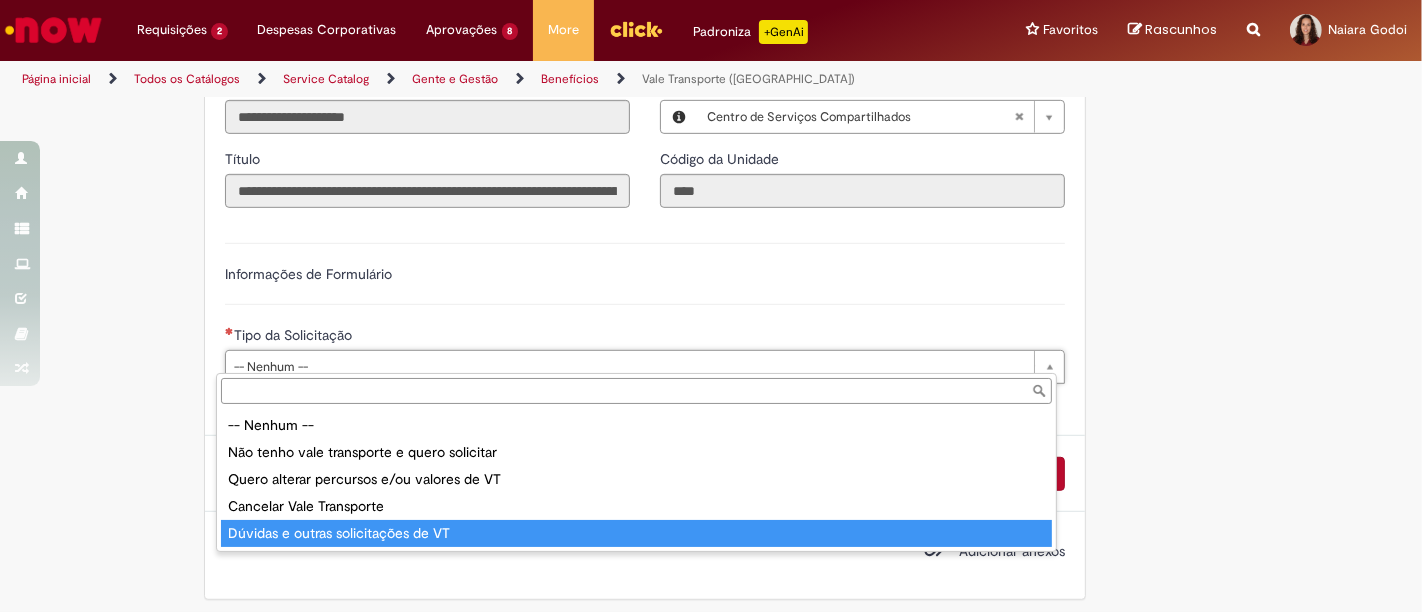 type on "**********" 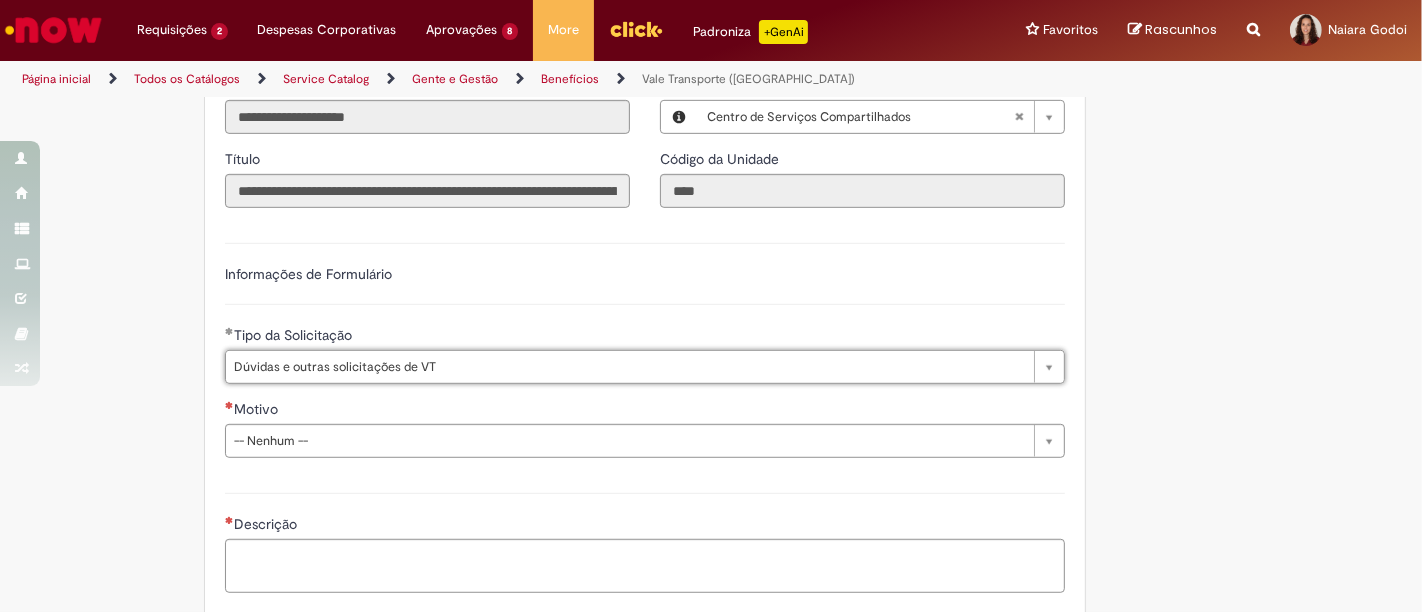 click on "Descrição" at bounding box center (645, 540) 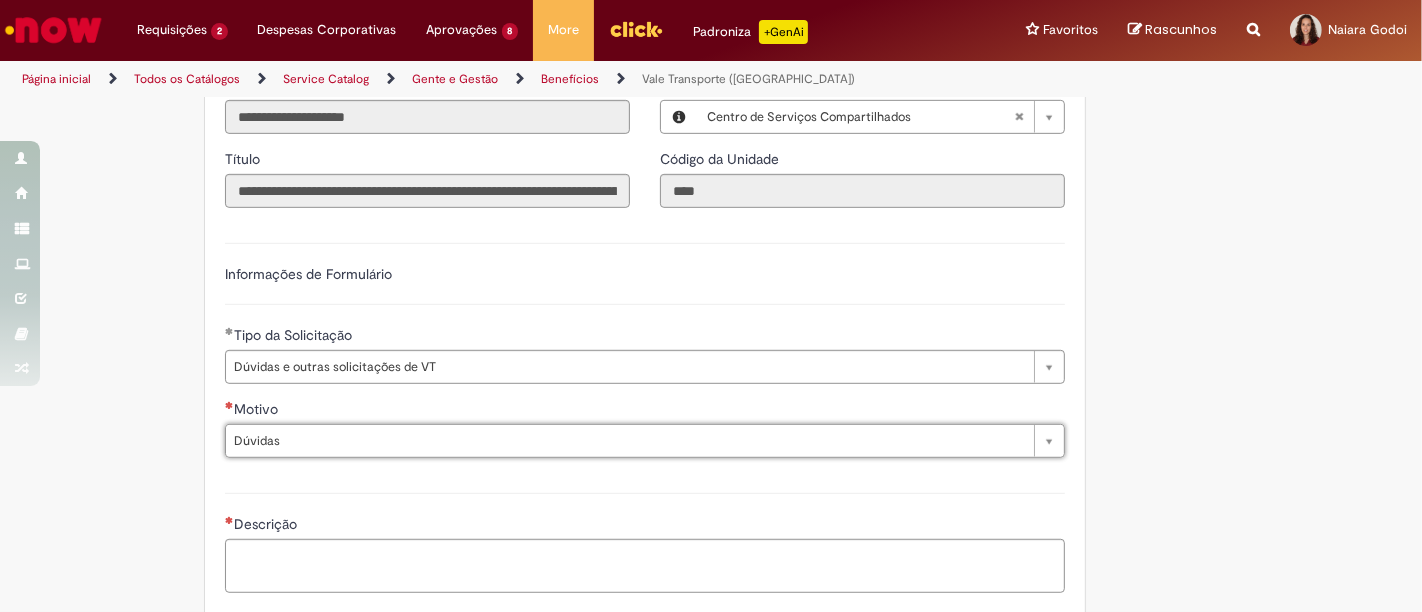 type on "*******" 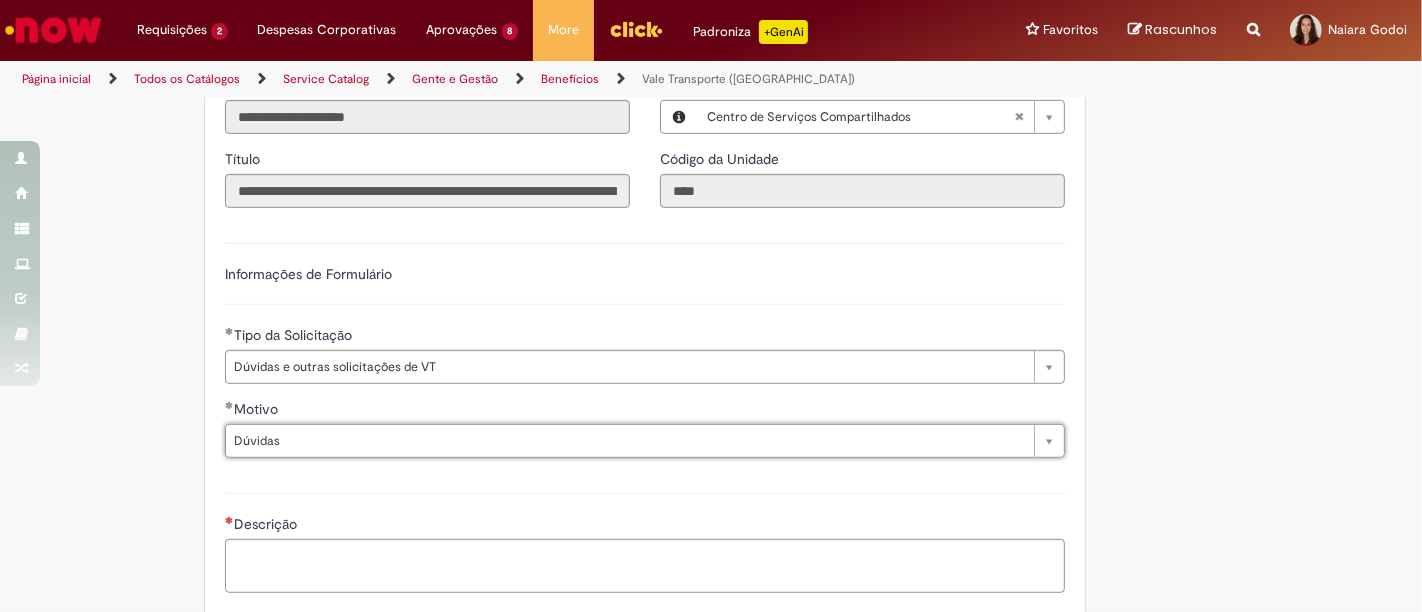 click on "Descrição" at bounding box center (645, 540) 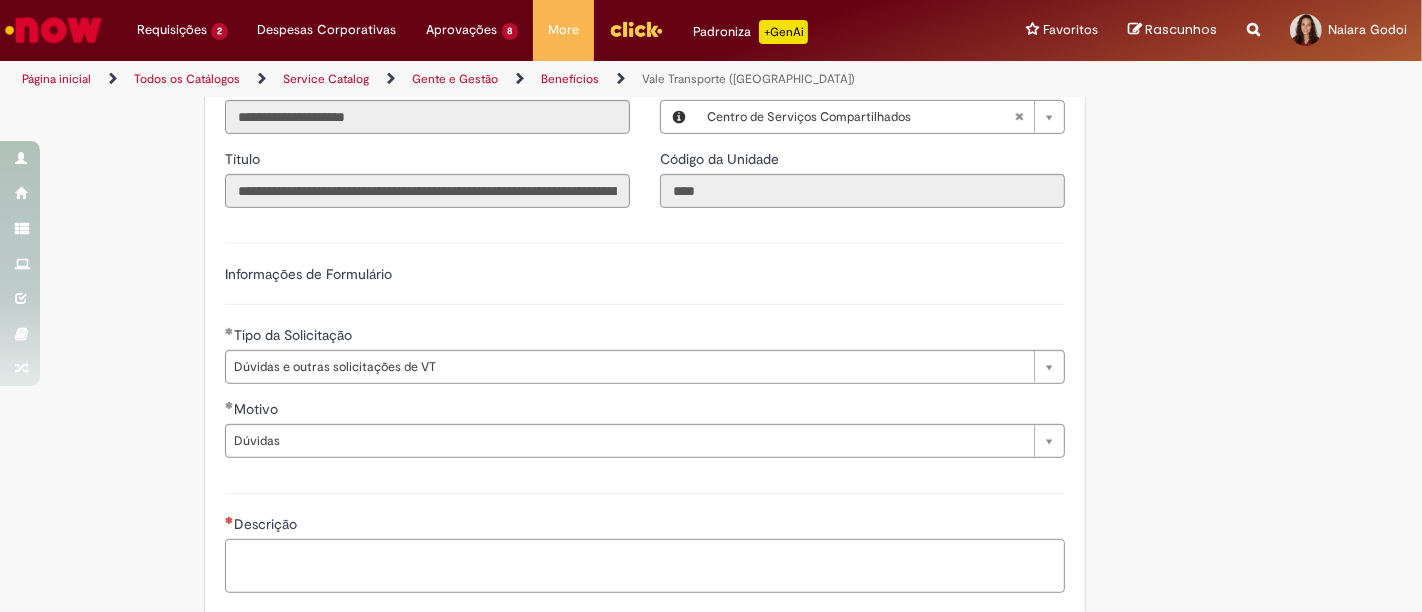 click on "Descrição" at bounding box center [645, 565] 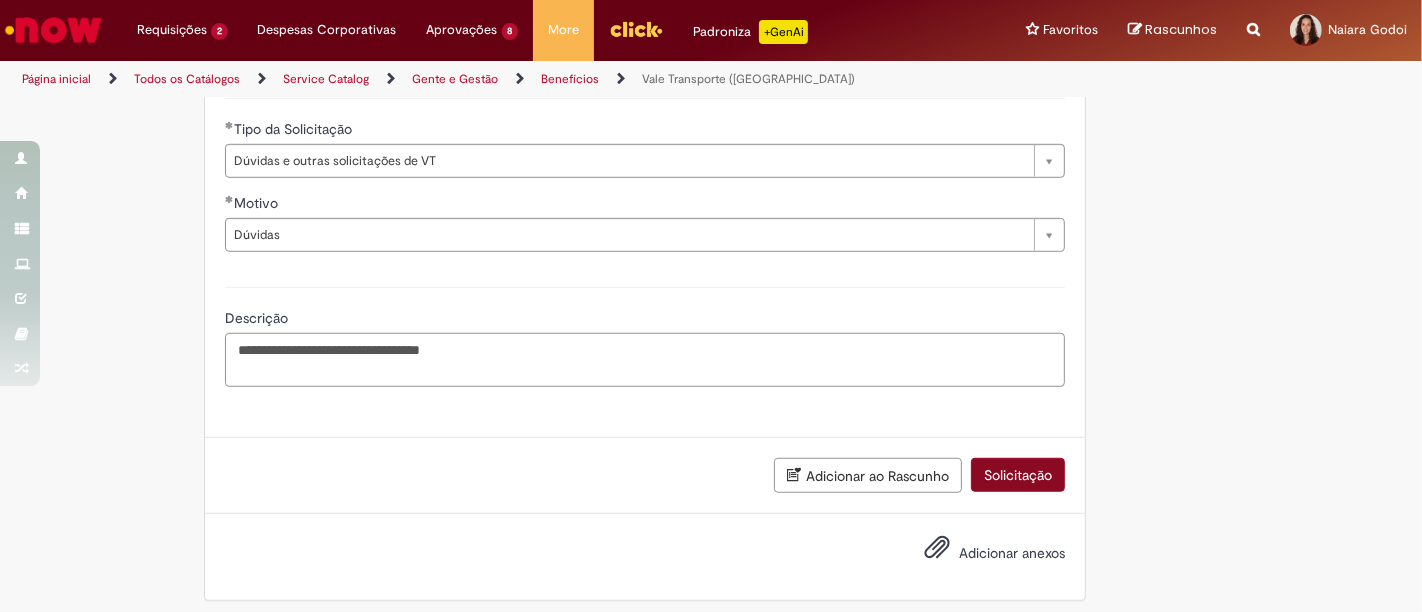 type on "**********" 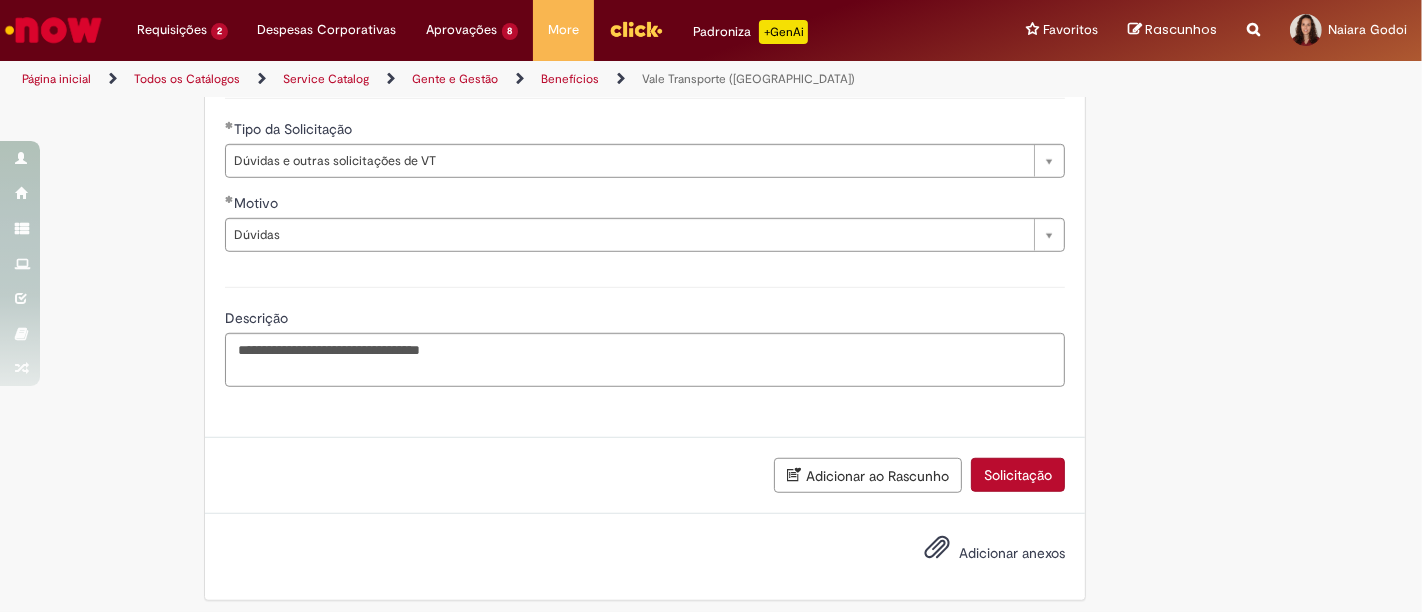 click on "Solicitação" at bounding box center [1018, 475] 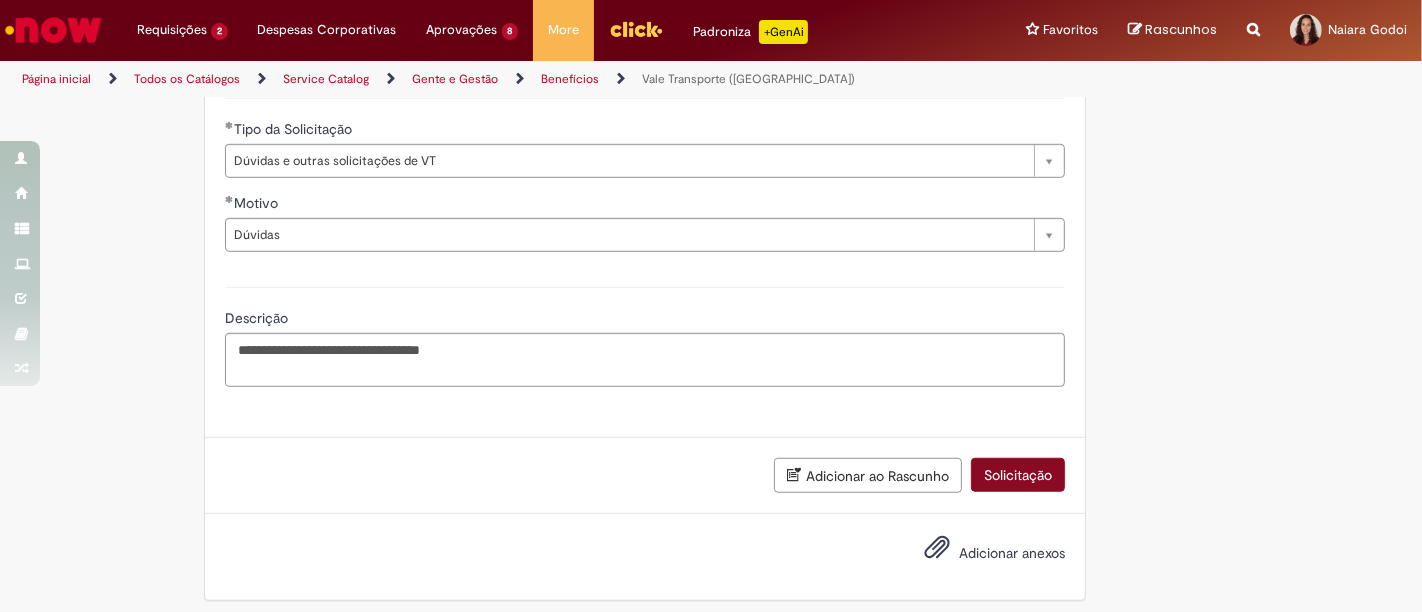 scroll, scrollTop: 1120, scrollLeft: 0, axis: vertical 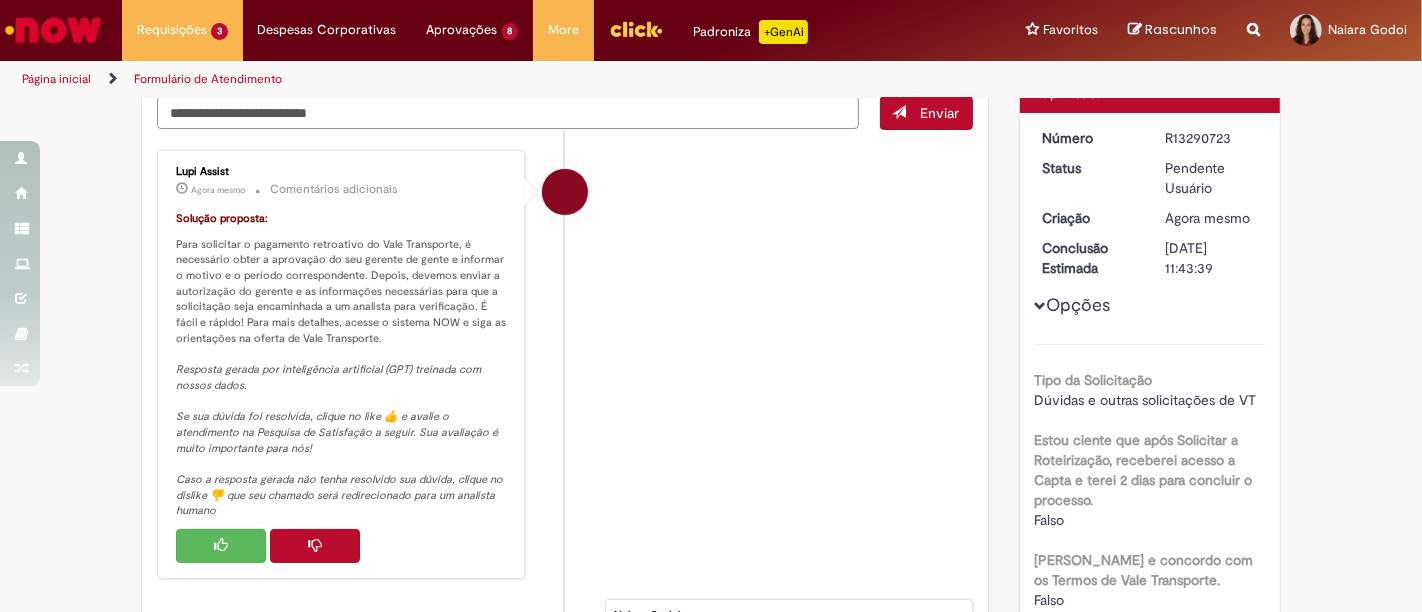 click at bounding box center [221, 546] 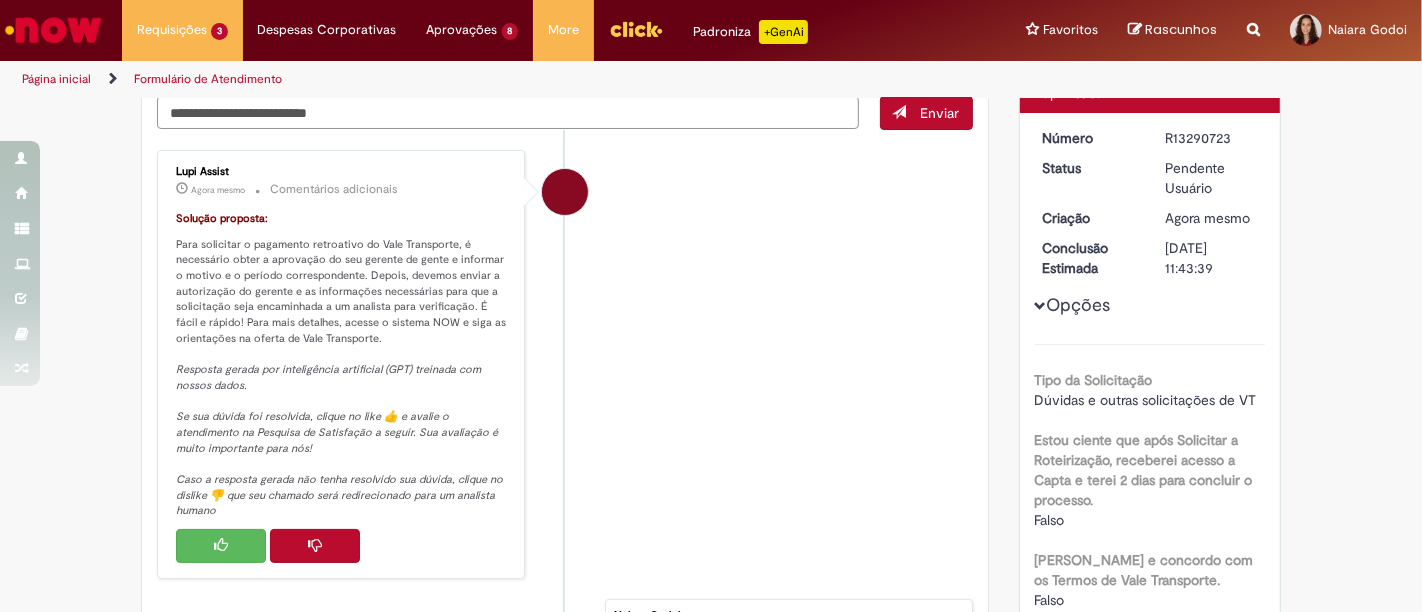 type 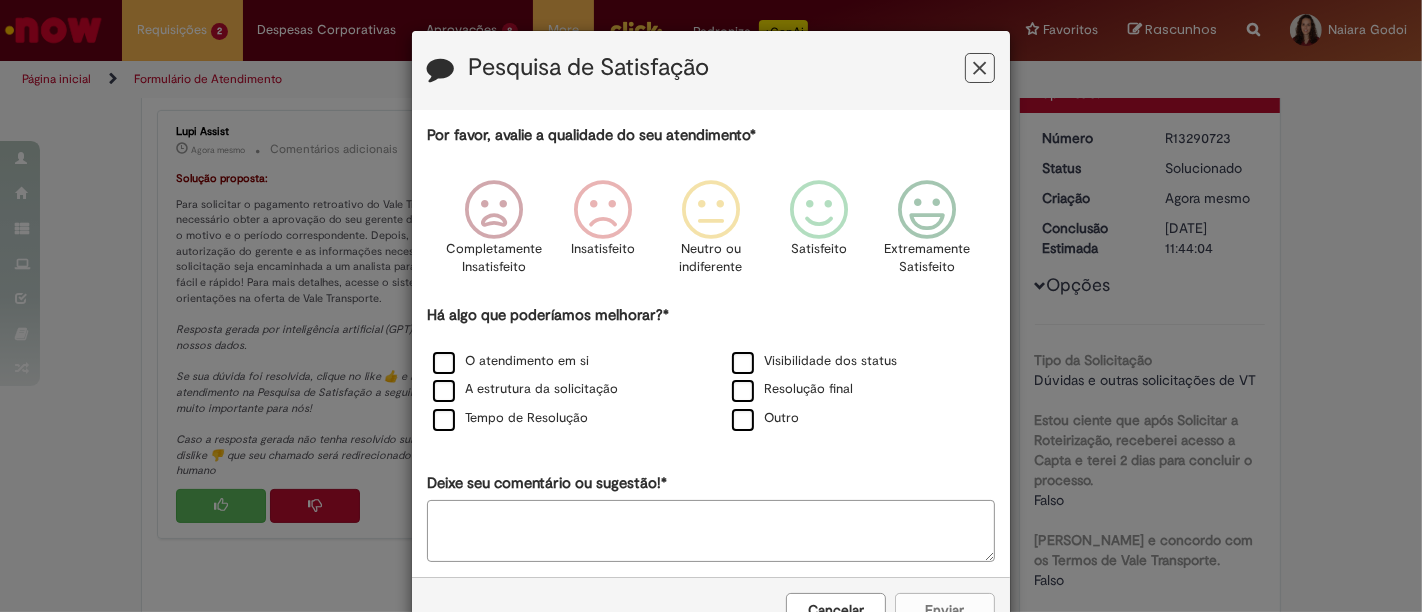 scroll, scrollTop: 182, scrollLeft: 0, axis: vertical 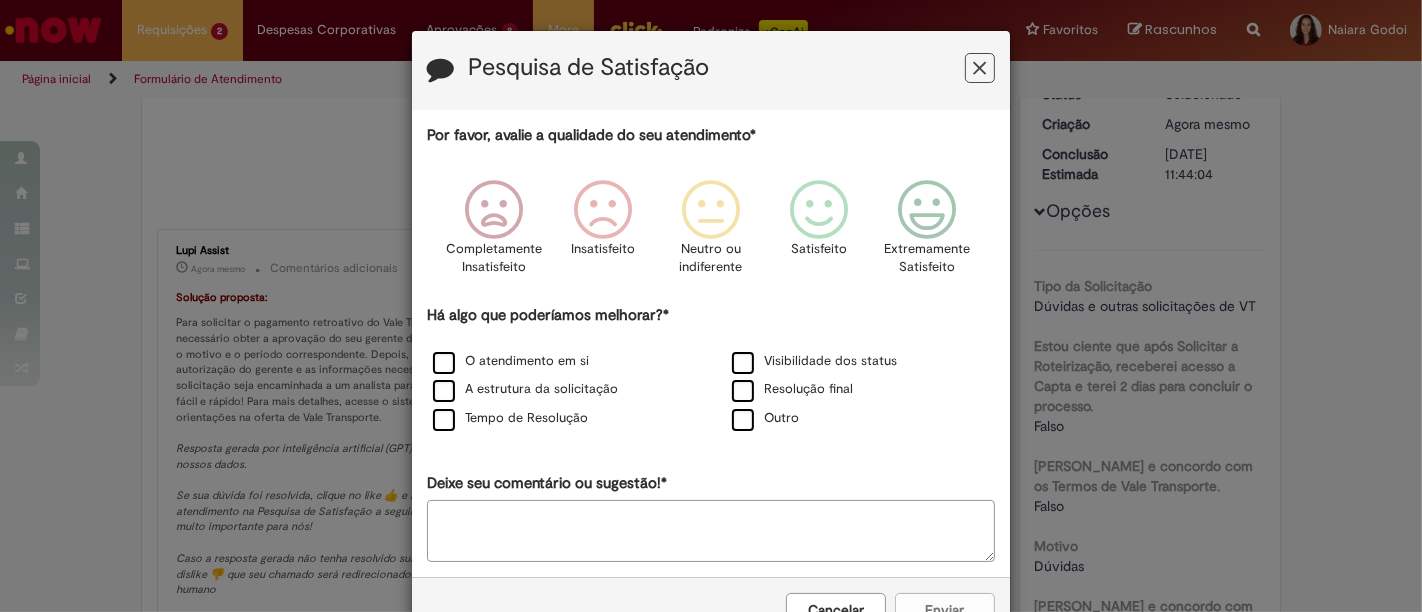 click on "Pesquisa de Satisfação
Por favor, avalie a qualidade do seu atendimento*
Completamente Insatisfeito
Insatisfeito
Neutro ou indiferente
Satisfeito
Extremamente Satisfeito
Há algo que poderíamos melhorar?*
O atendimento em si
Visibilidade dos status
A estrutura da solicitação
Resolução final
Tempo de Resolução
Outro
Deixe seu comentário ou sugestão!*
Cancelar   Enviar" at bounding box center (711, 306) 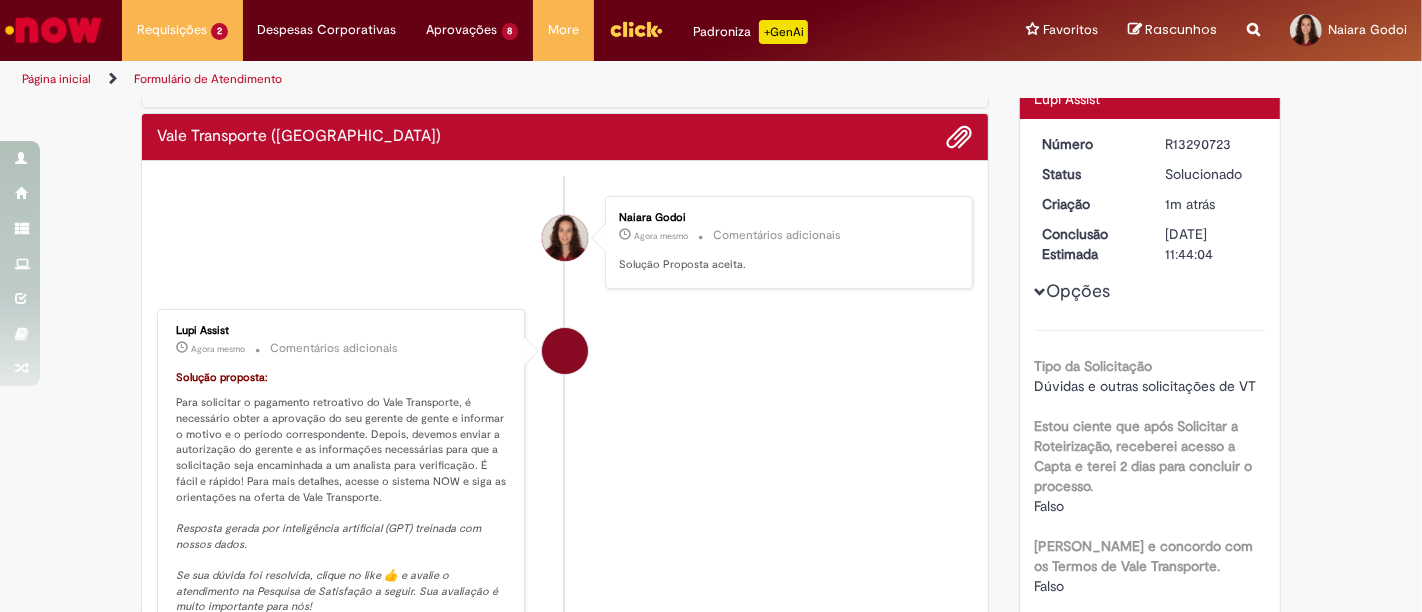 scroll, scrollTop: 0, scrollLeft: 0, axis: both 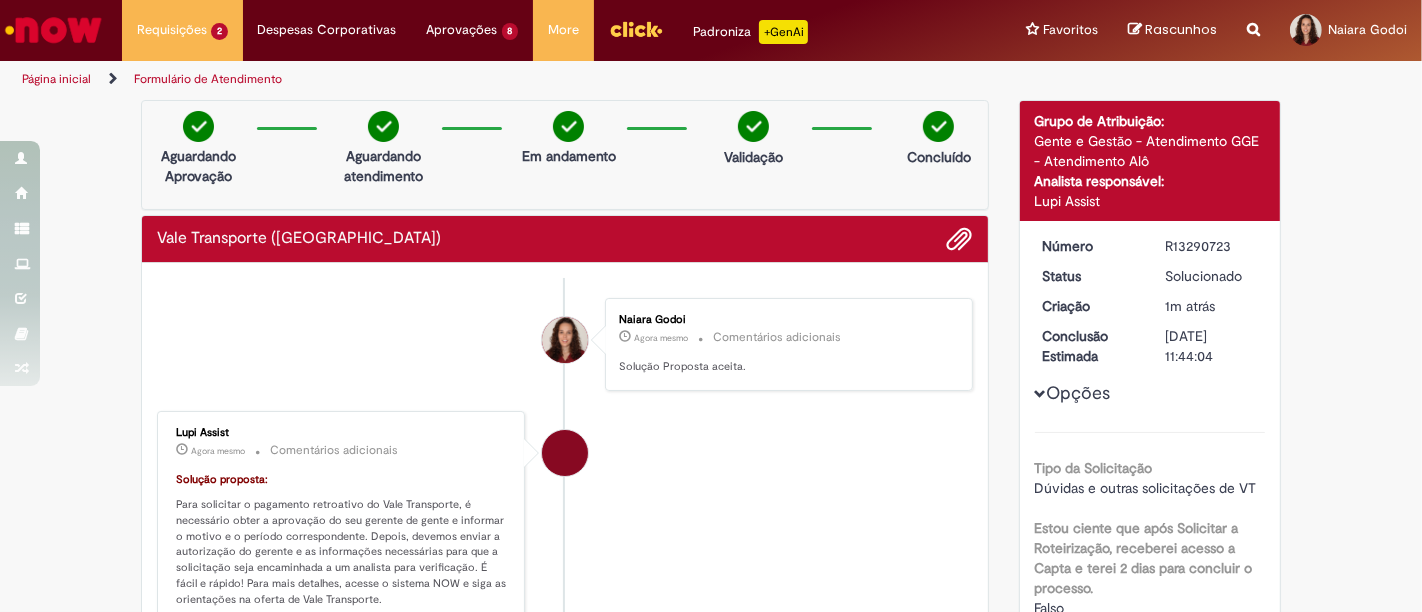 click at bounding box center [53, 30] 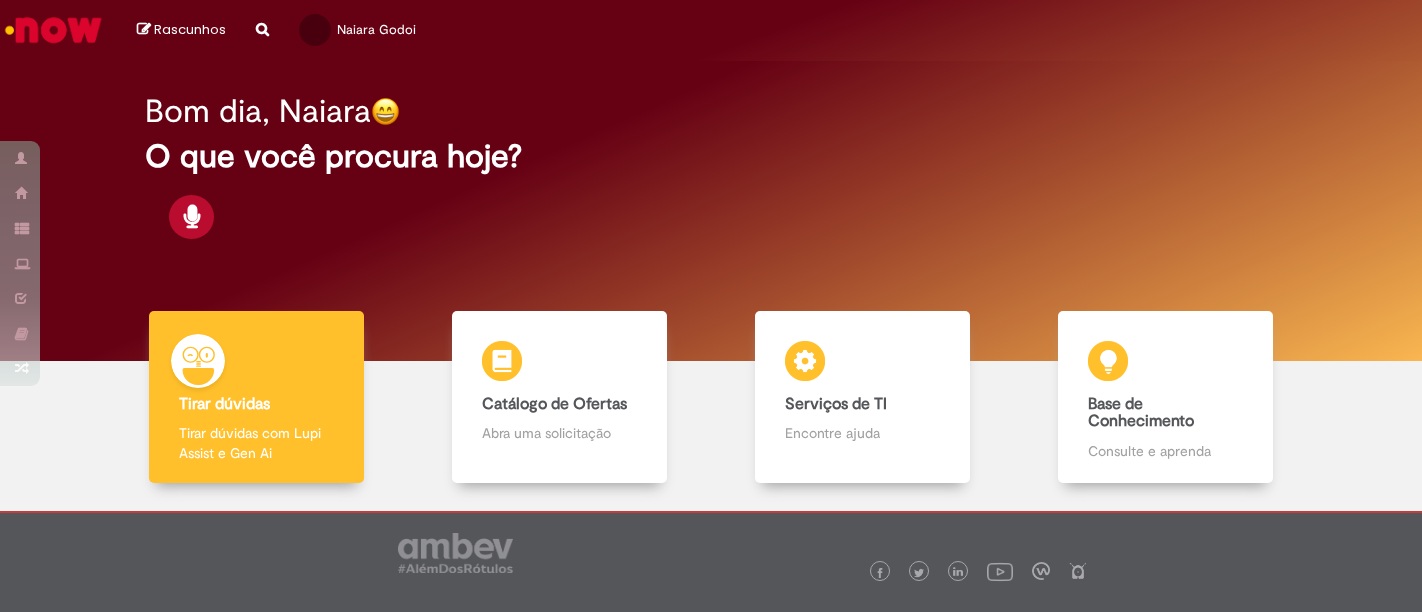 scroll, scrollTop: 0, scrollLeft: 0, axis: both 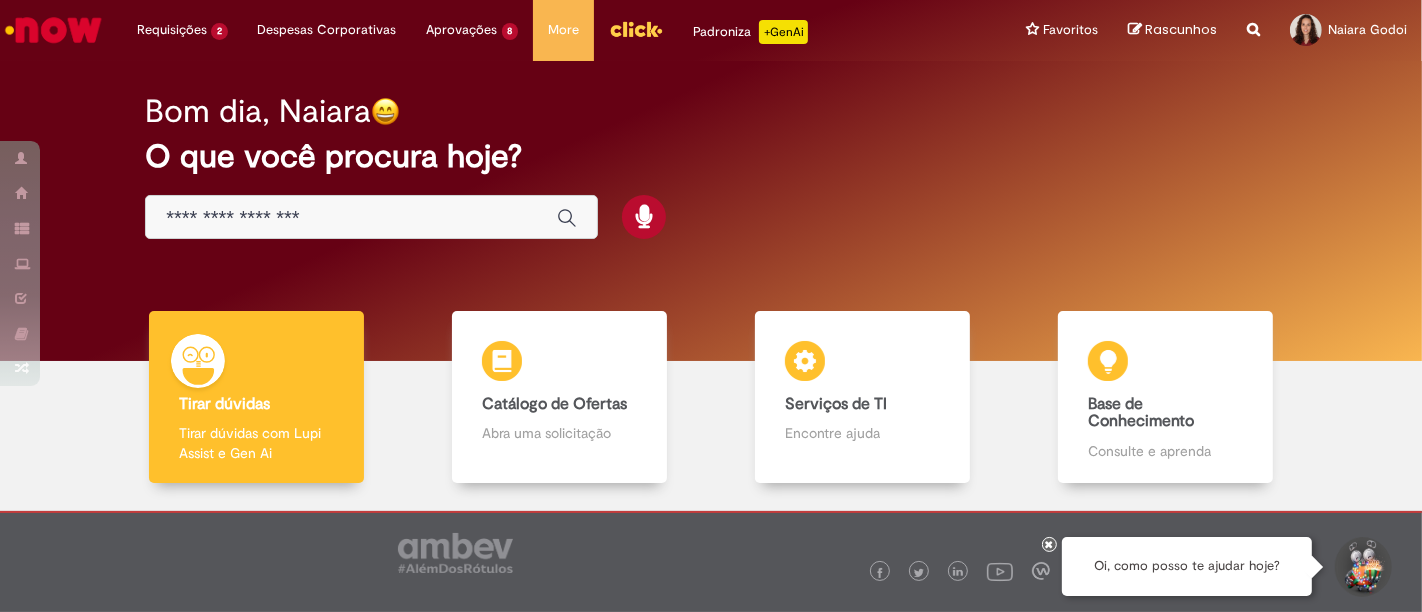 click at bounding box center [351, 218] 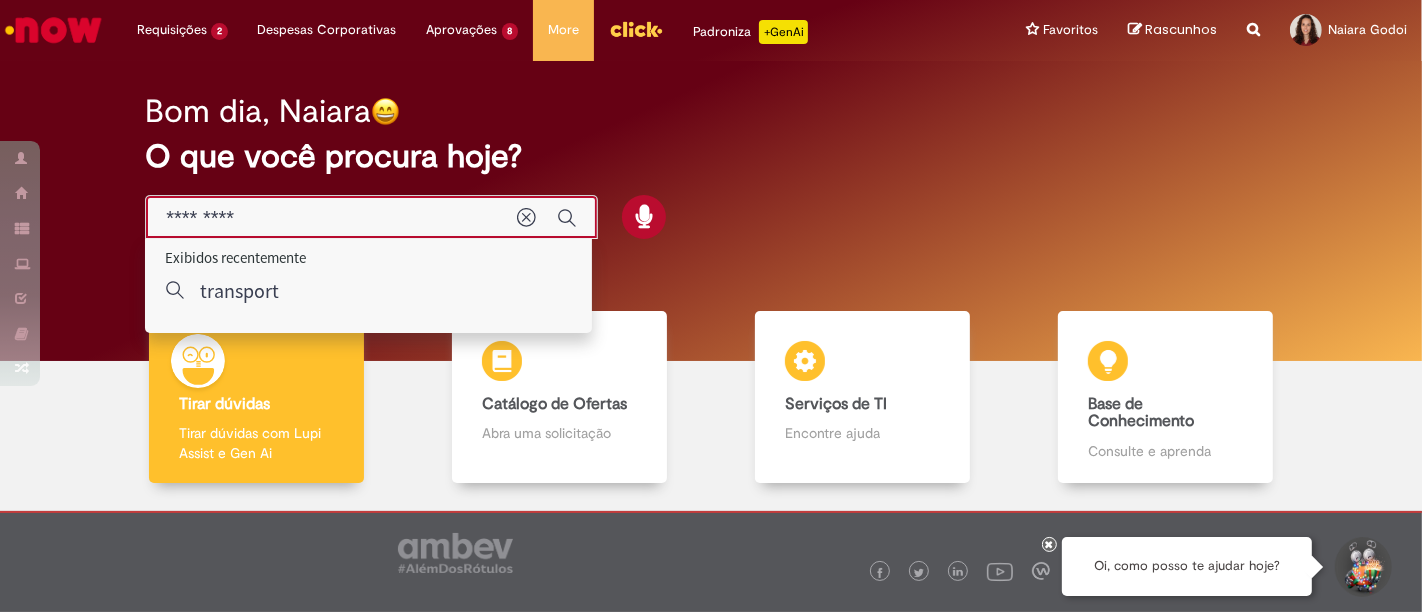 type on "**********" 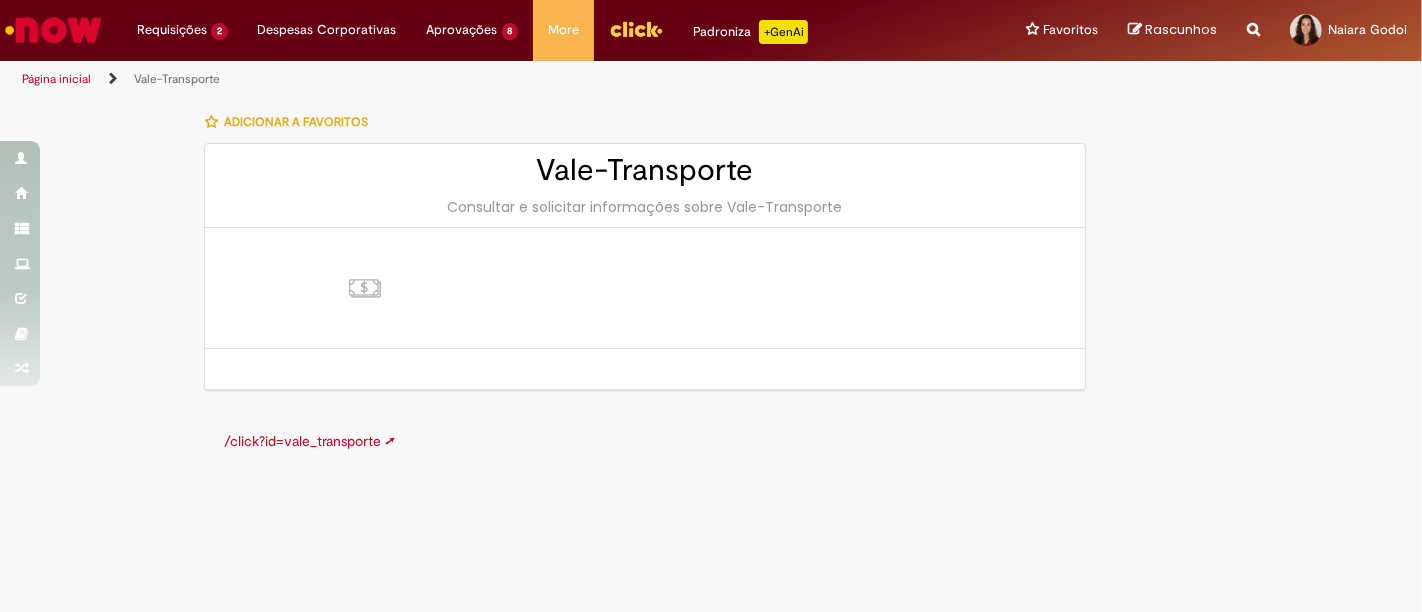 click at bounding box center [53, 30] 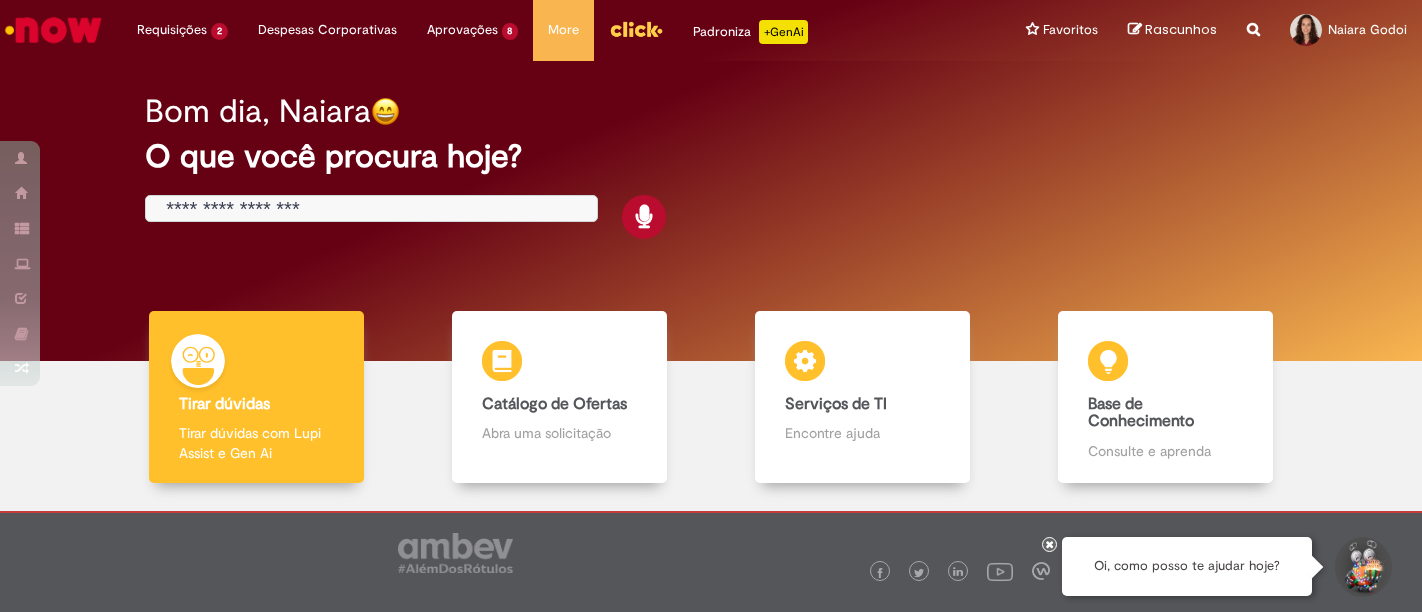 scroll, scrollTop: 0, scrollLeft: 0, axis: both 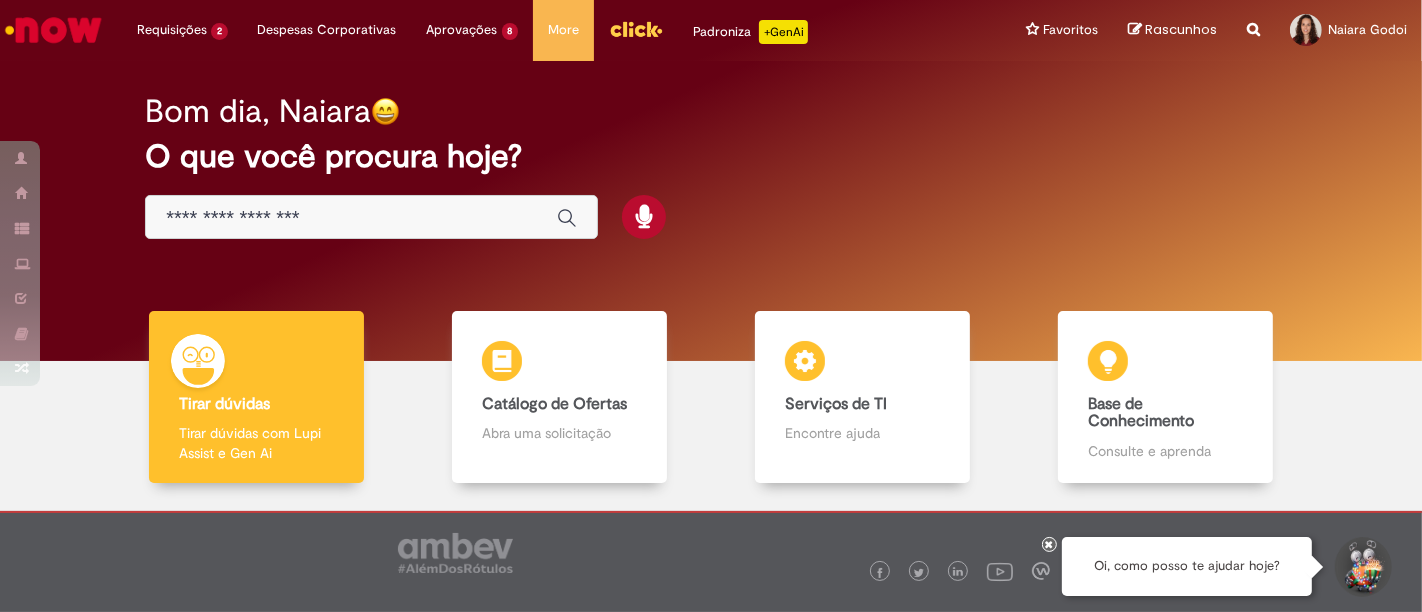 click at bounding box center (351, 218) 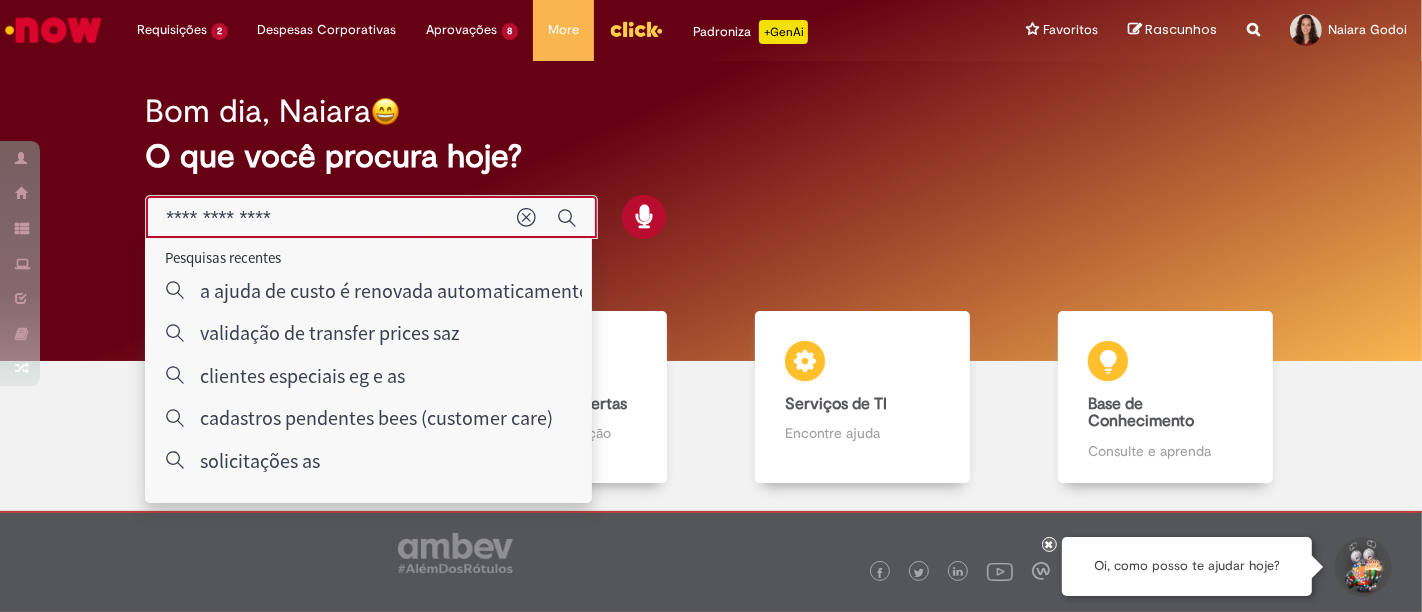 type on "**********" 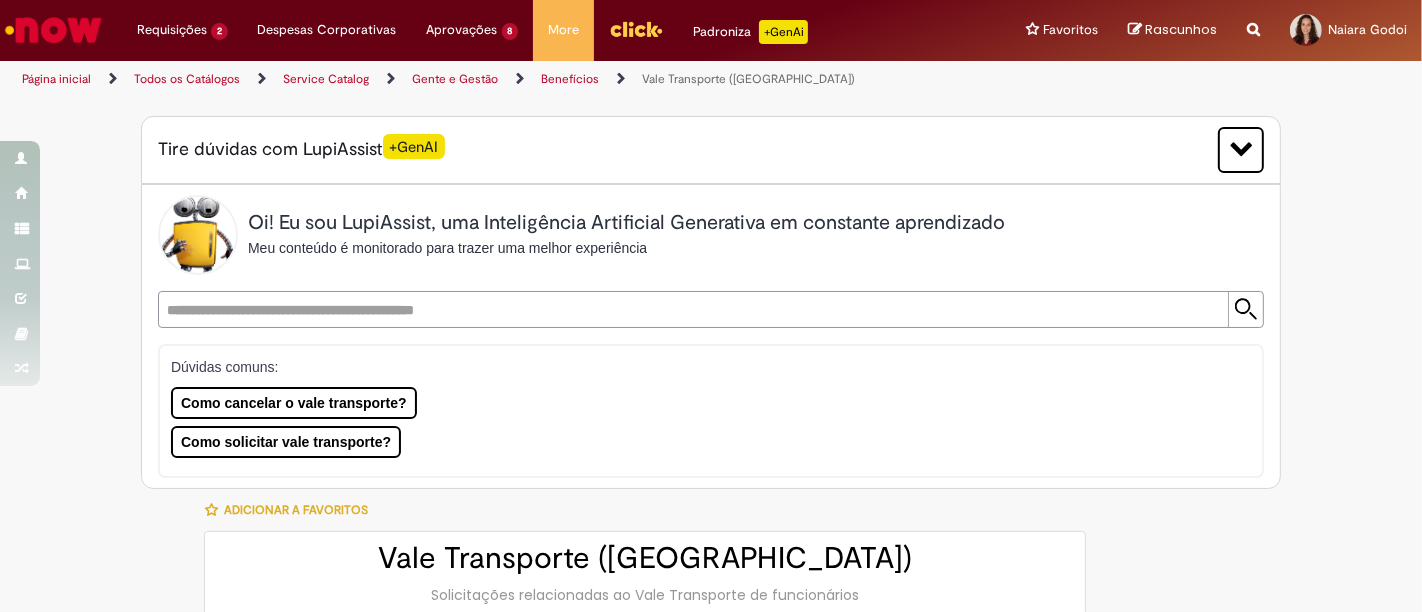 type on "********" 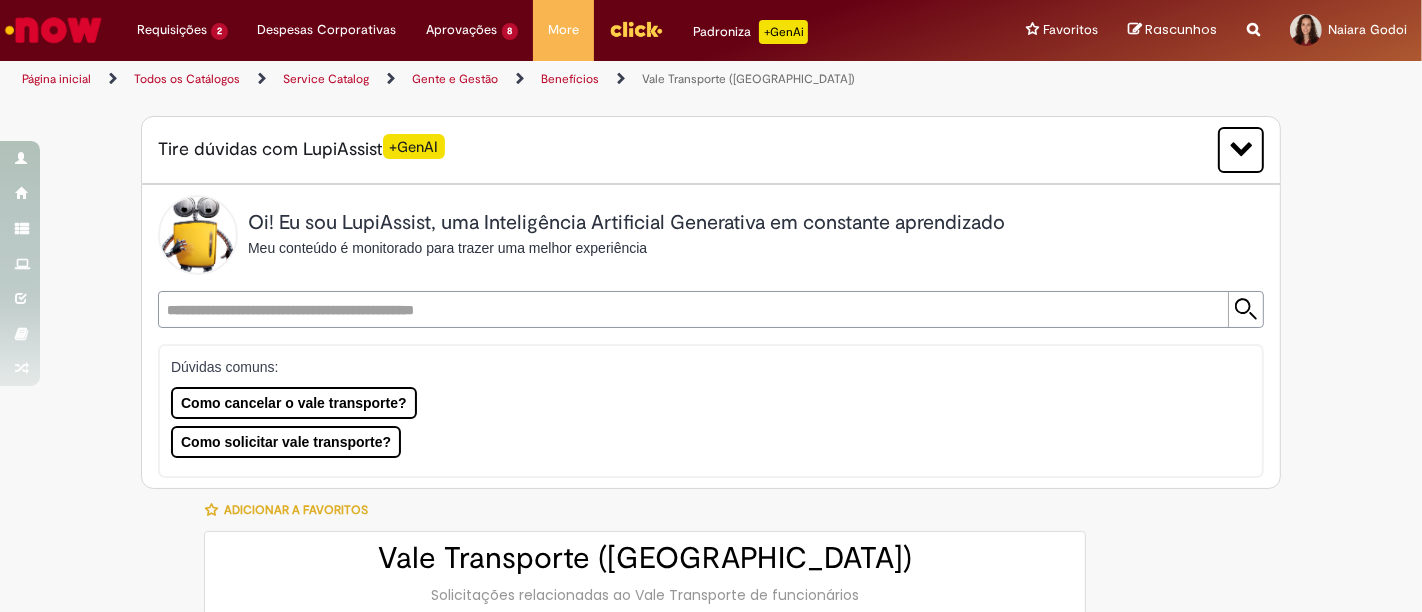 type on "**********" 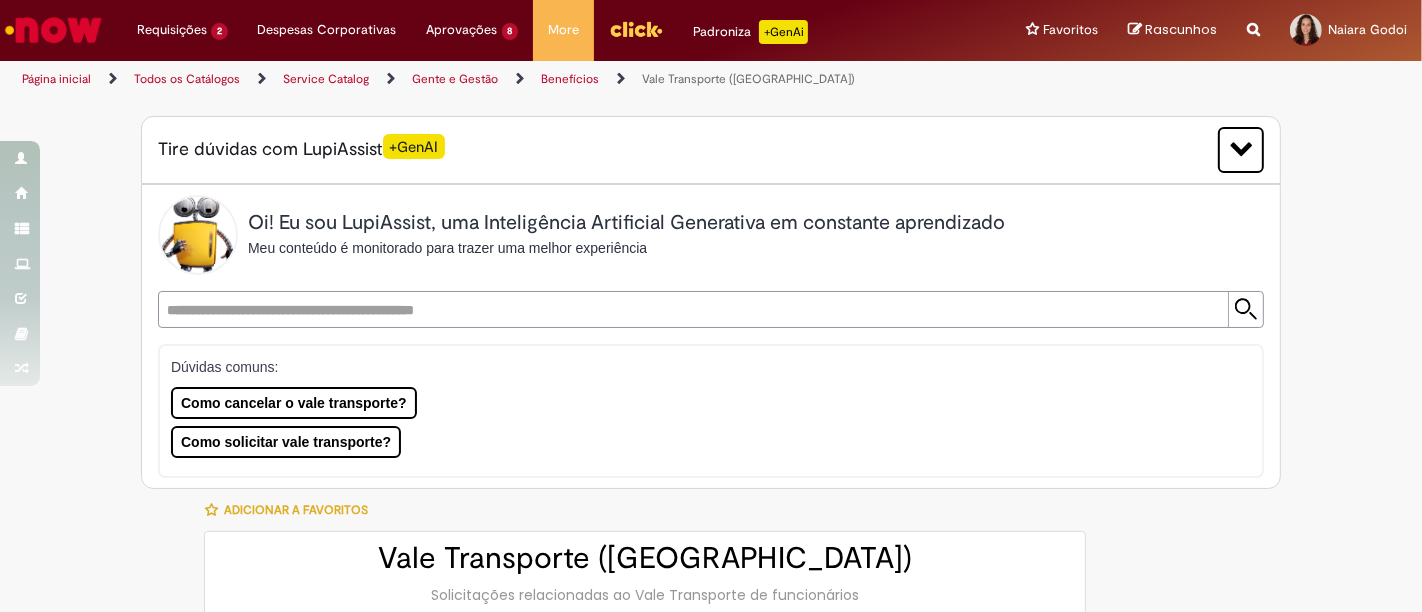 type on "**********" 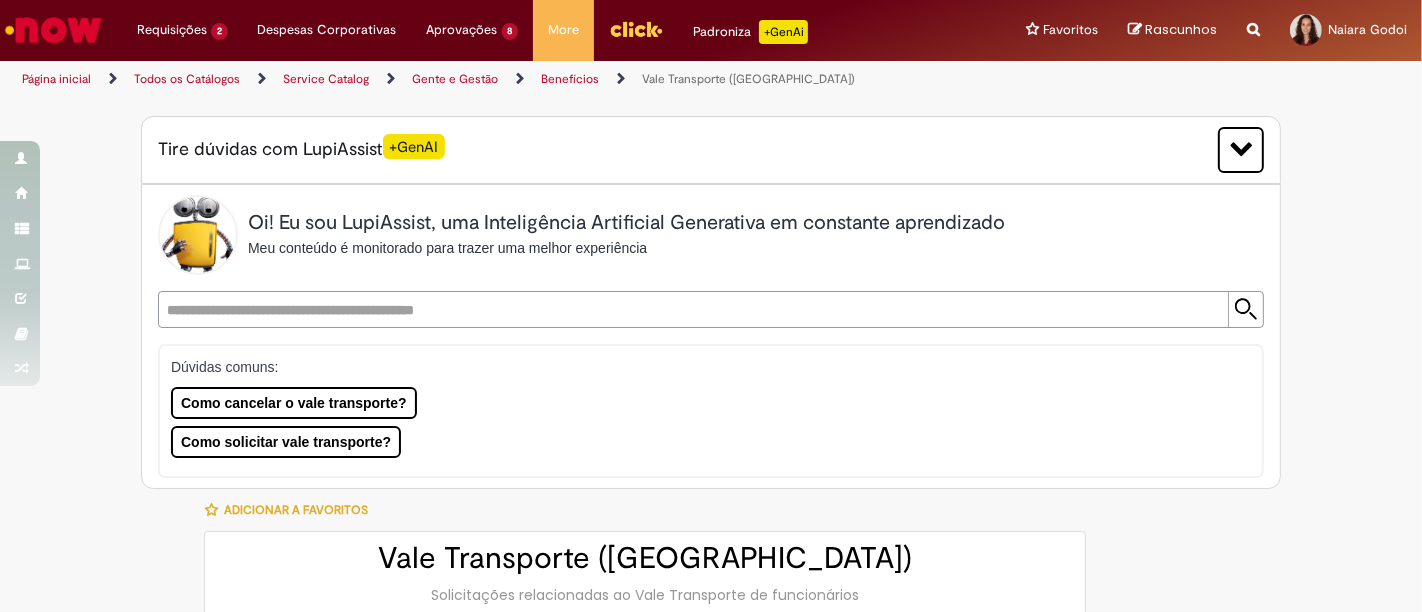 type on "**********" 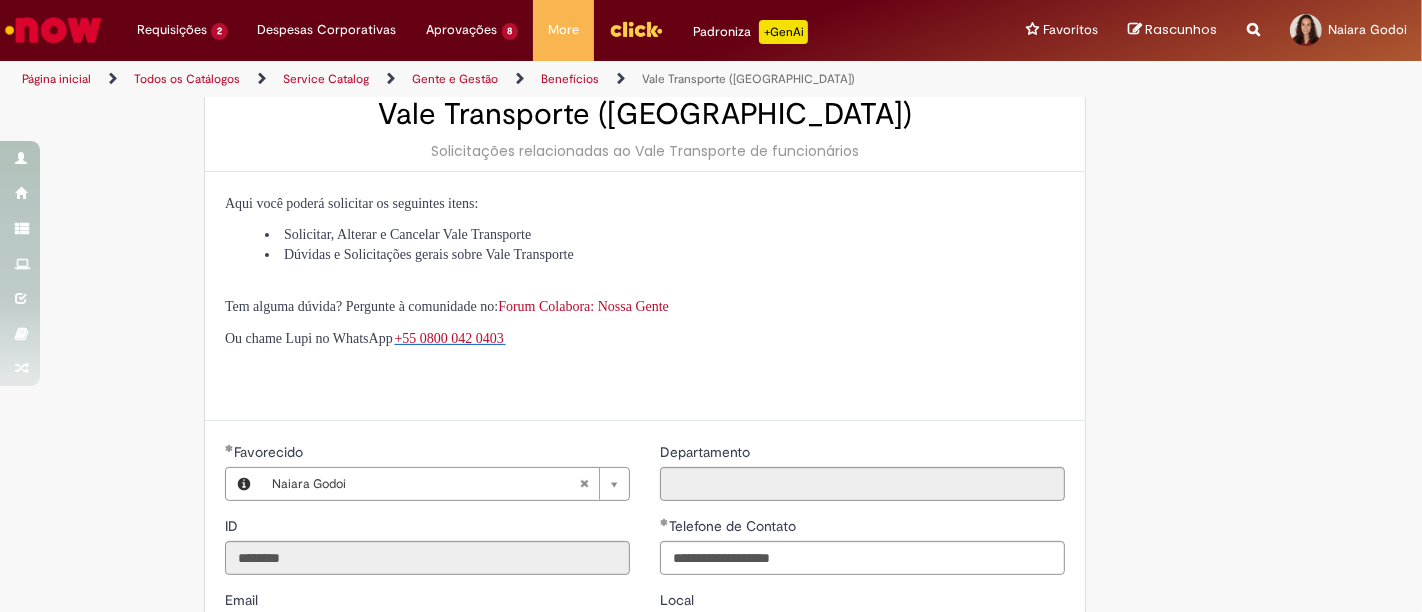 type on "**********" 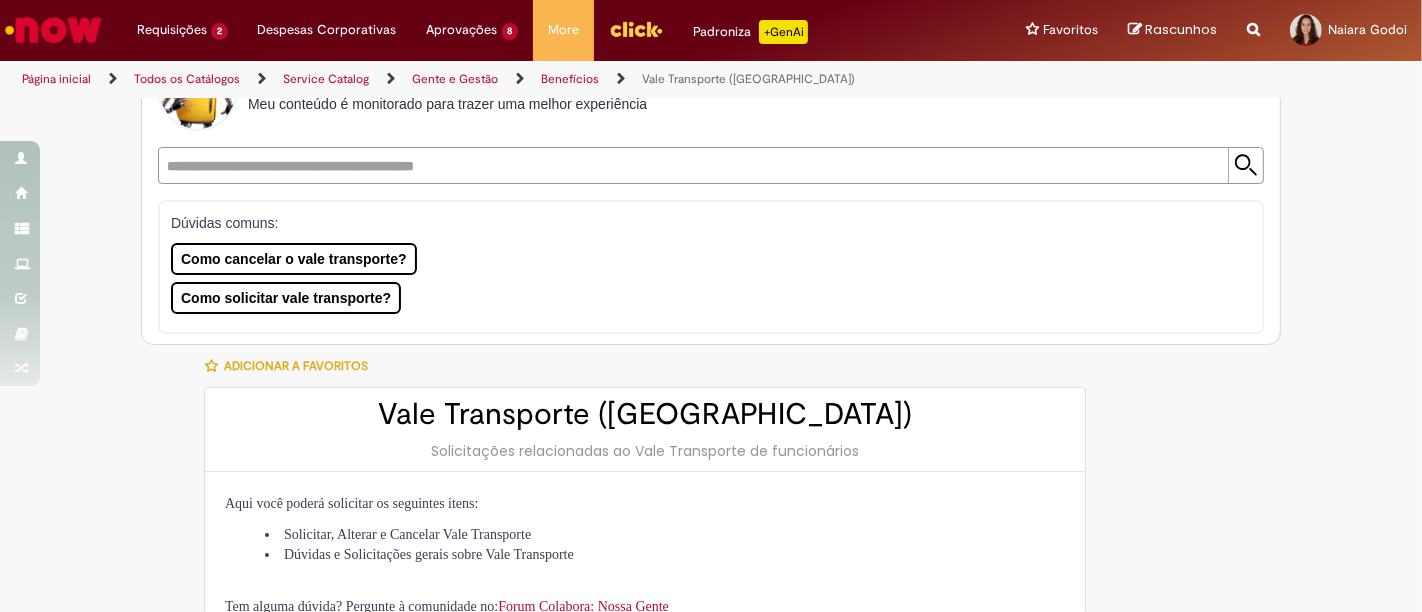scroll, scrollTop: 111, scrollLeft: 0, axis: vertical 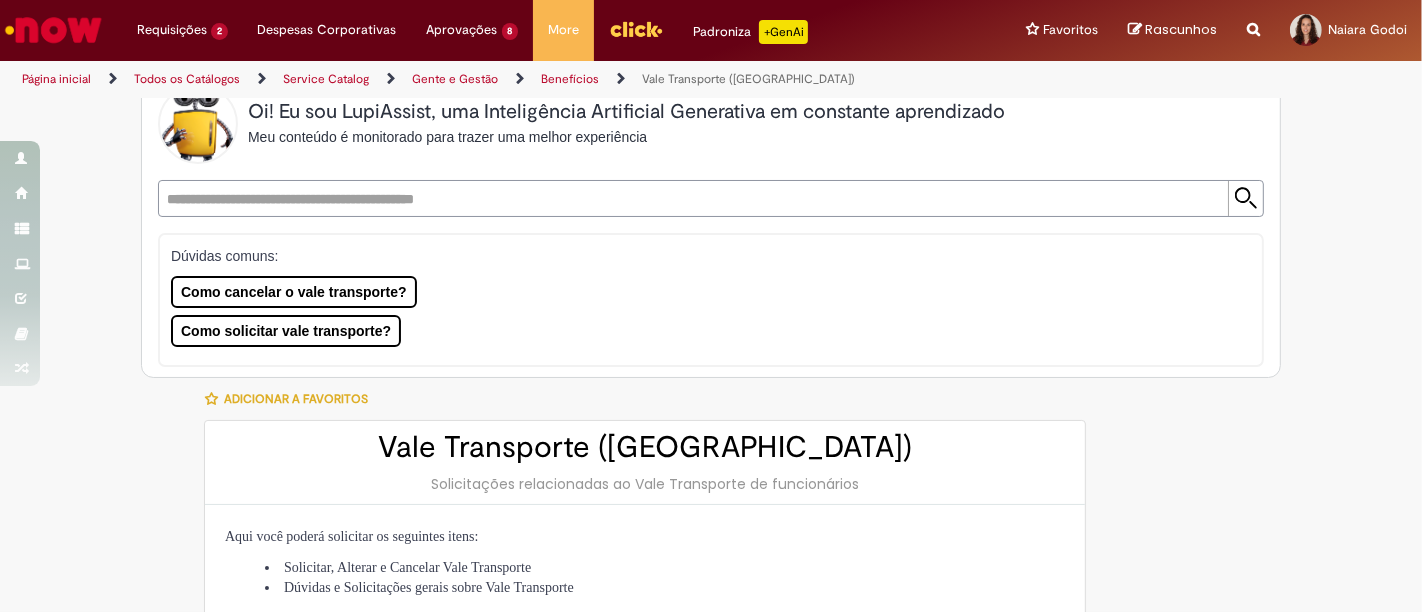click at bounding box center [53, 30] 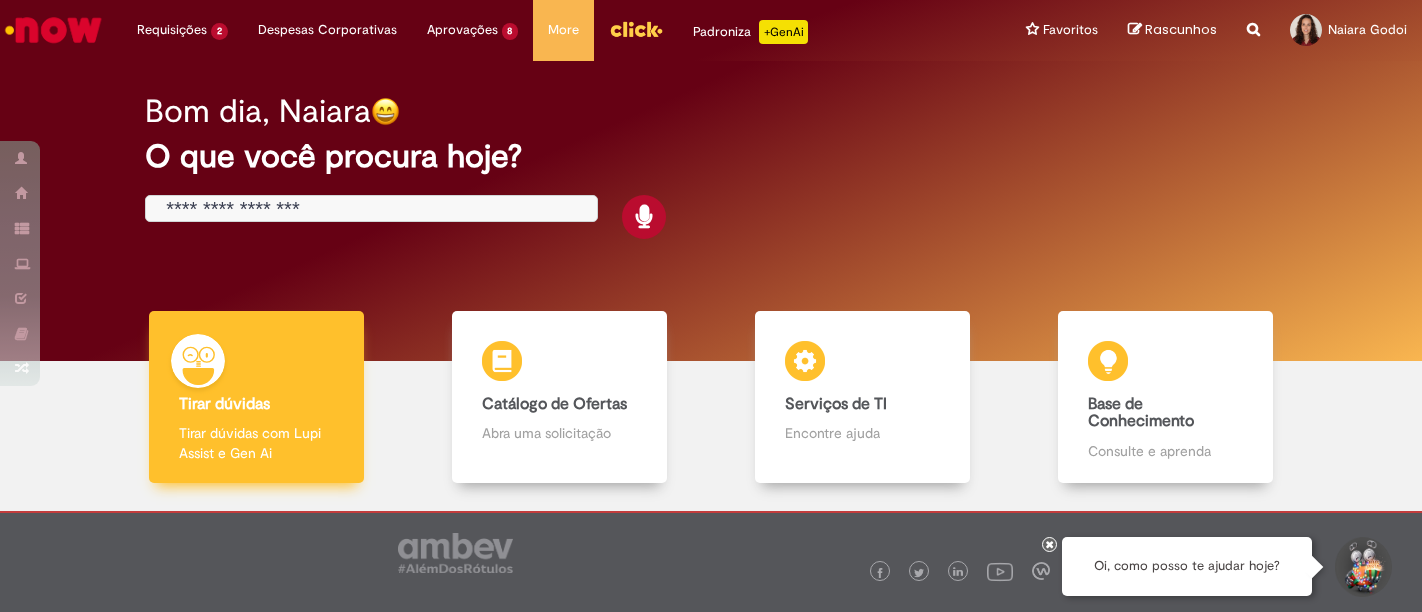 scroll, scrollTop: 0, scrollLeft: 0, axis: both 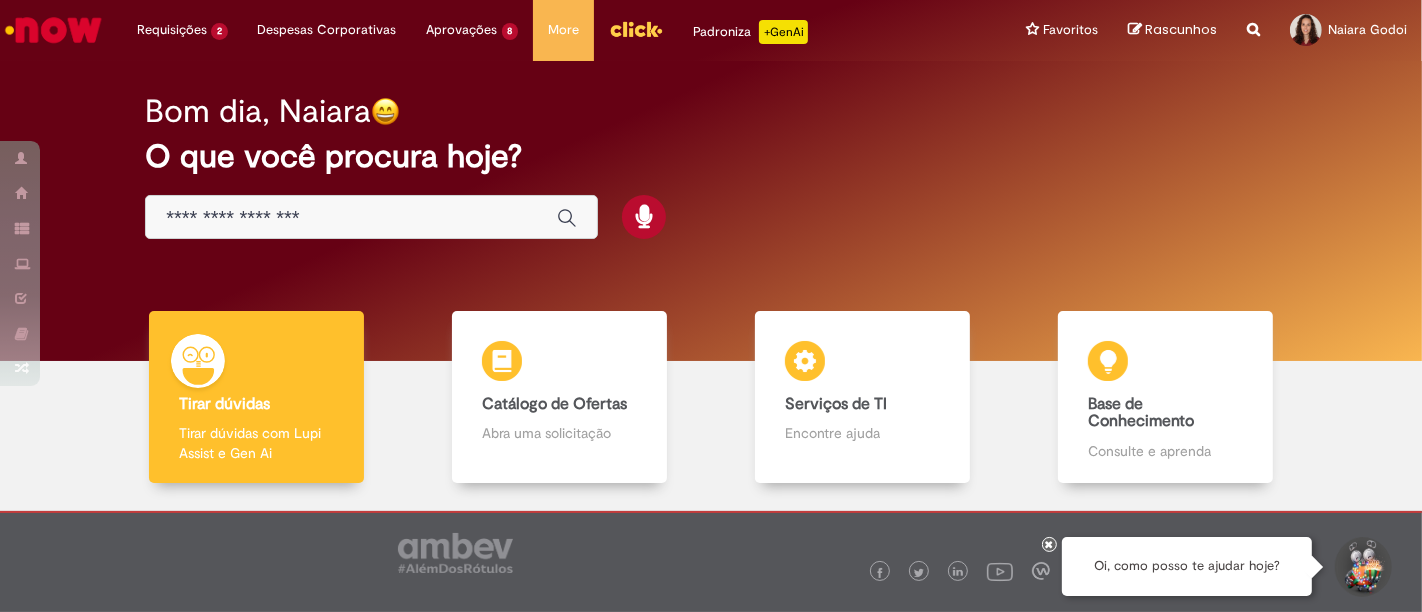 click at bounding box center (371, 217) 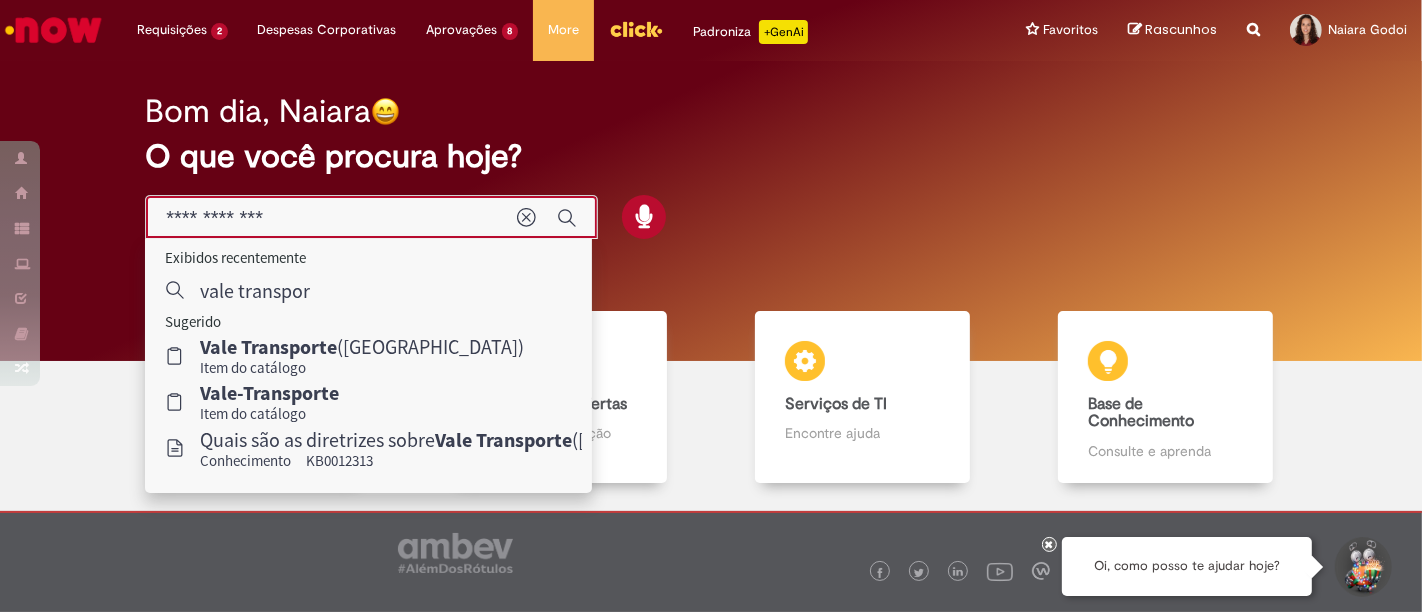 type on "**********" 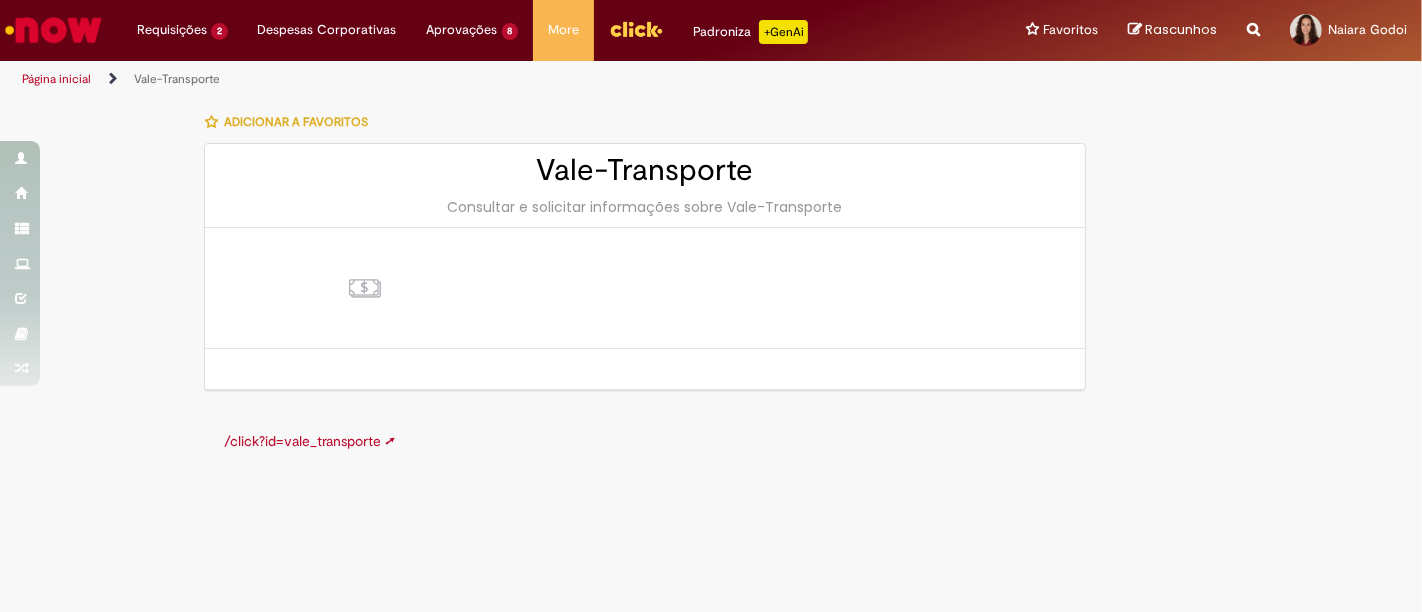 click on "Consultar e solicitar informações sobre Vale-Transporte" at bounding box center [645, 207] 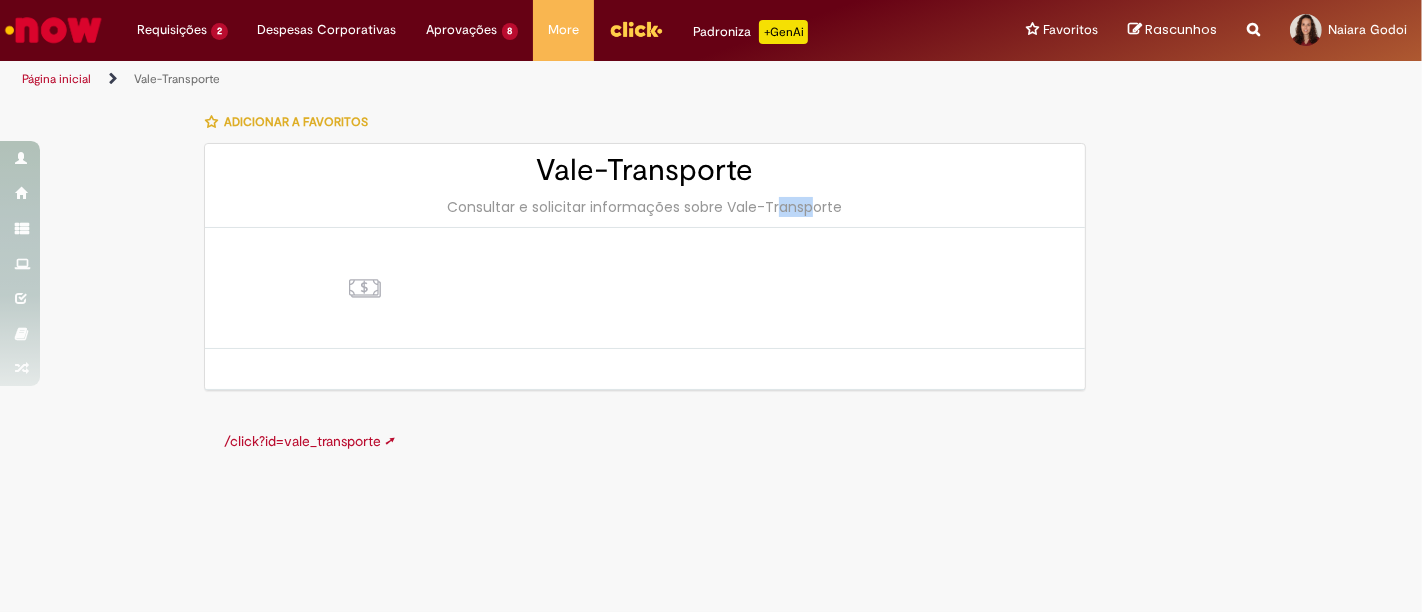 click on "Consultar e solicitar informações sobre Vale-Transporte" at bounding box center [645, 207] 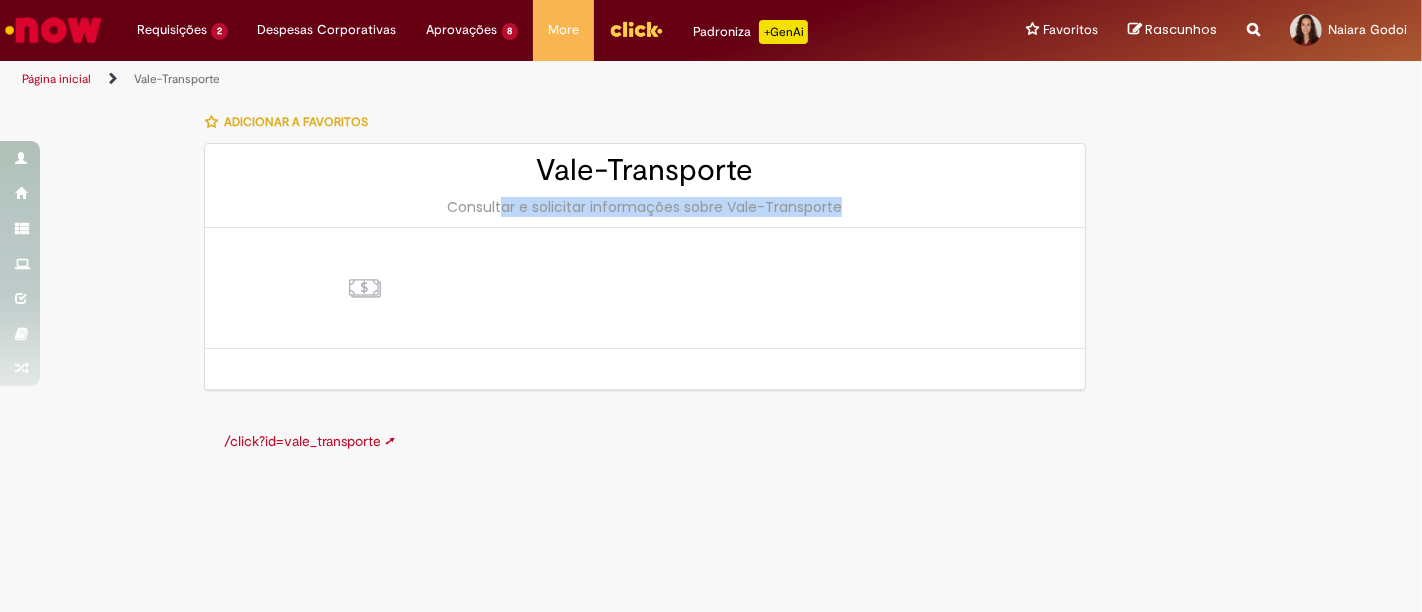 click on "Consultar e solicitar informações sobre Vale-Transporte" at bounding box center [645, 207] 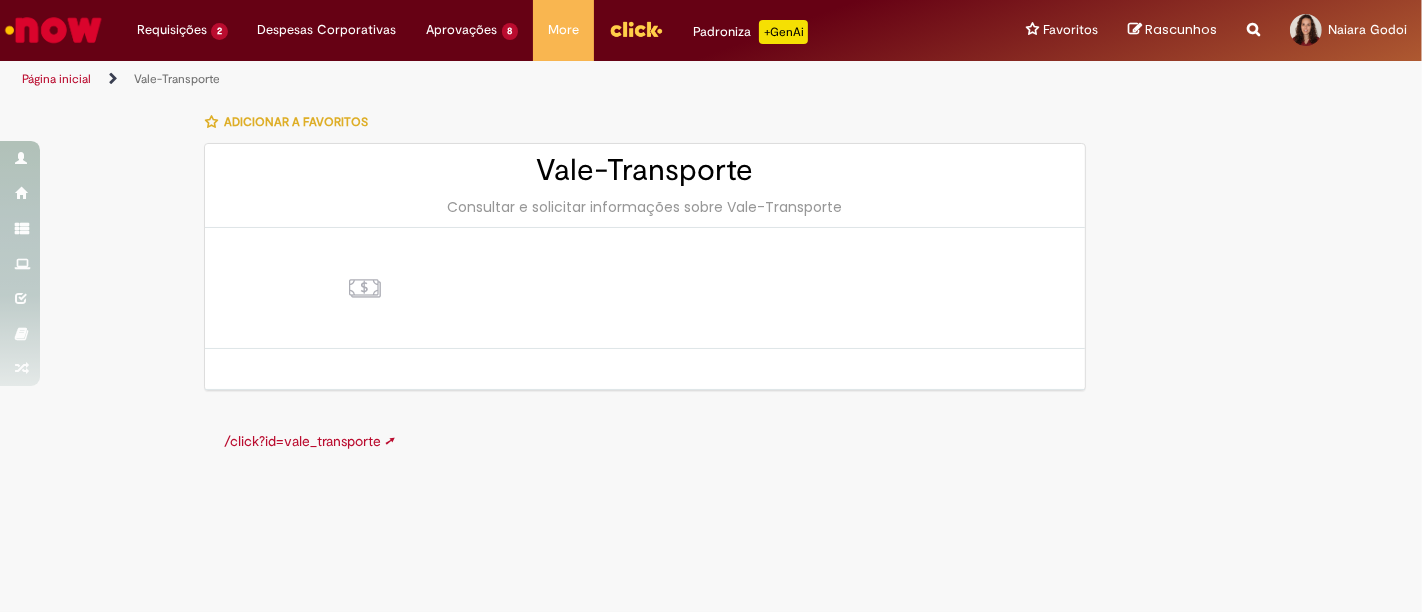 click at bounding box center [365, 288] 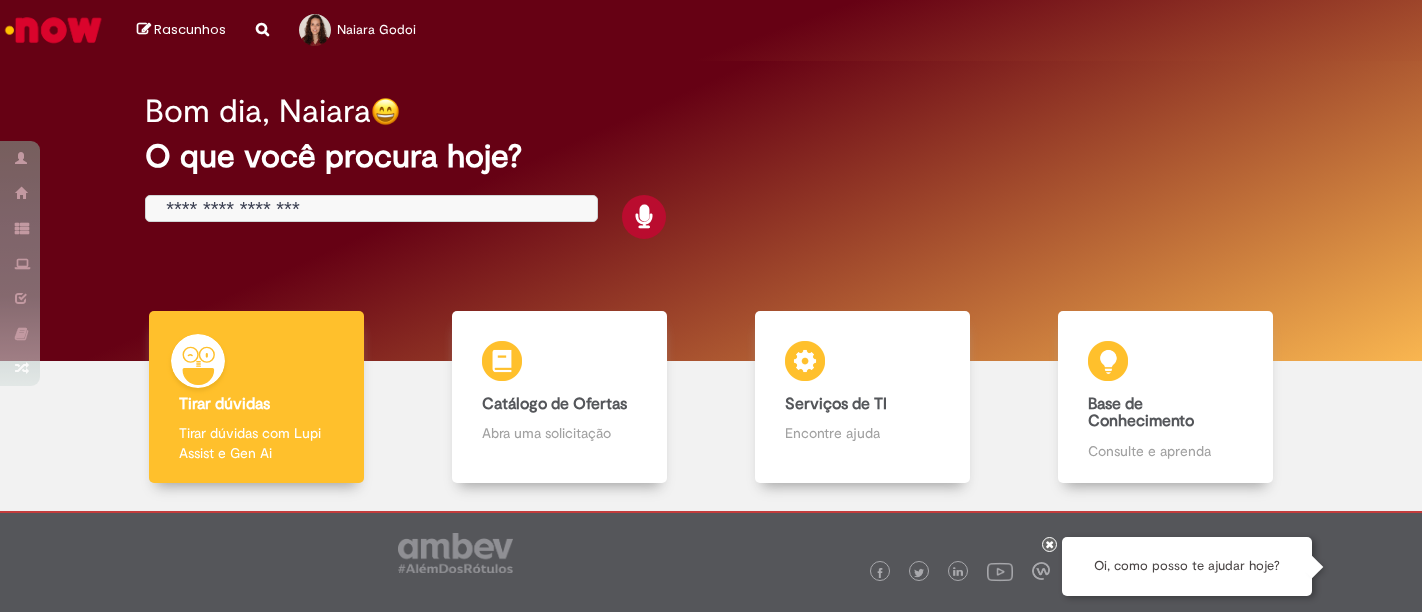 scroll, scrollTop: 0, scrollLeft: 0, axis: both 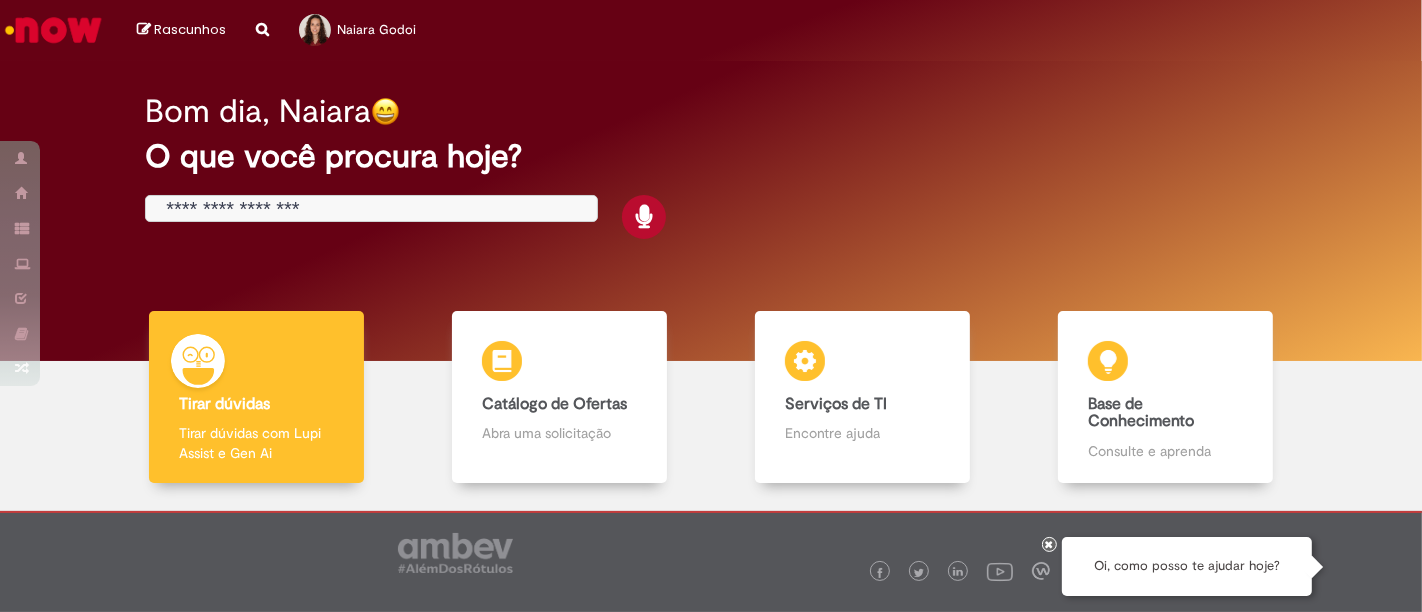 click at bounding box center (371, 209) 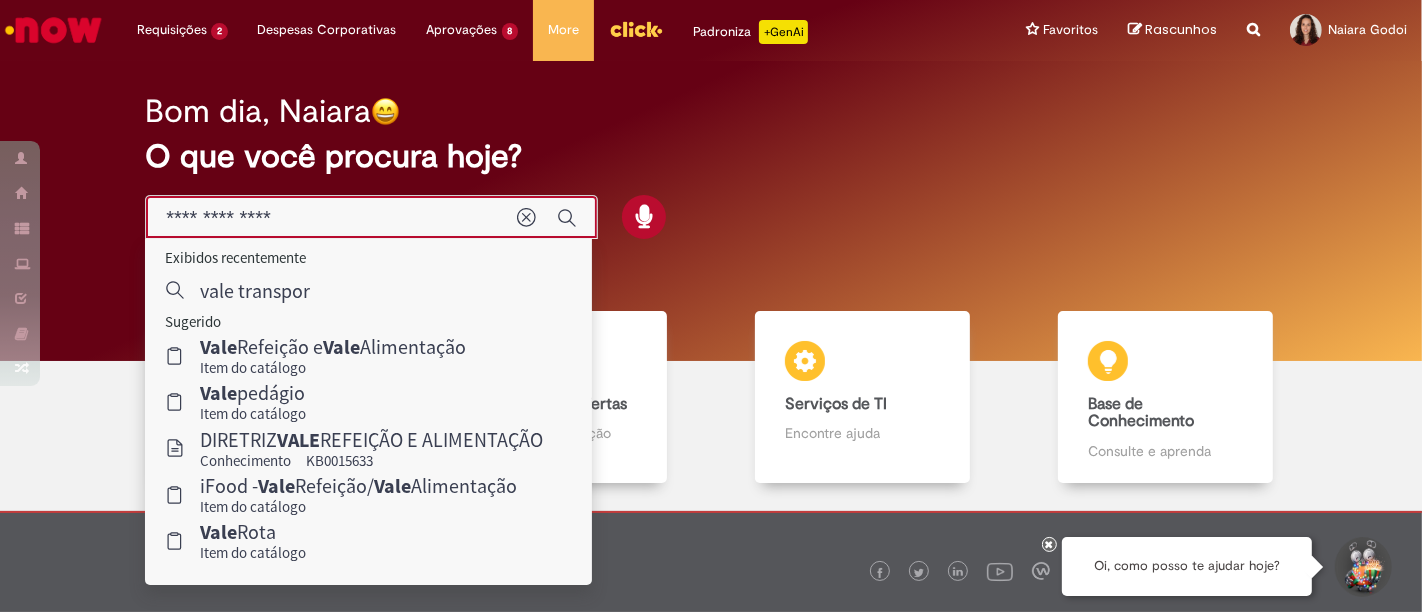 type on "**********" 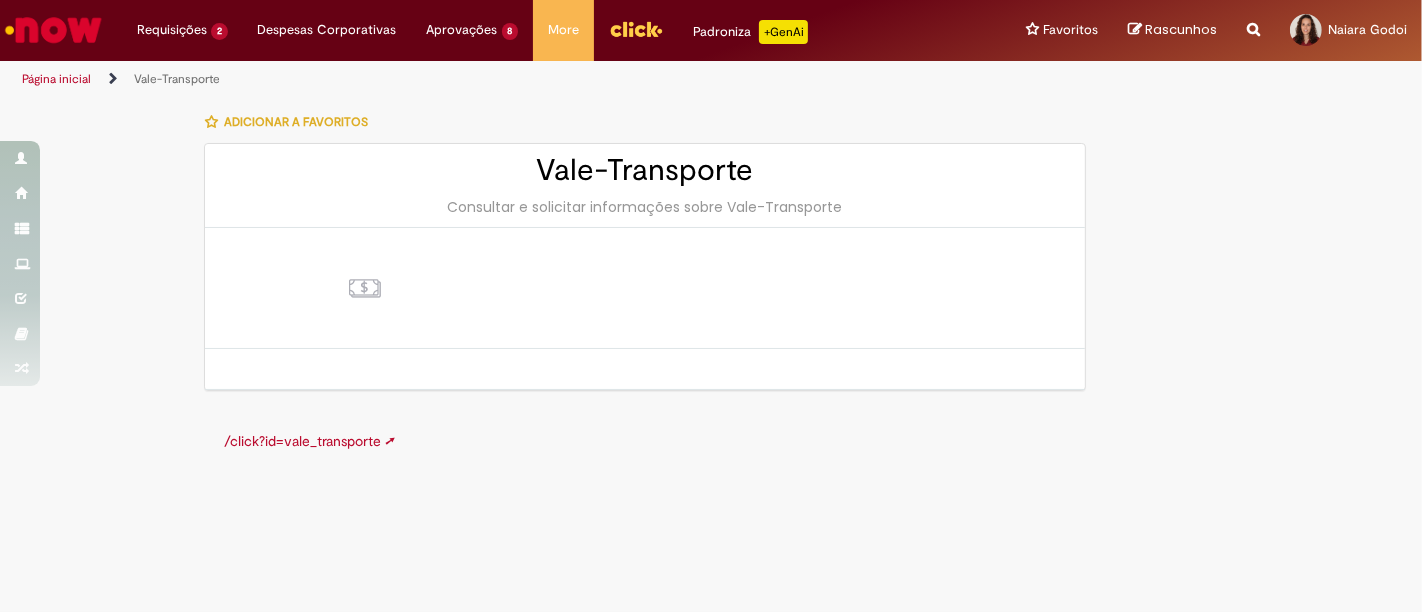 click at bounding box center (53, 30) 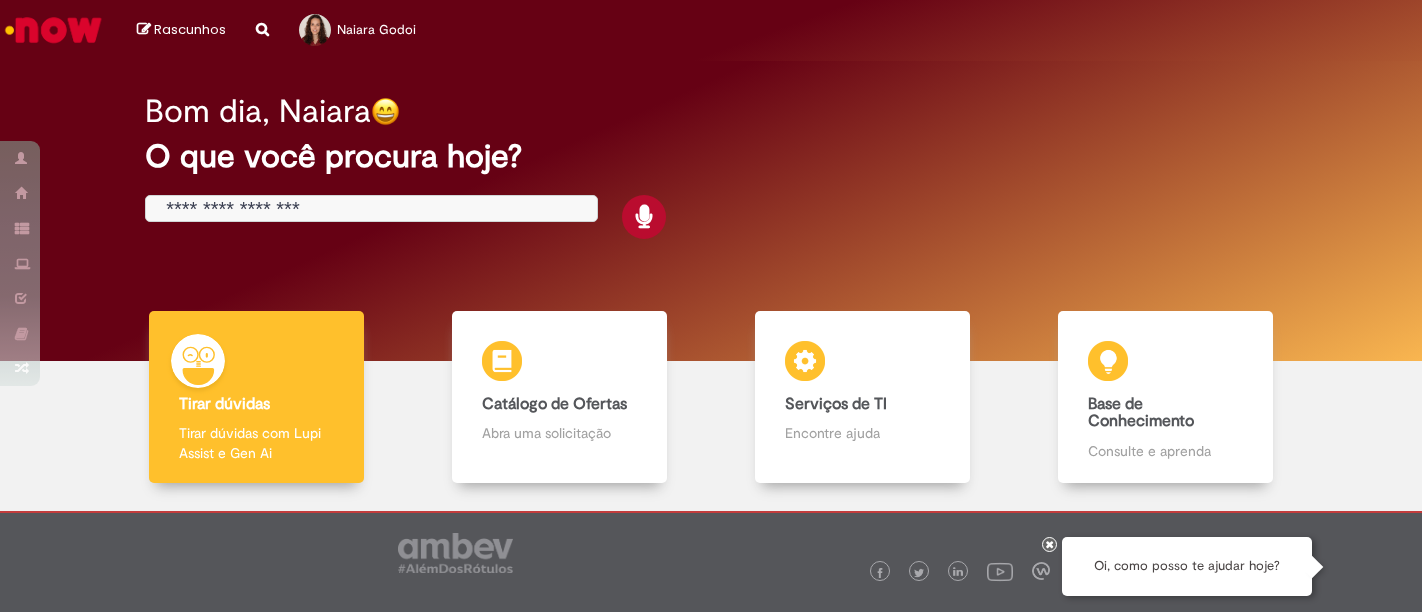 scroll, scrollTop: 0, scrollLeft: 0, axis: both 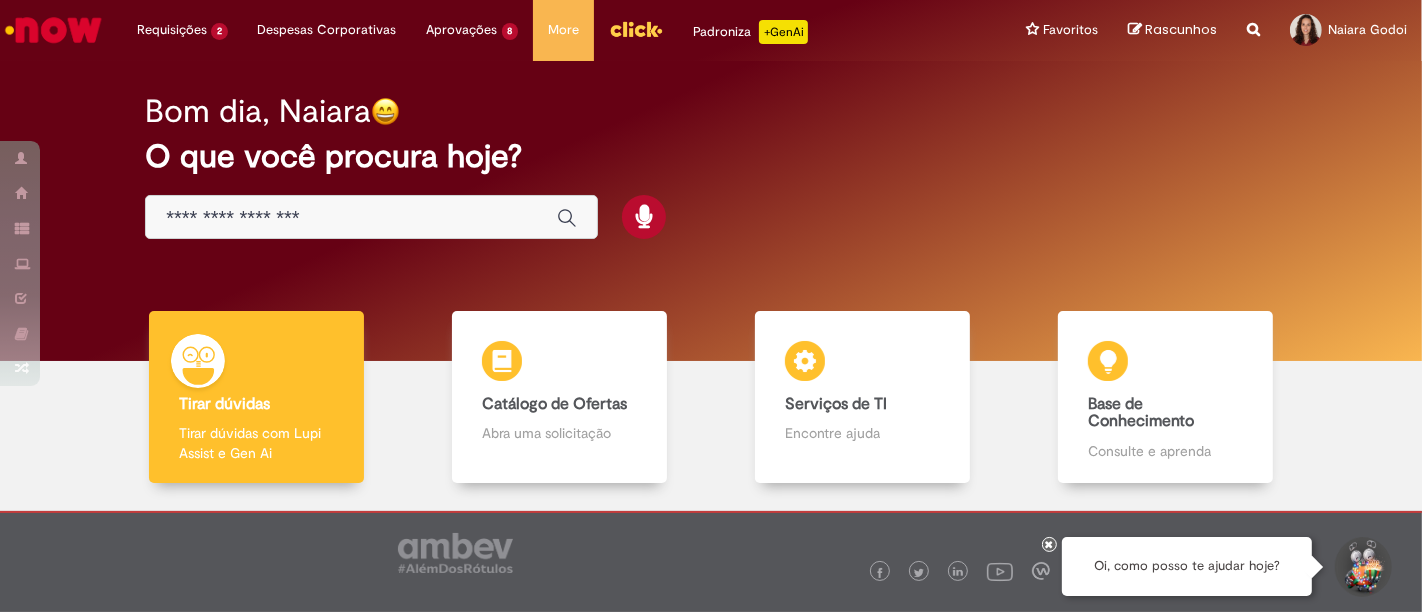 click at bounding box center (351, 218) 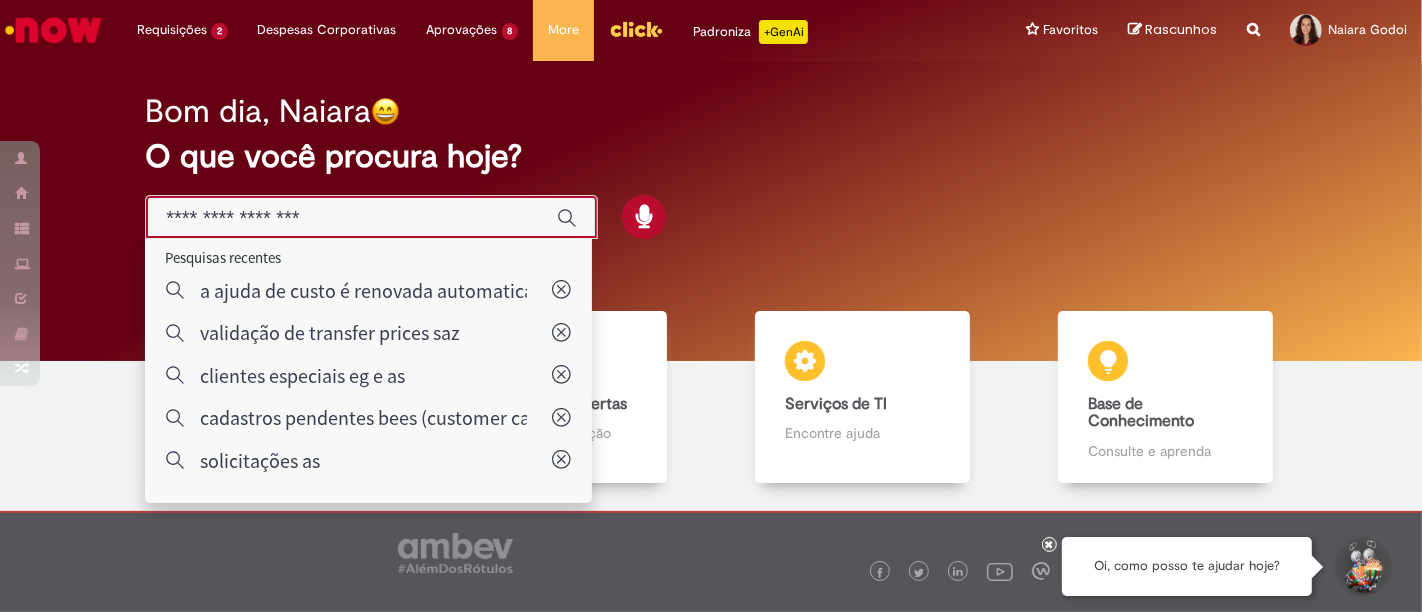 click at bounding box center [351, 218] 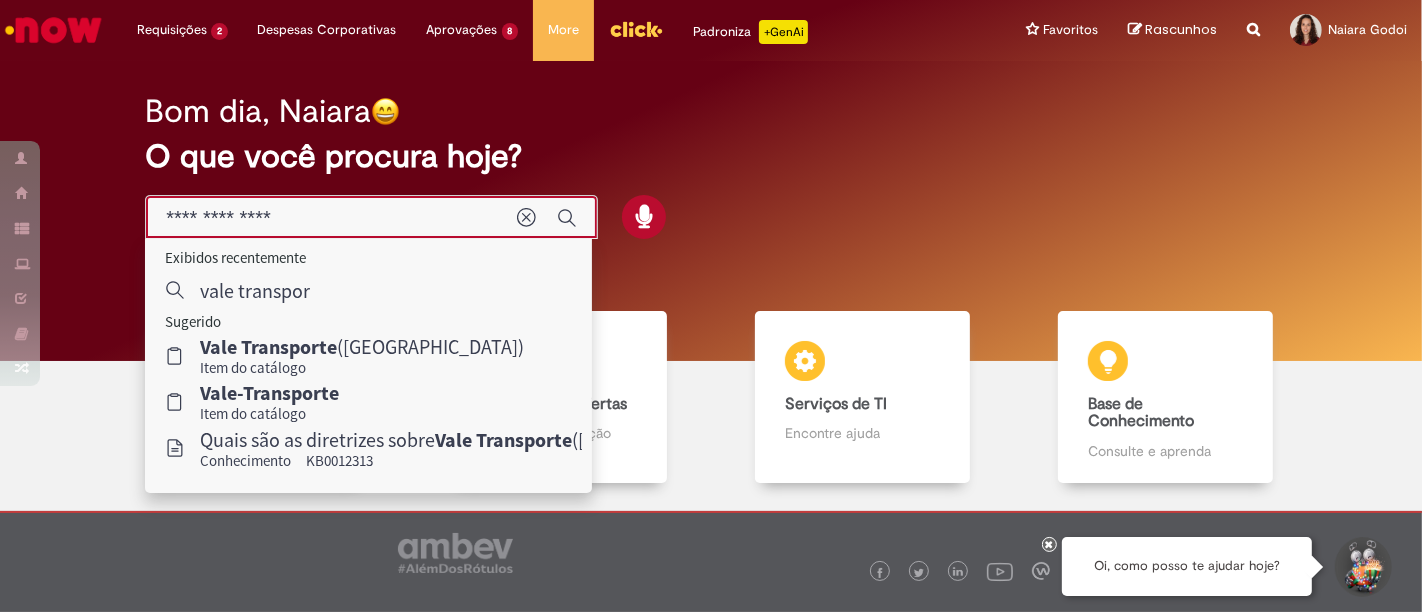 type on "**********" 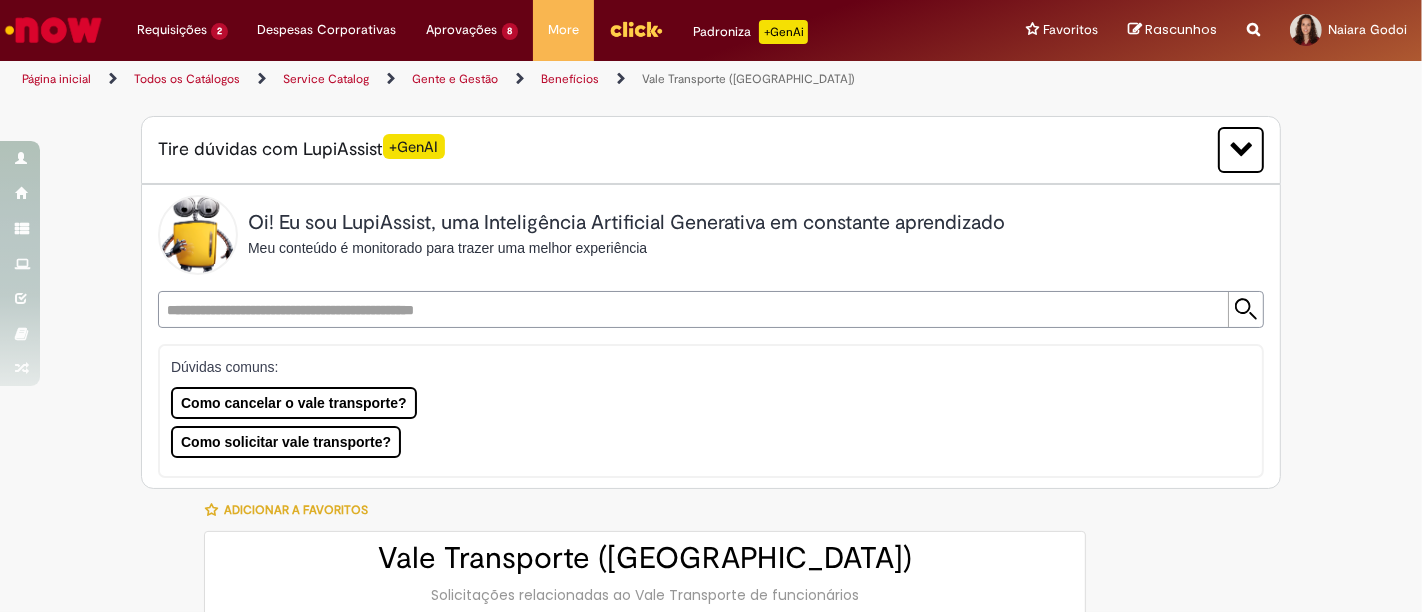 type on "********" 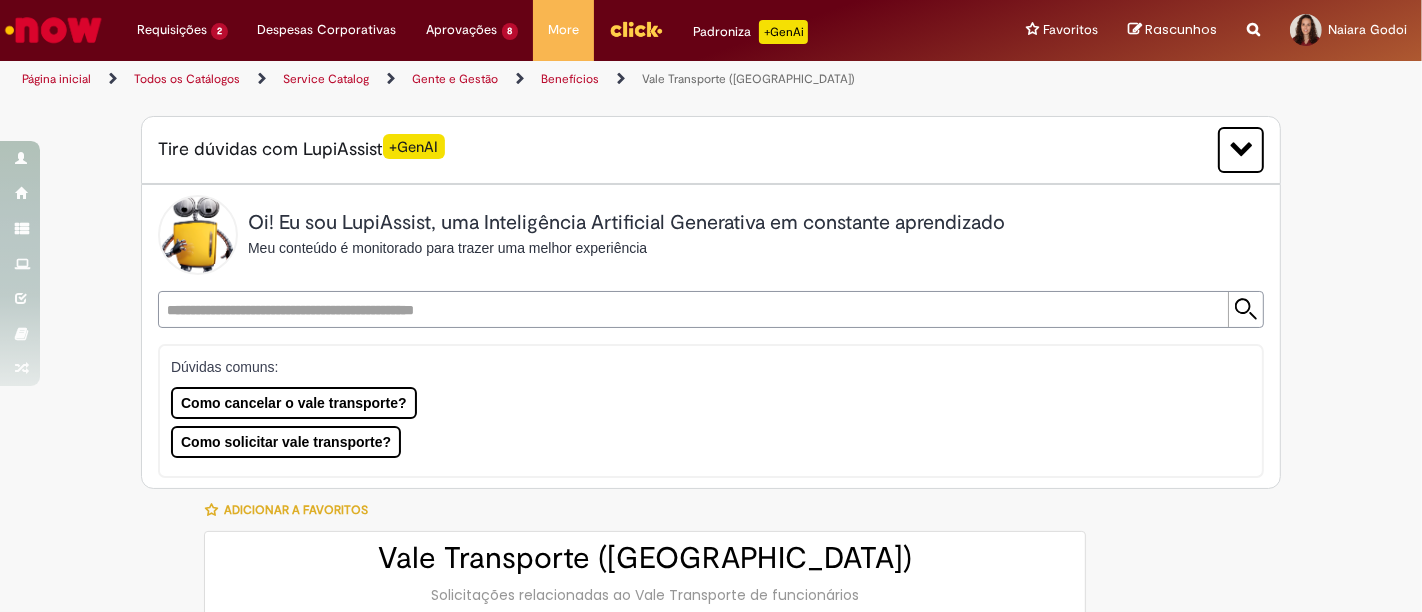type on "**********" 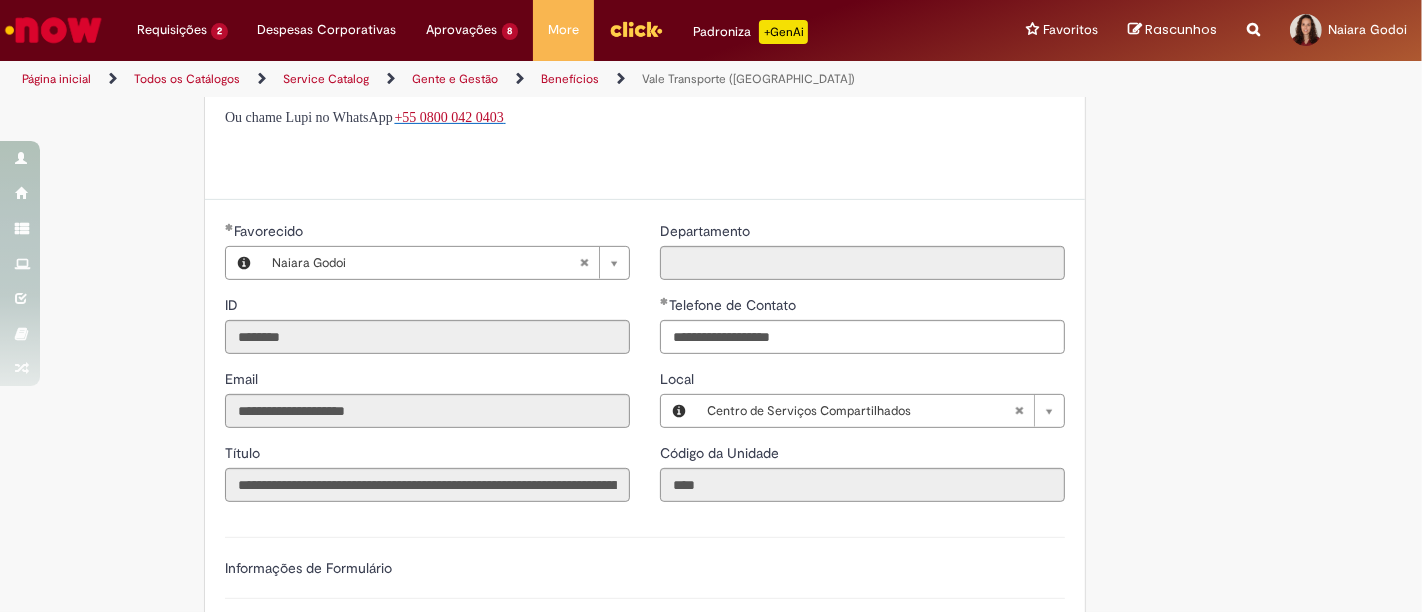 scroll, scrollTop: 959, scrollLeft: 0, axis: vertical 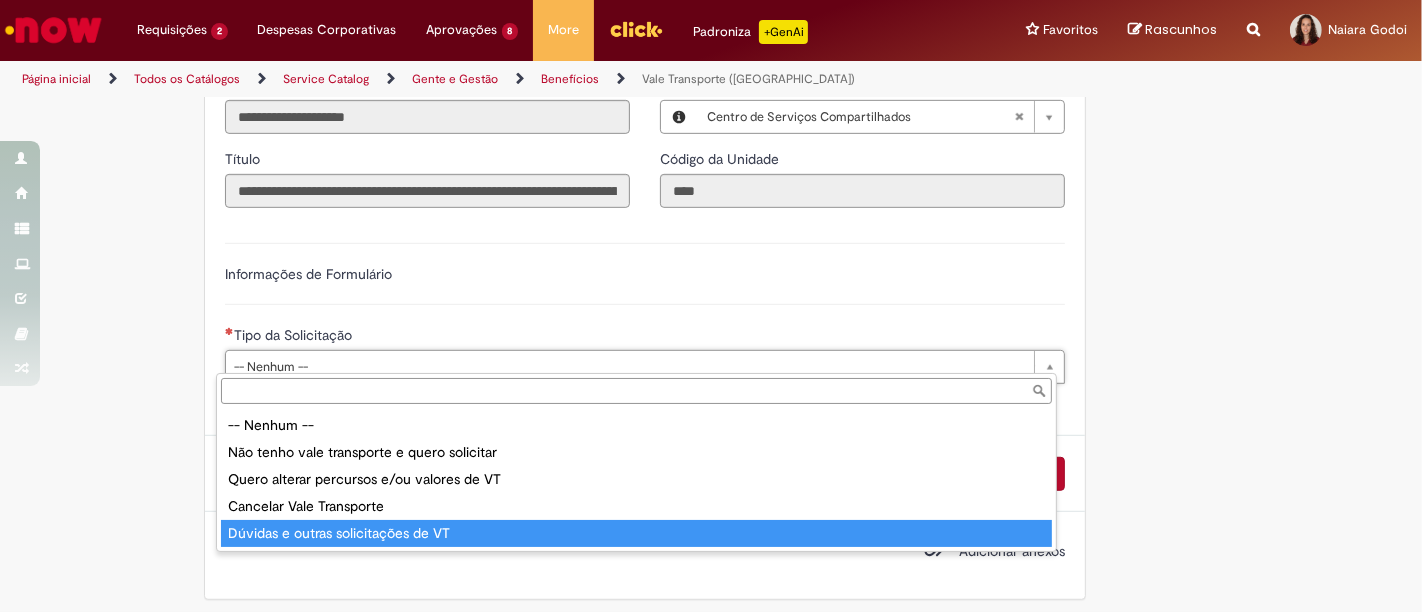 type on "**********" 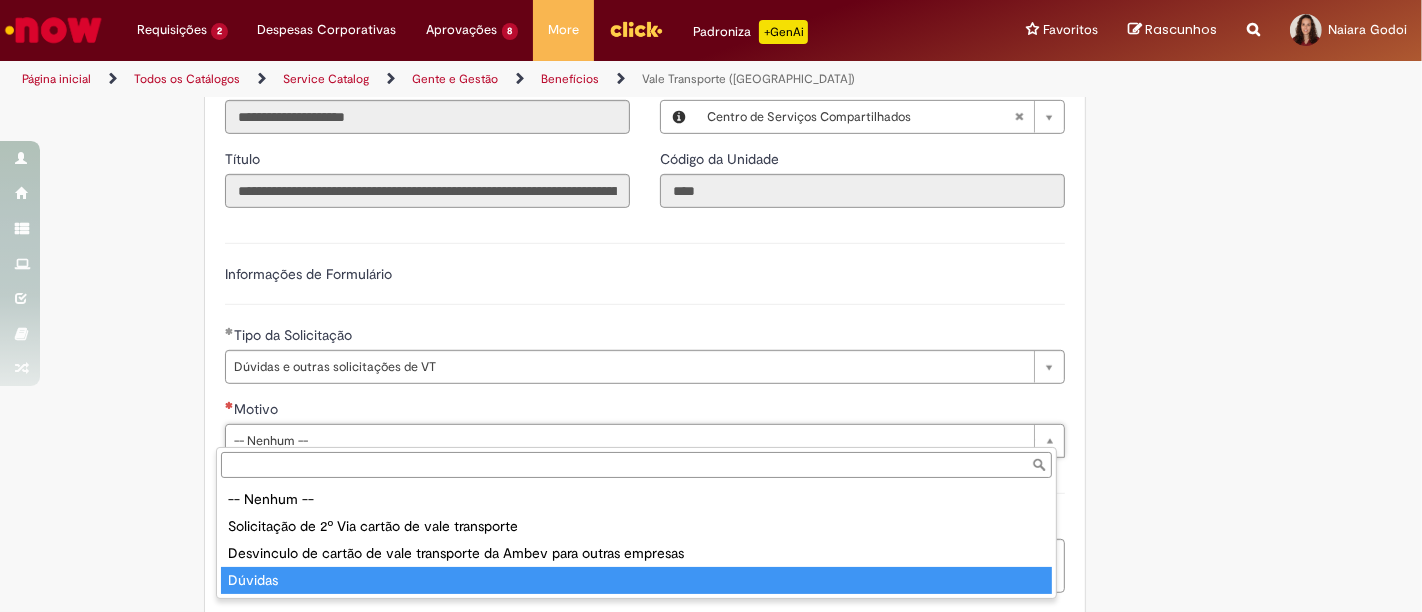 type on "*******" 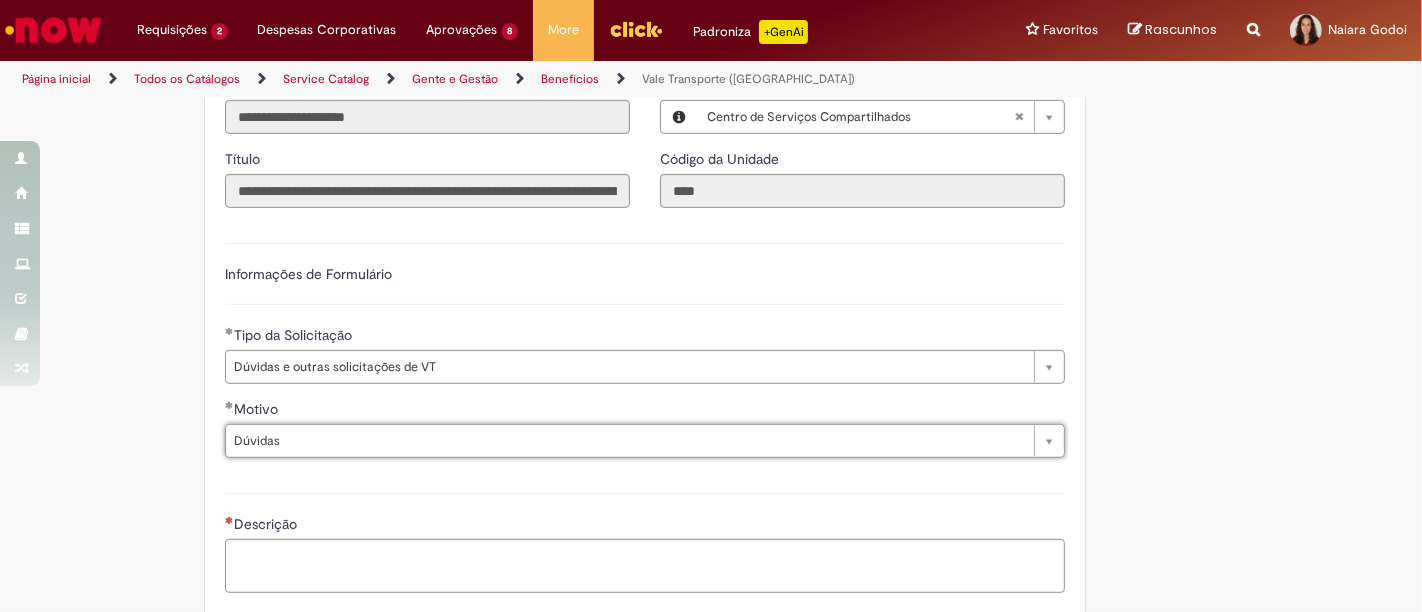 scroll, scrollTop: 1165, scrollLeft: 0, axis: vertical 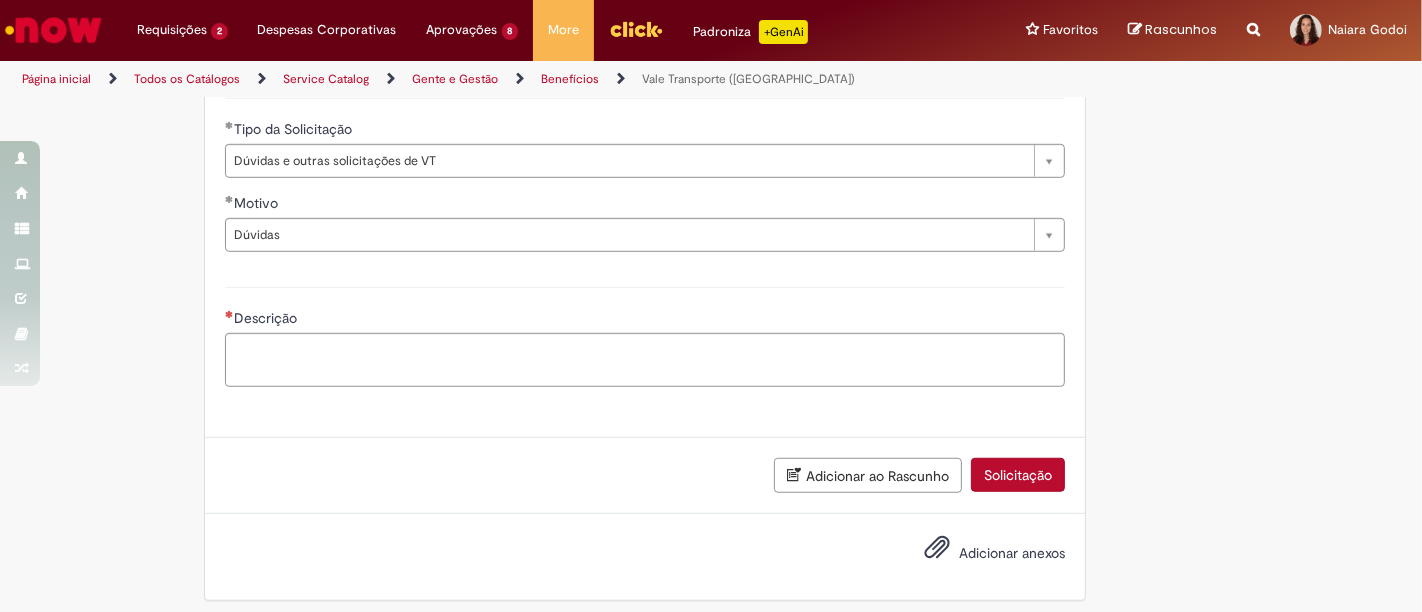 click on "**********" at bounding box center (711, -28) 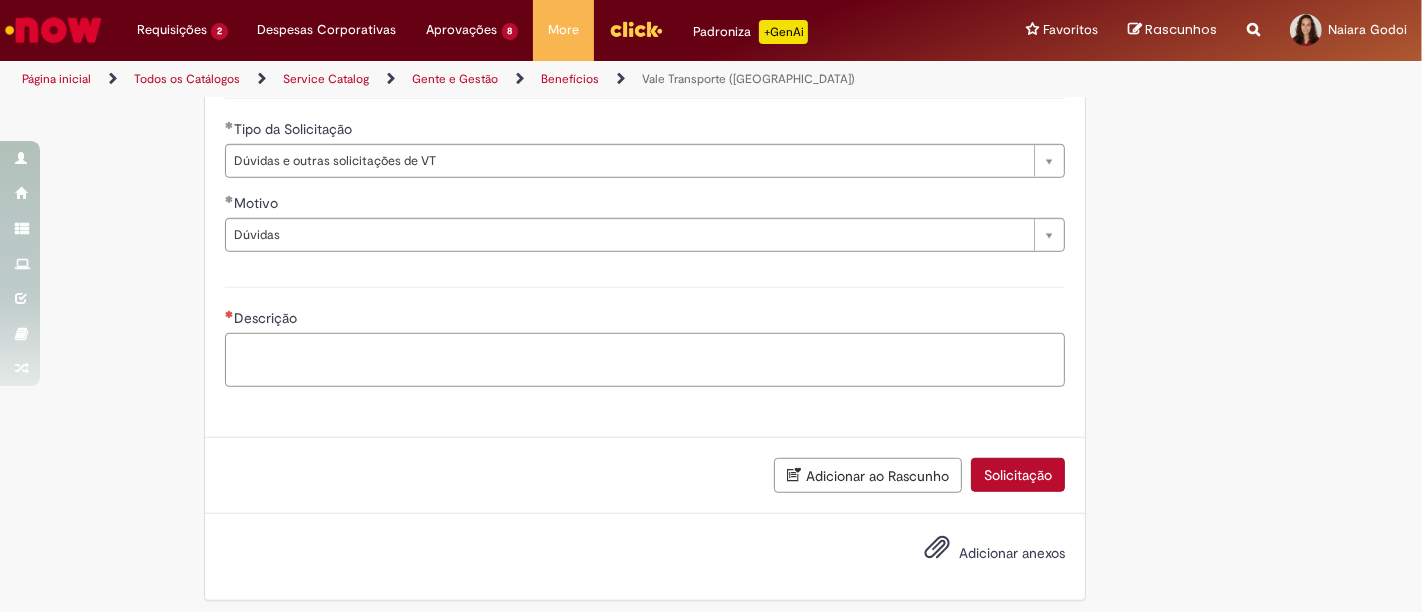 click on "Descrição" at bounding box center (645, 359) 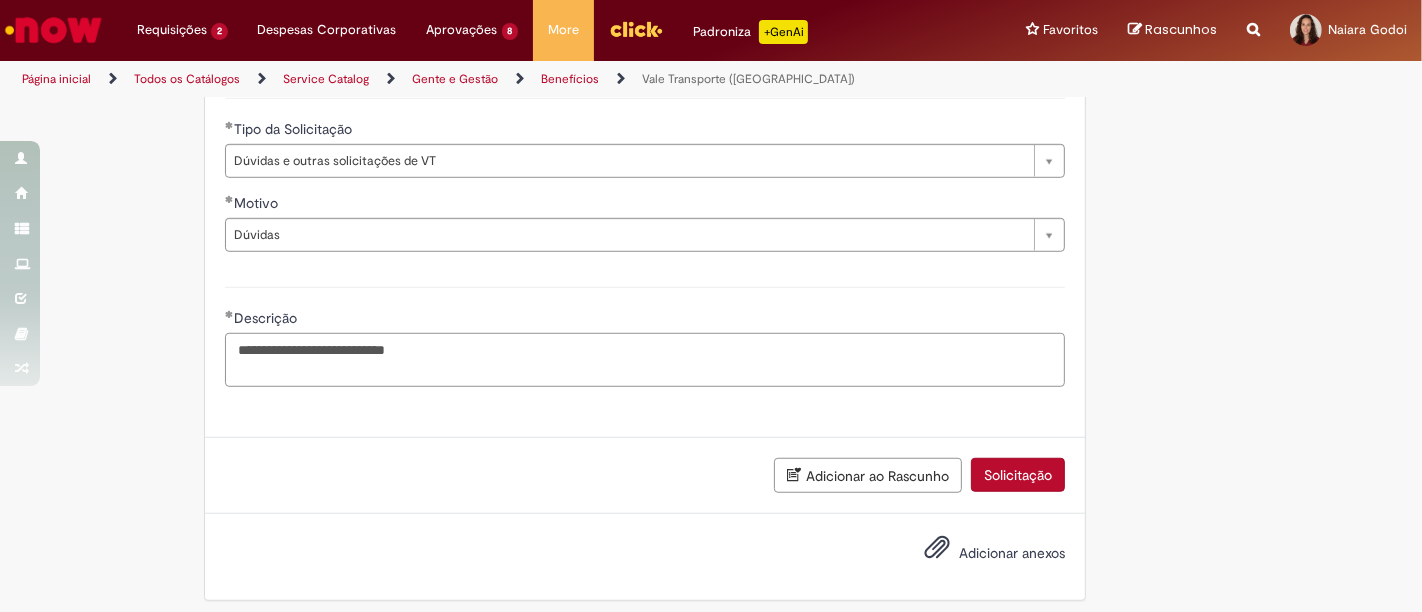 type on "**********" 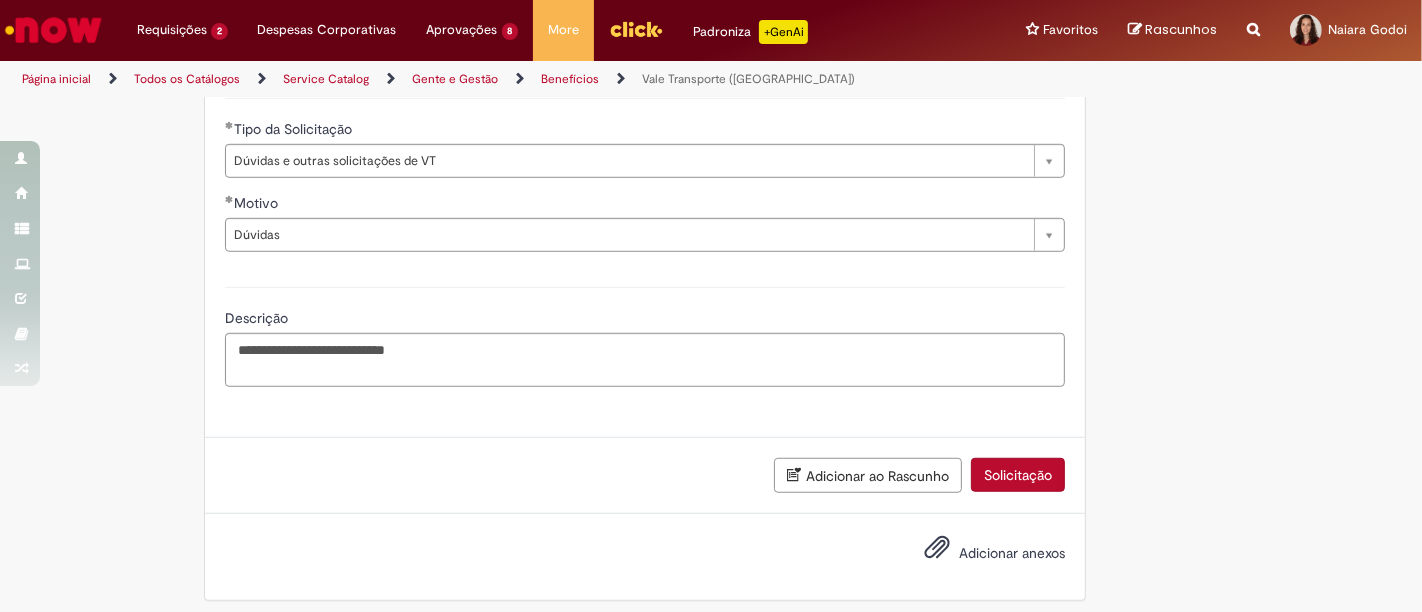 type 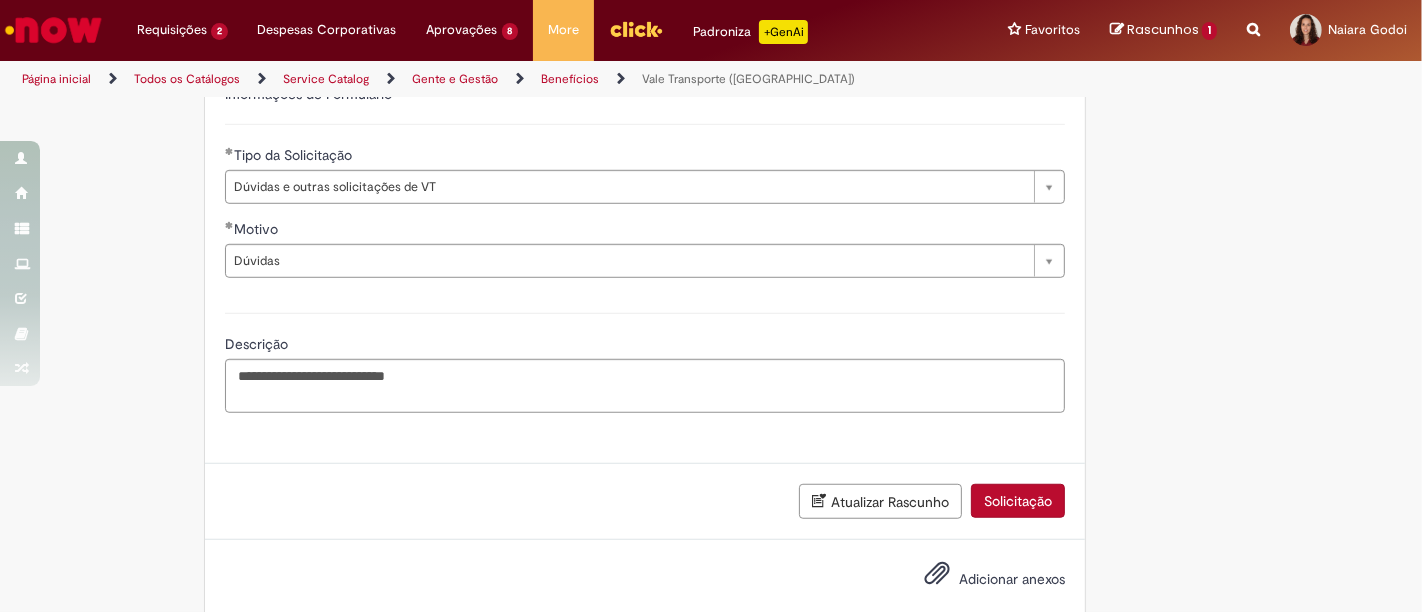 scroll, scrollTop: 1237, scrollLeft: 0, axis: vertical 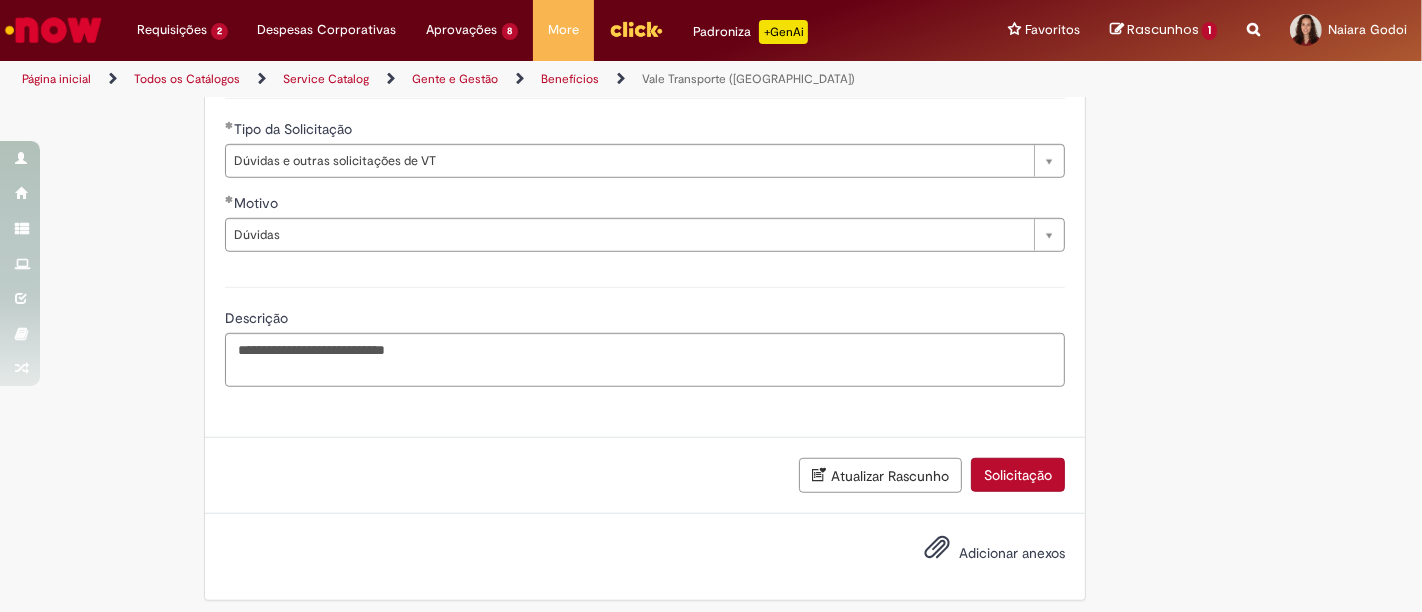 drag, startPoint x: 443, startPoint y: 380, endPoint x: 481, endPoint y: 328, distance: 64.40497 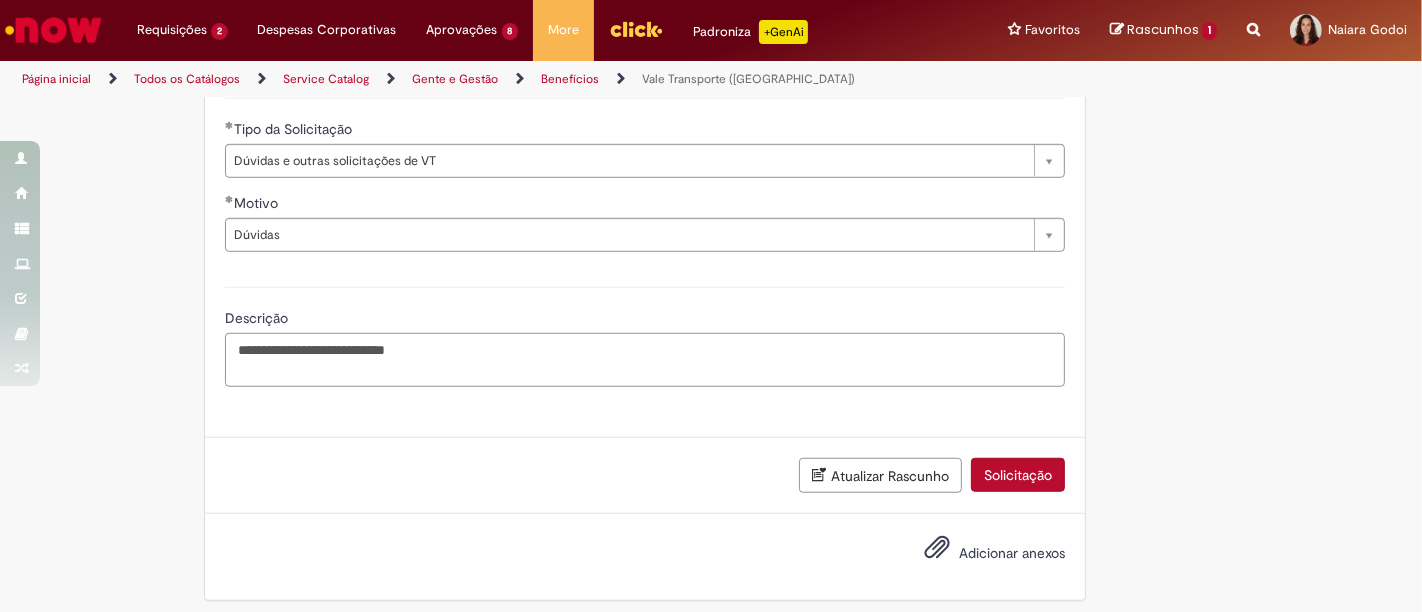 click on "**********" at bounding box center [645, 359] 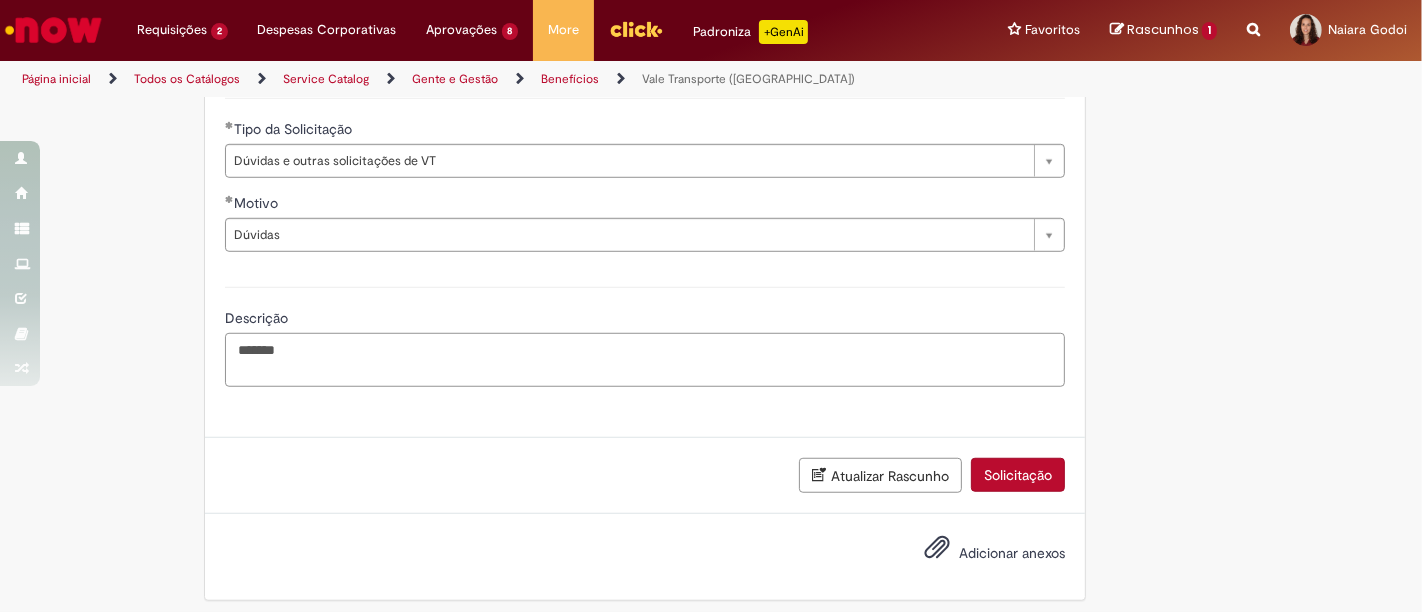 type on "****" 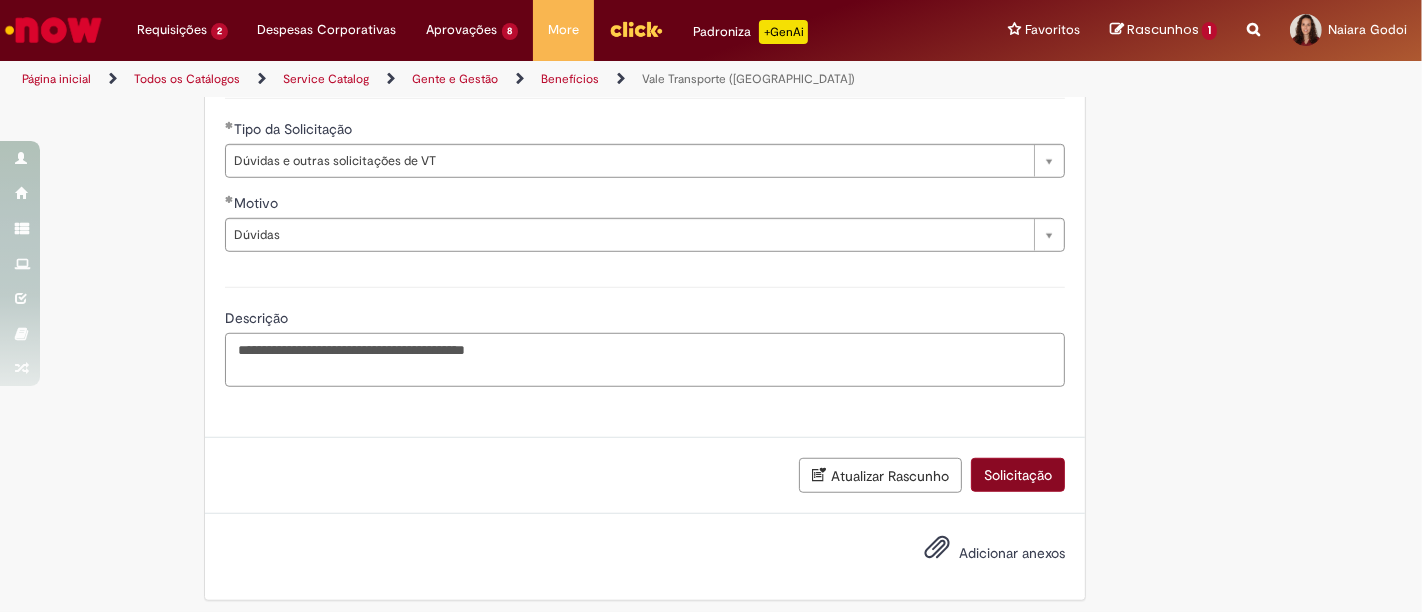 type on "**********" 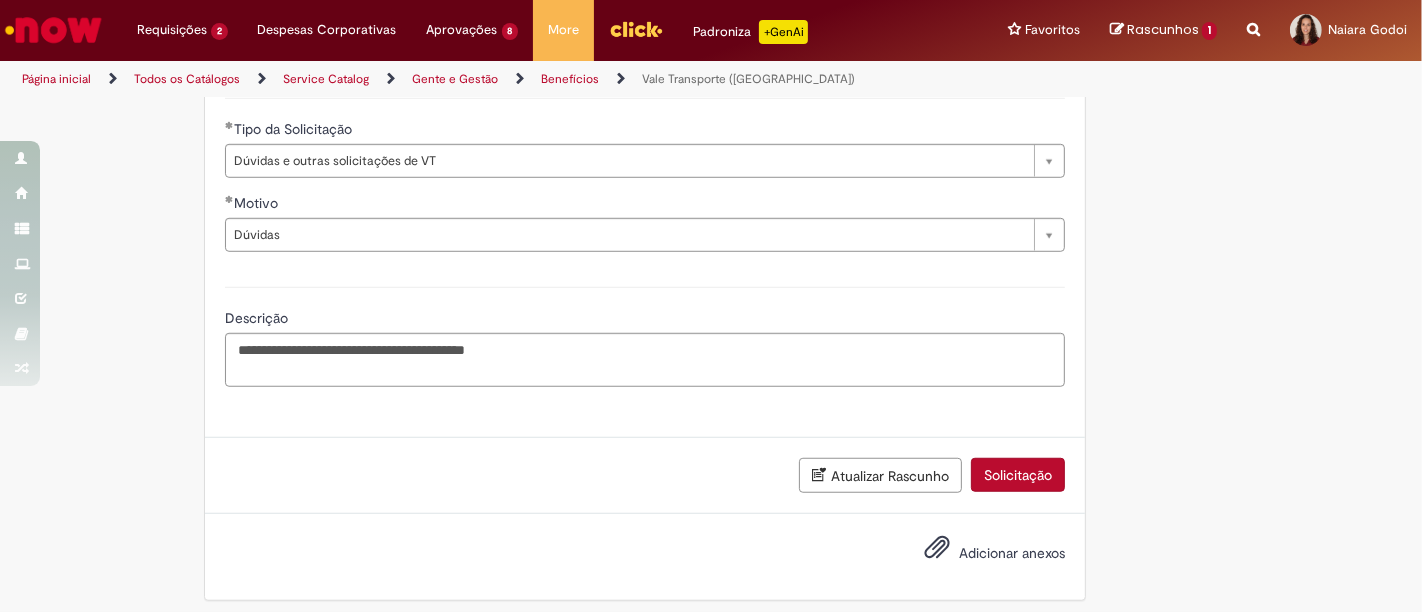 click on "Solicitação" at bounding box center (1018, 475) 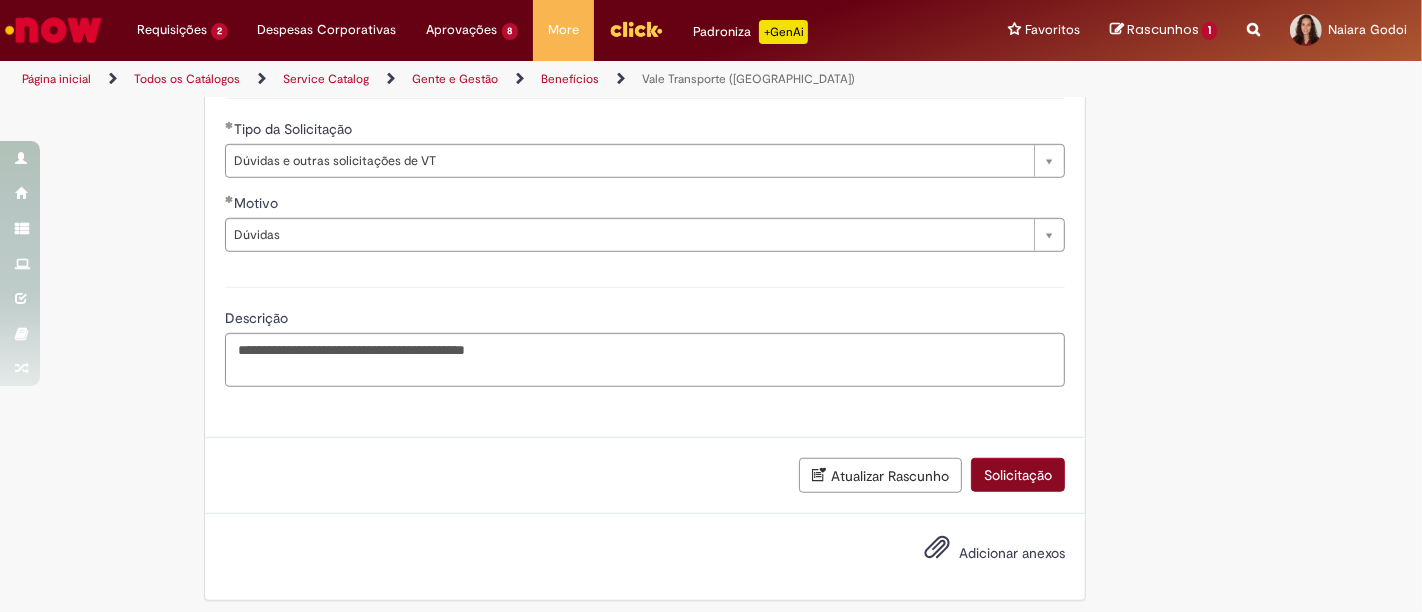 scroll, scrollTop: 1191, scrollLeft: 0, axis: vertical 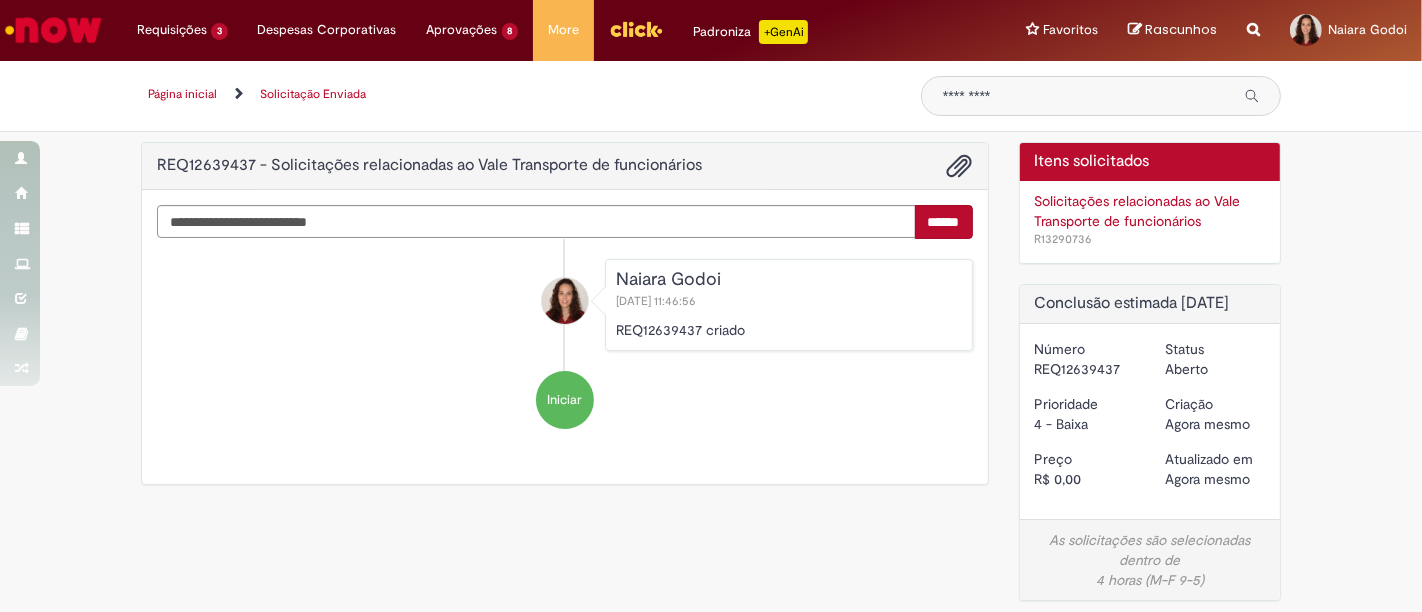click on "Solicitações relacionadas ao Vale Transporte de funcionários" at bounding box center [1150, 211] 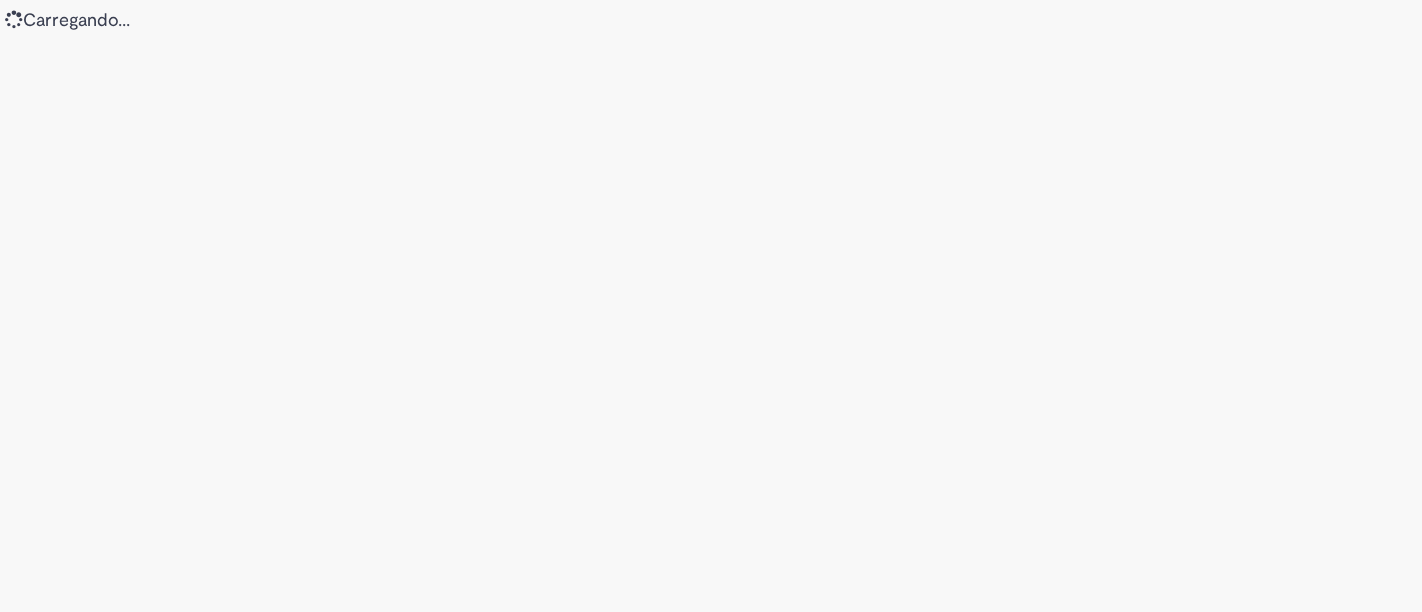 scroll, scrollTop: 0, scrollLeft: 0, axis: both 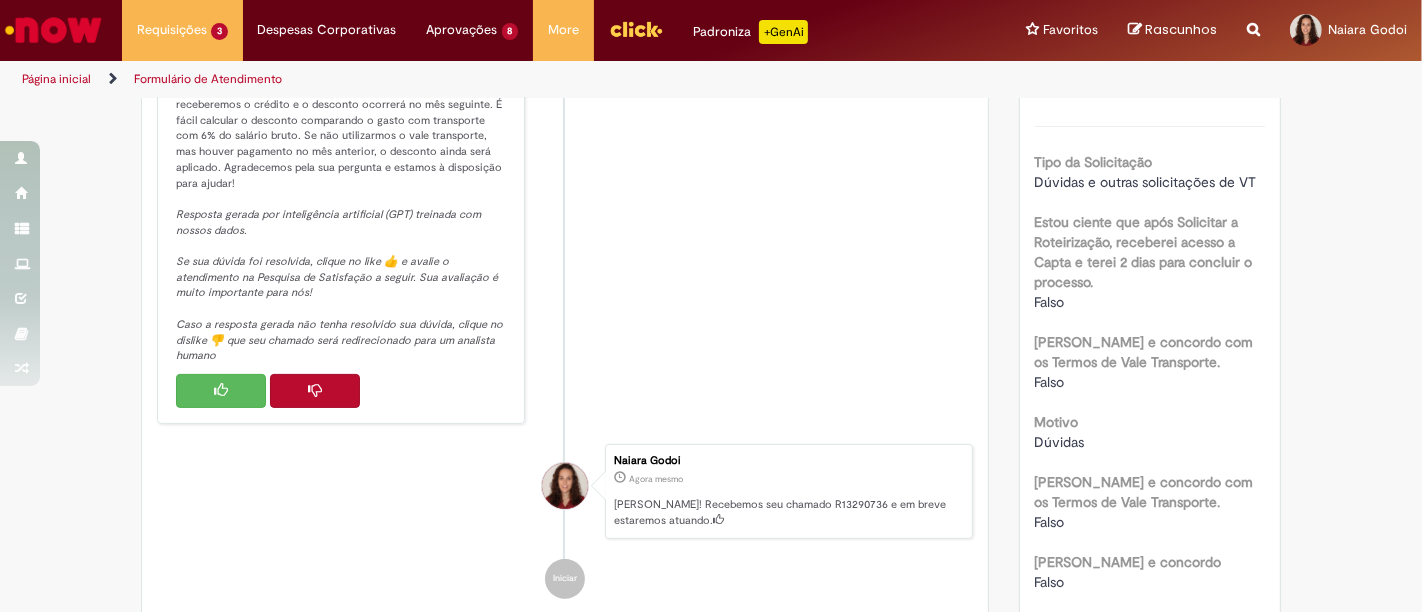click at bounding box center (221, 391) 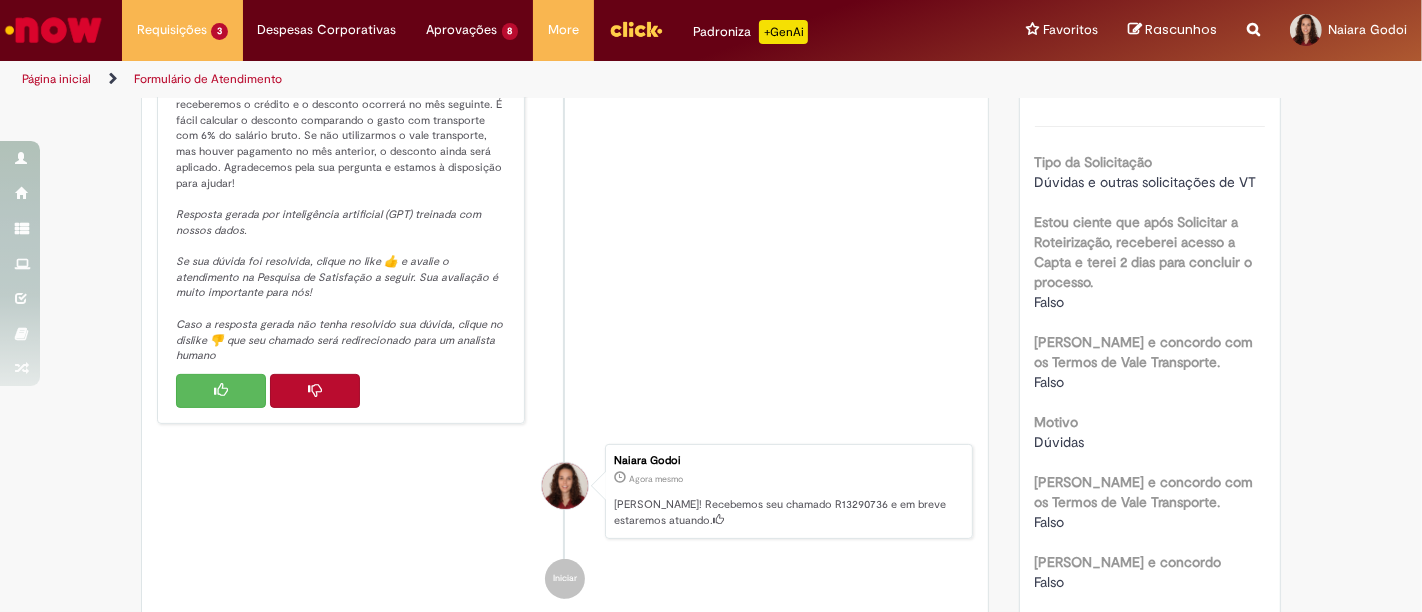 click at bounding box center [221, 391] 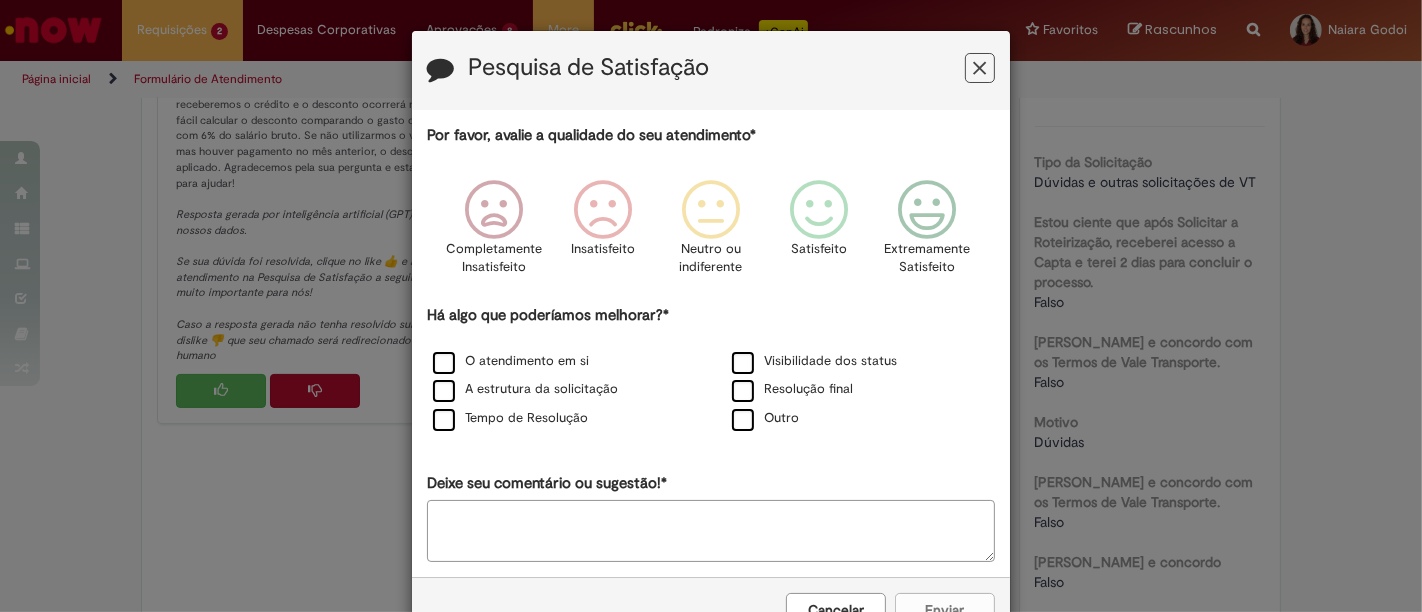 scroll, scrollTop: 365, scrollLeft: 0, axis: vertical 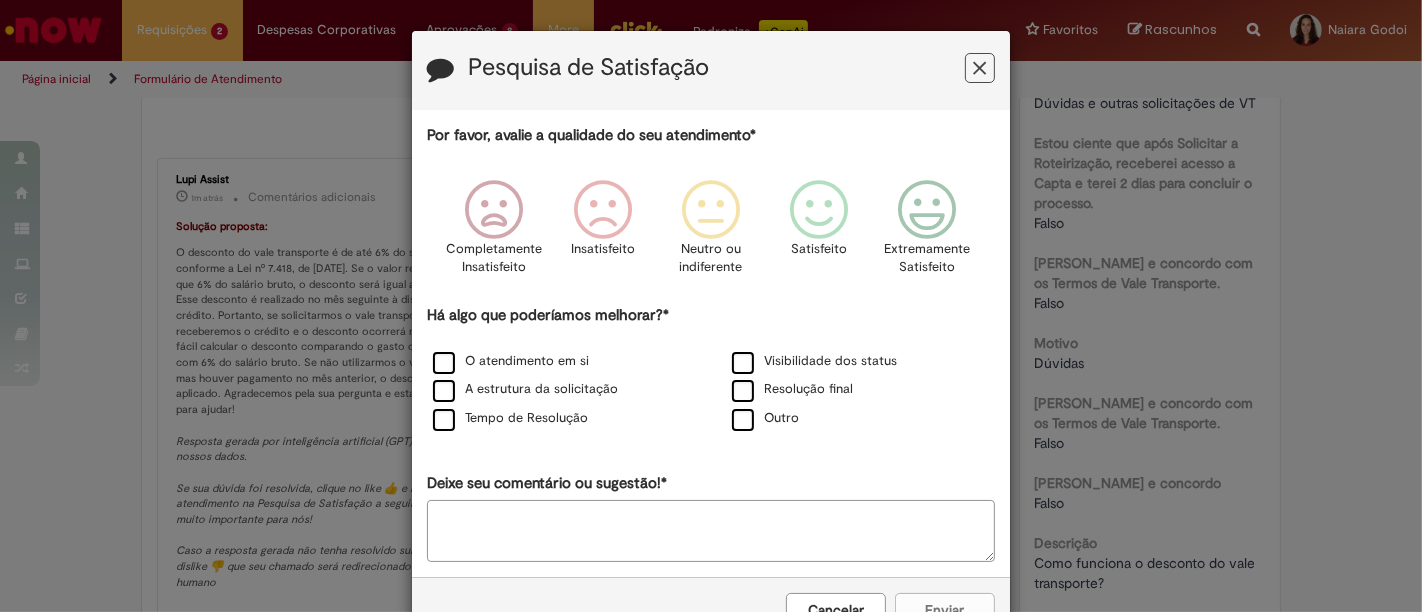 click at bounding box center [980, 68] 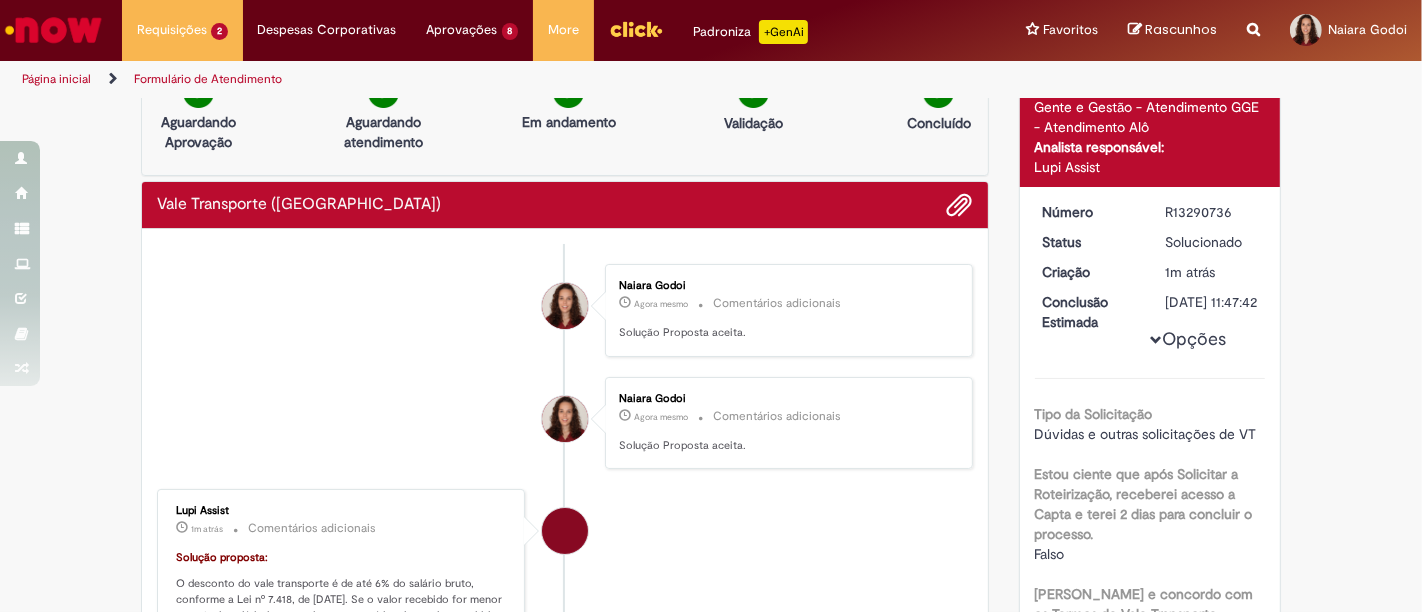 scroll, scrollTop: 0, scrollLeft: 0, axis: both 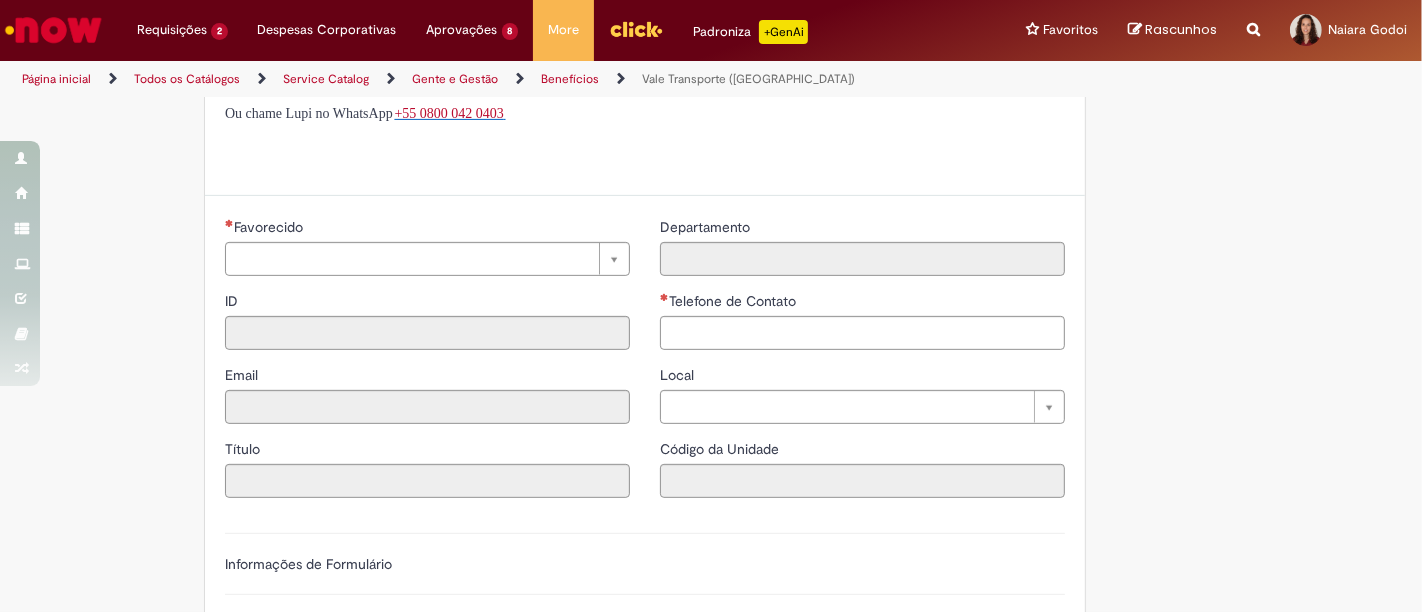 type on "********" 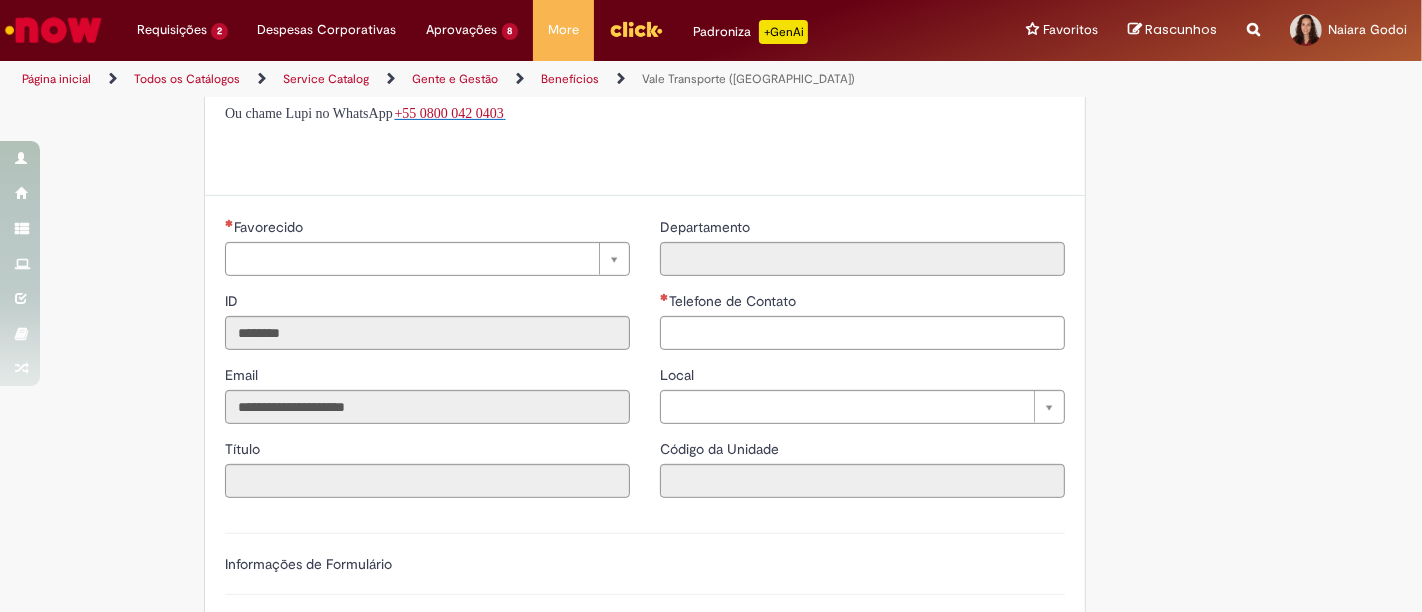 type on "**********" 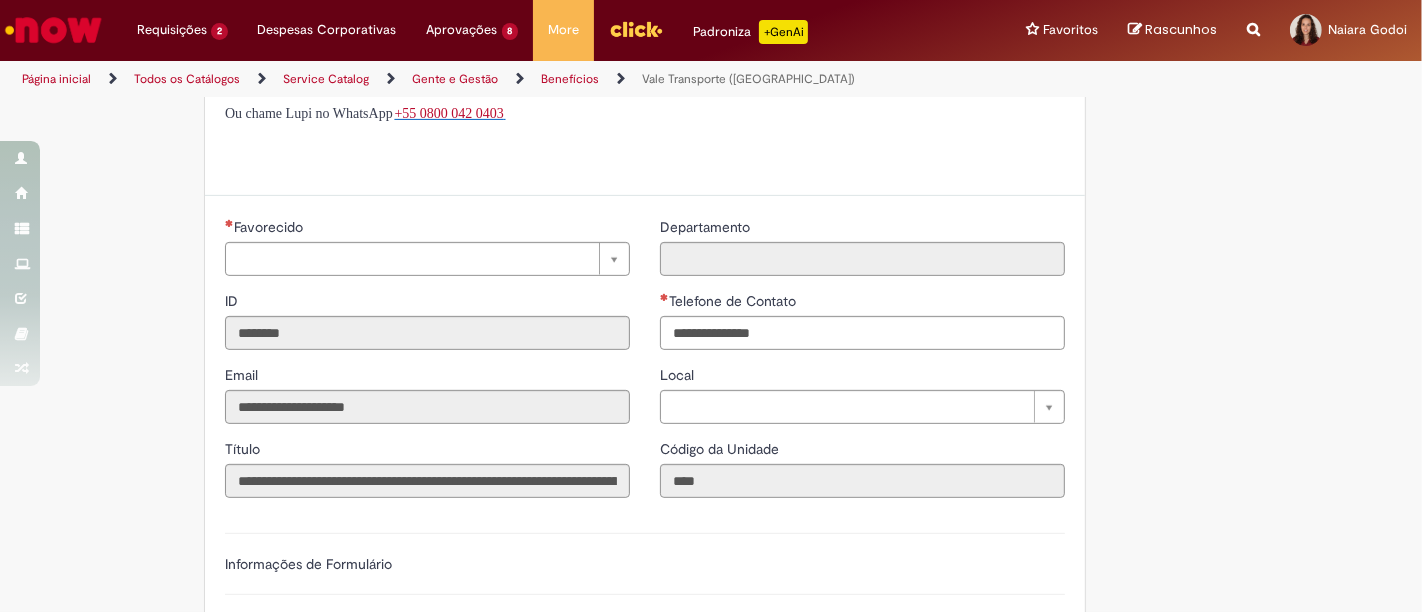 type on "**********" 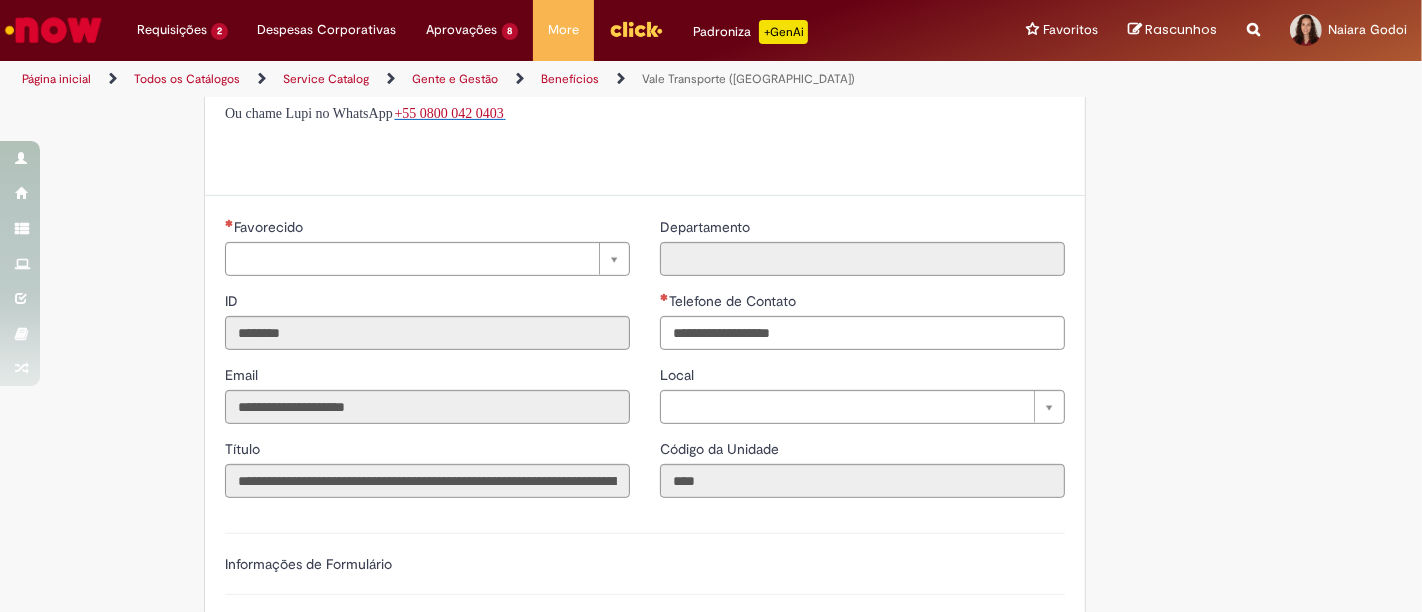 scroll, scrollTop: 673, scrollLeft: 0, axis: vertical 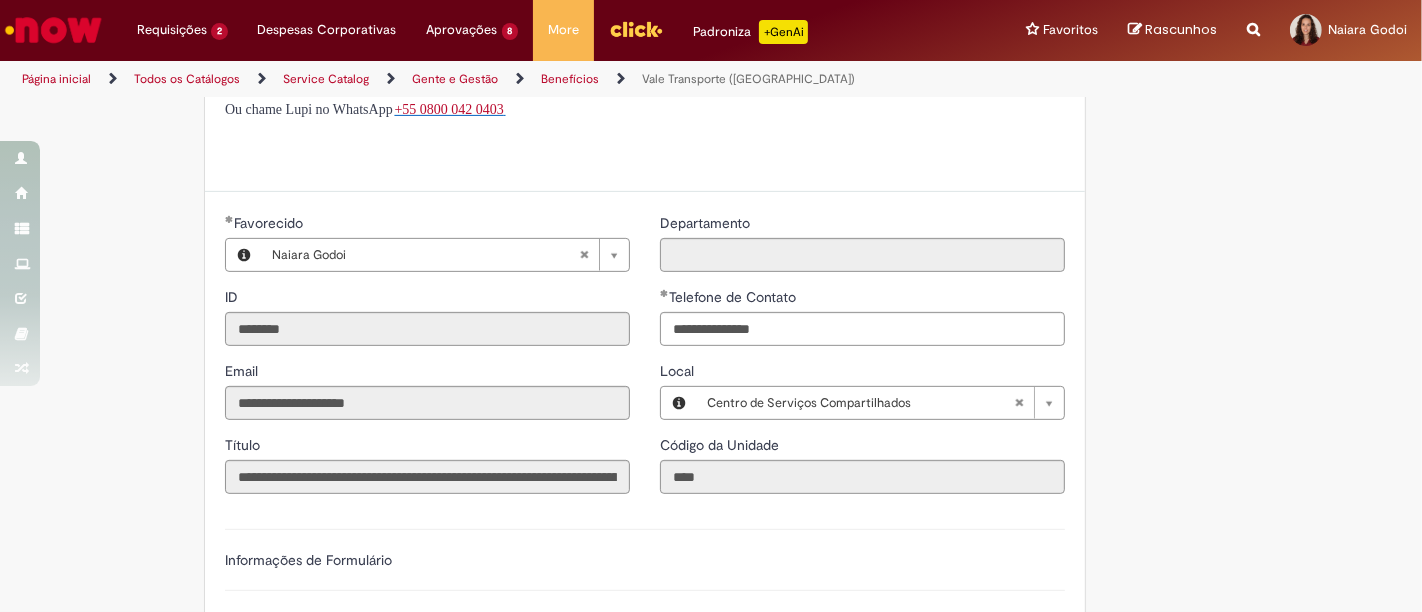type on "**********" 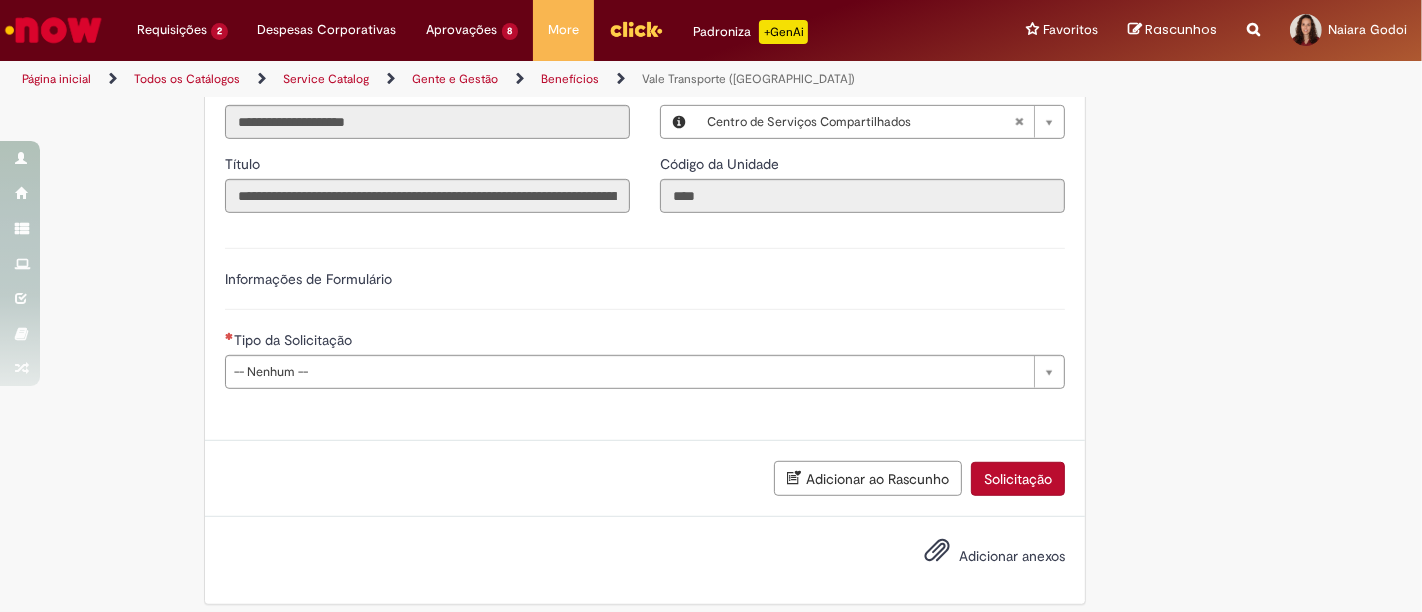 scroll, scrollTop: 959, scrollLeft: 0, axis: vertical 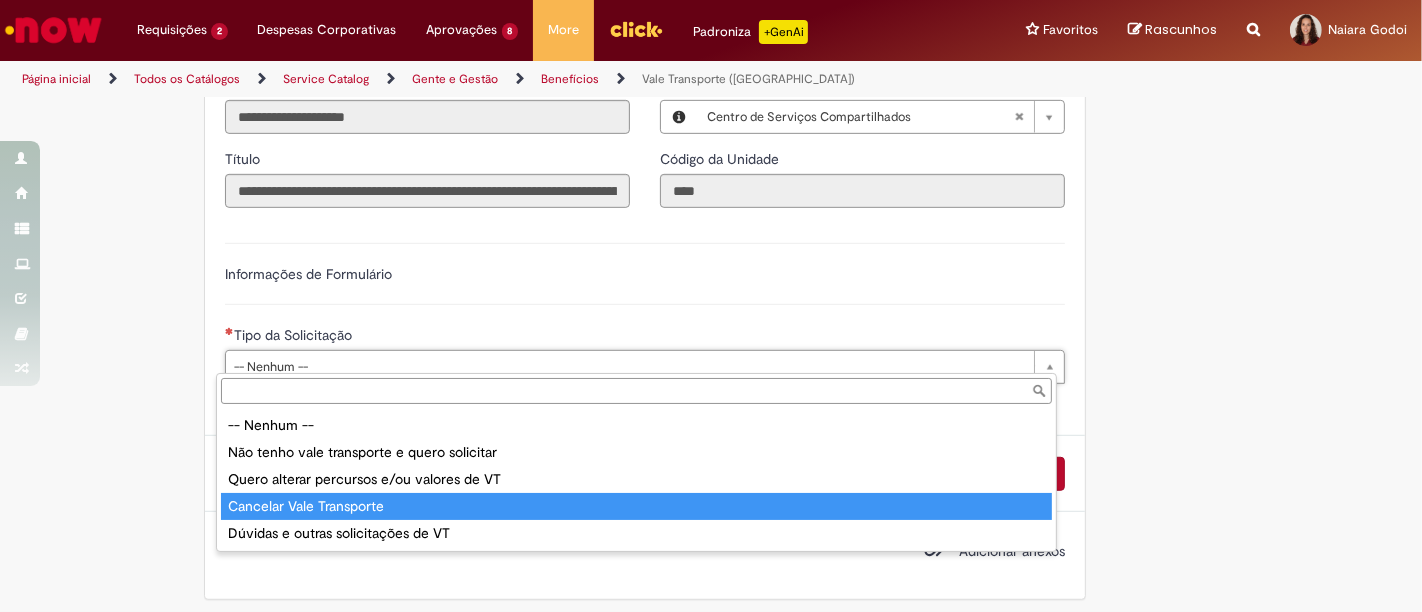 type on "**********" 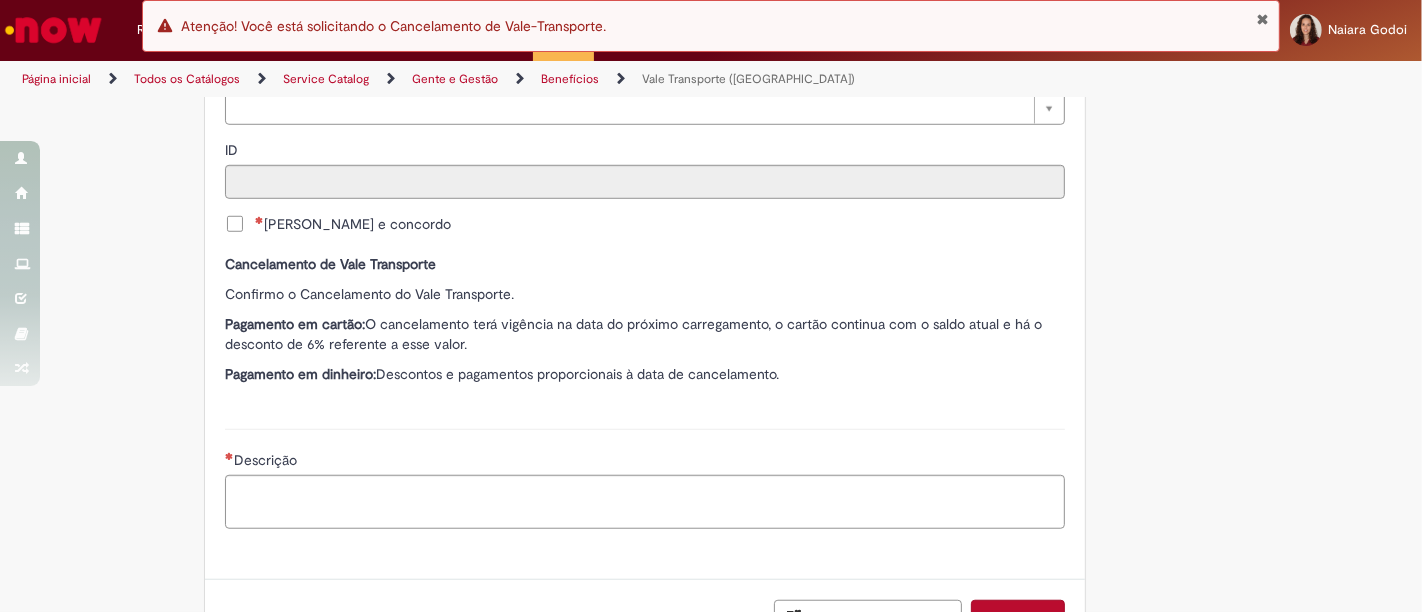 scroll, scrollTop: 1181, scrollLeft: 0, axis: vertical 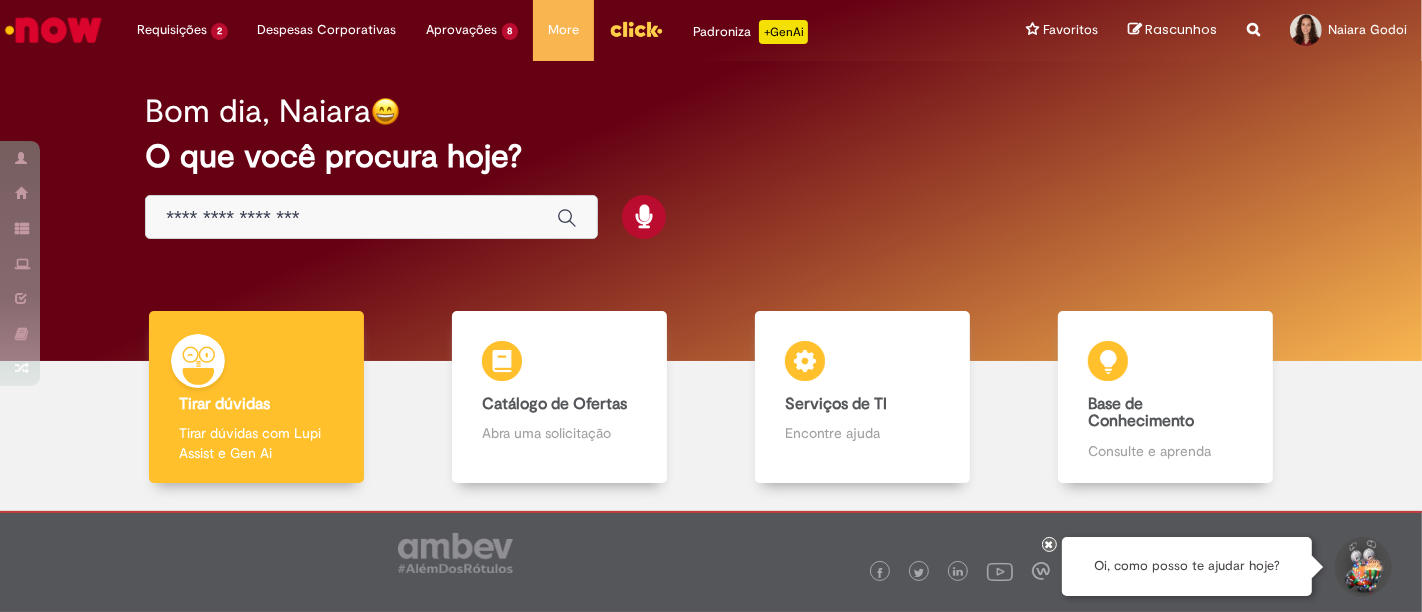 click on "Bom dia, Naiara
O que você procura hoje?" at bounding box center [711, 211] 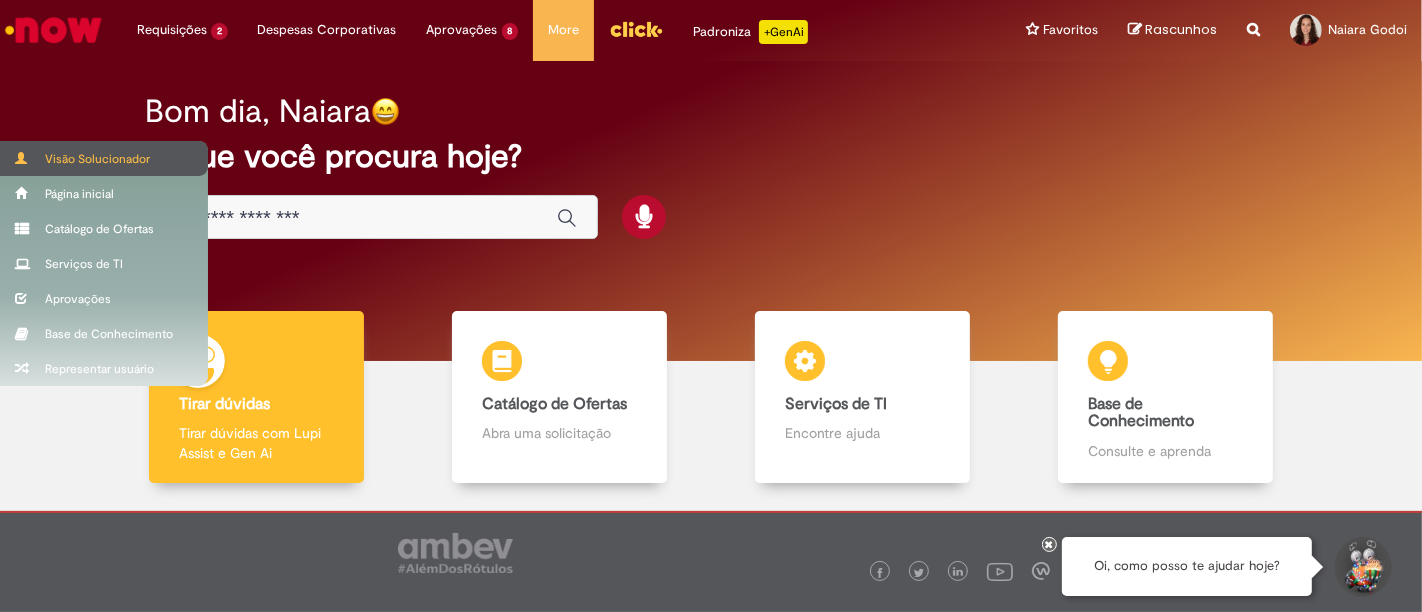 click on "Visão Solucionador" at bounding box center (104, 158) 